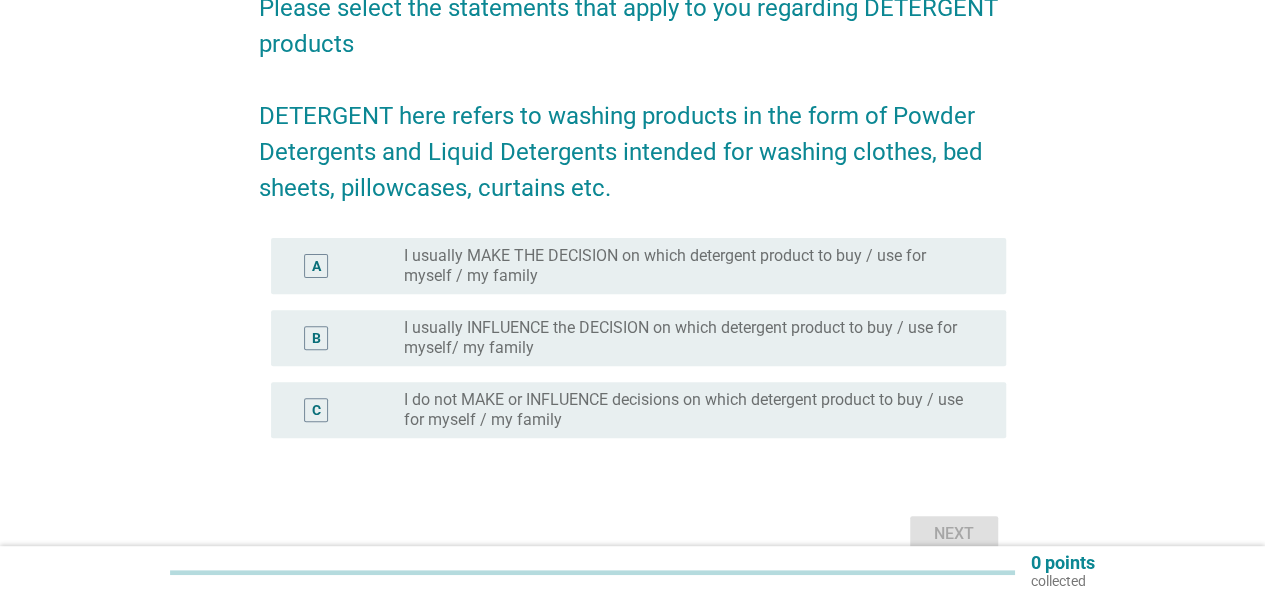 scroll, scrollTop: 200, scrollLeft: 0, axis: vertical 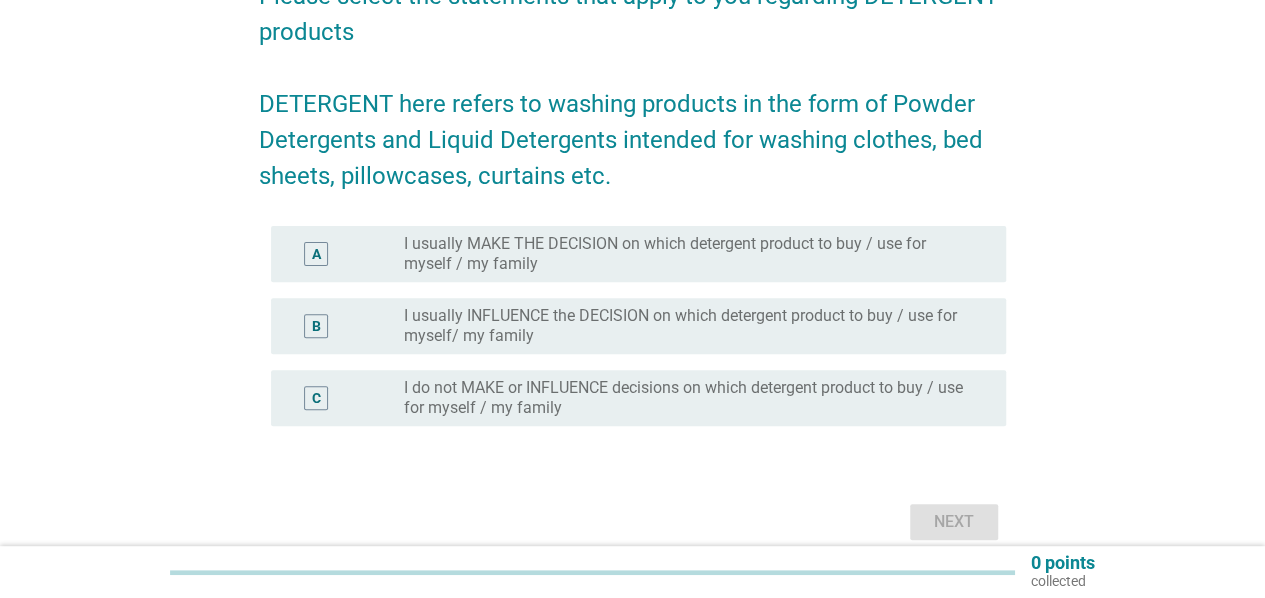 click on "B     radio_button_unchecked I usually INFLUENCE the DECISION on which detergent product to buy / use for myself/ my family" at bounding box center [632, 326] 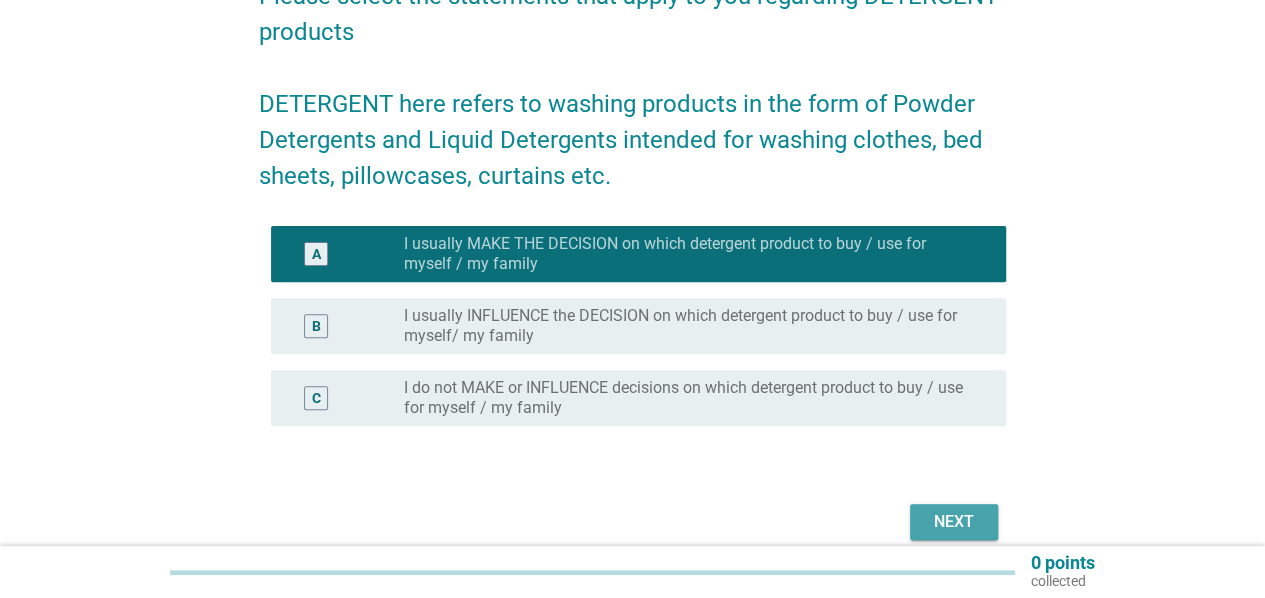 click on "Next" at bounding box center [954, 522] 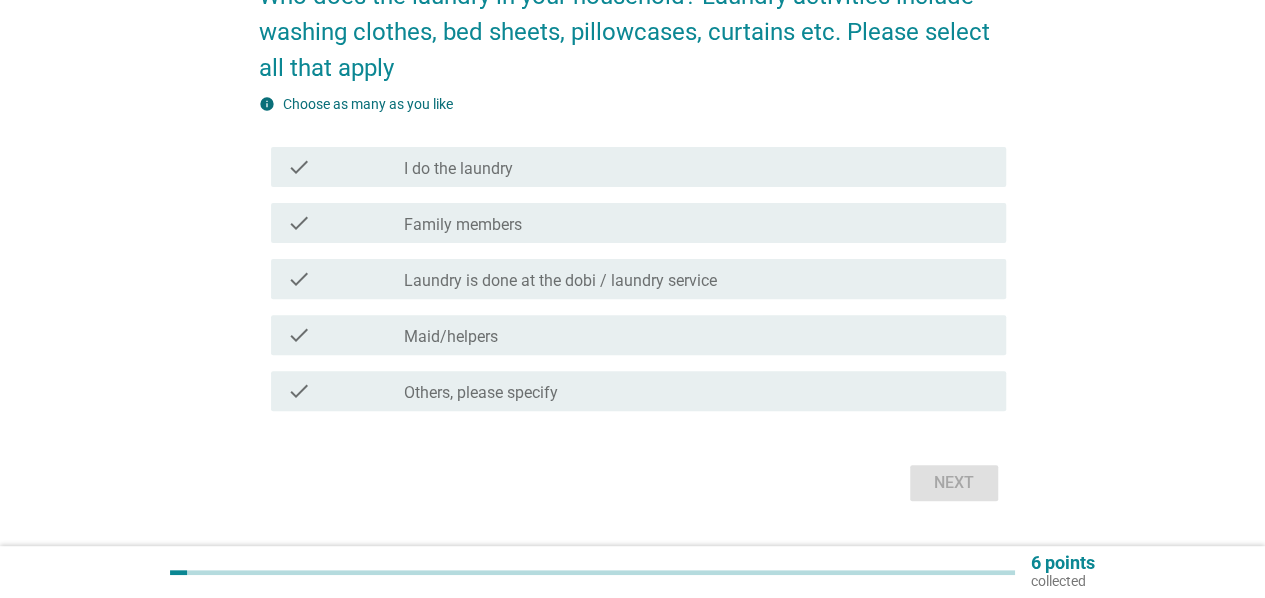 scroll, scrollTop: 0, scrollLeft: 0, axis: both 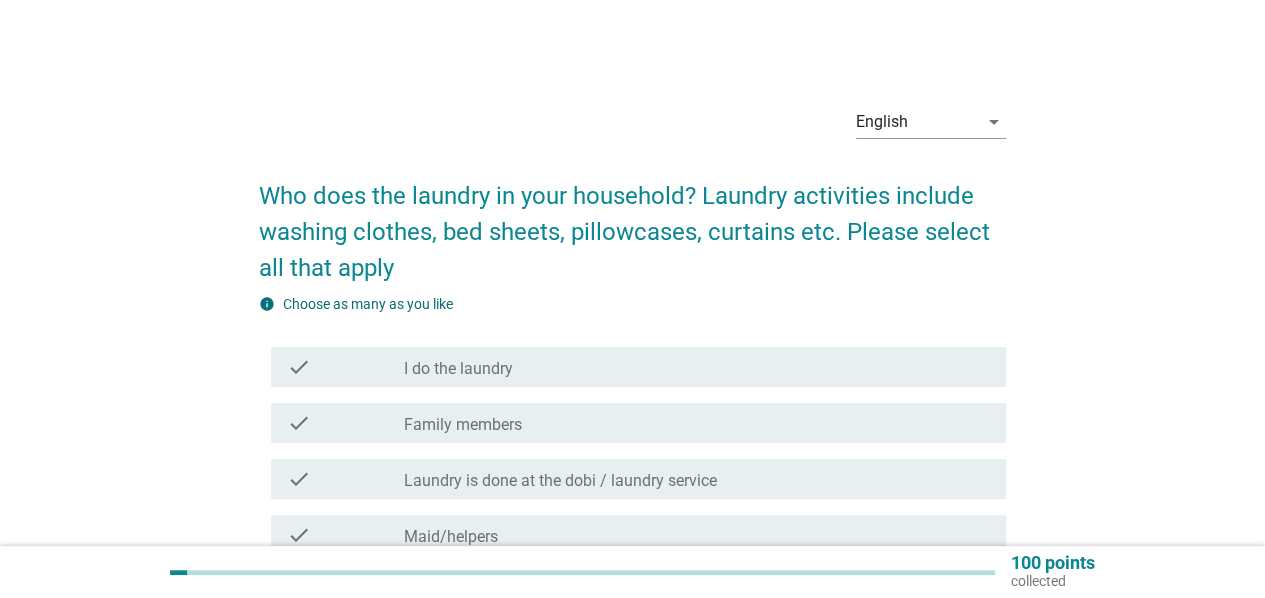 click on "check     check_box_outline_blank Family members" at bounding box center (632, 423) 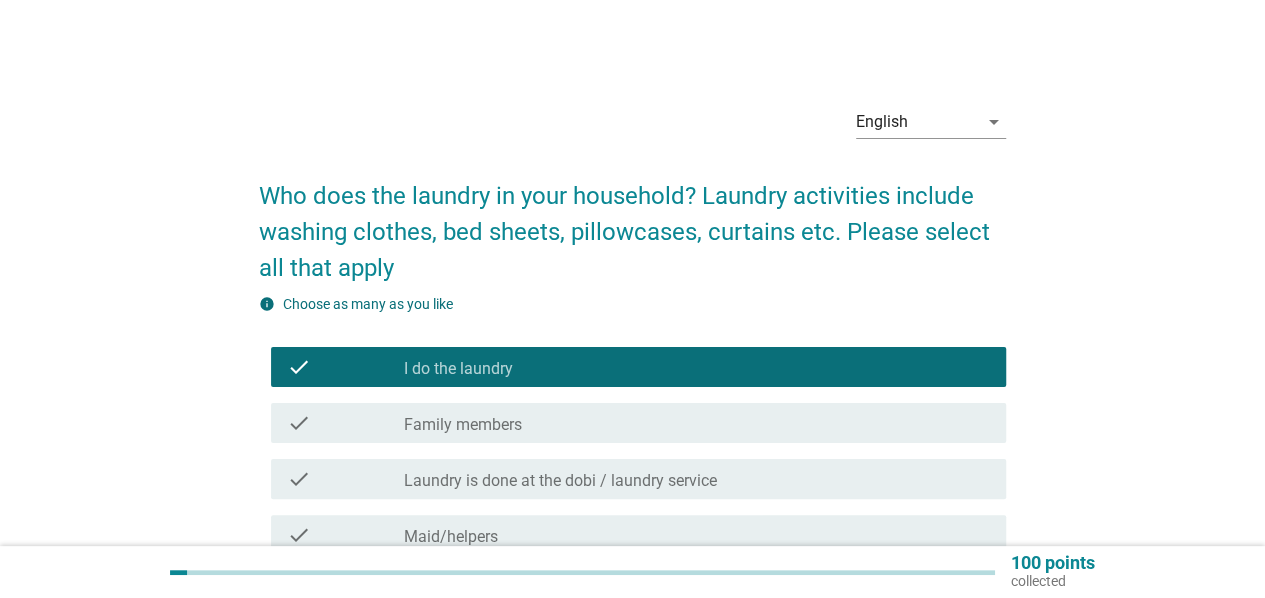 click on "Family members" at bounding box center (463, 425) 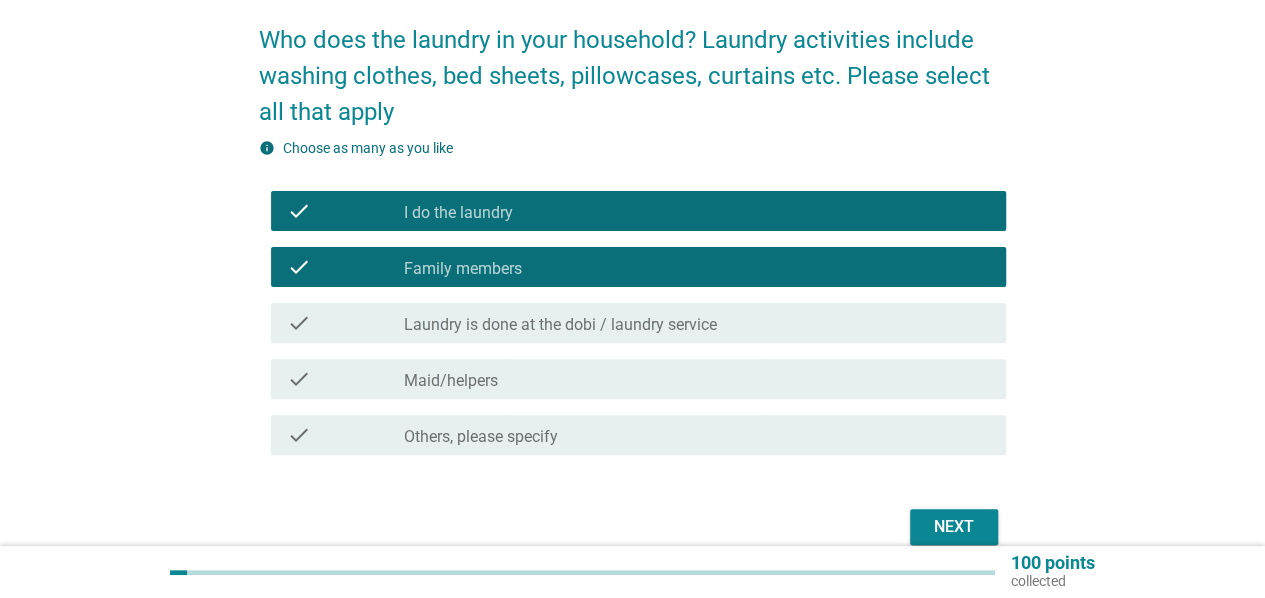 scroll, scrollTop: 200, scrollLeft: 0, axis: vertical 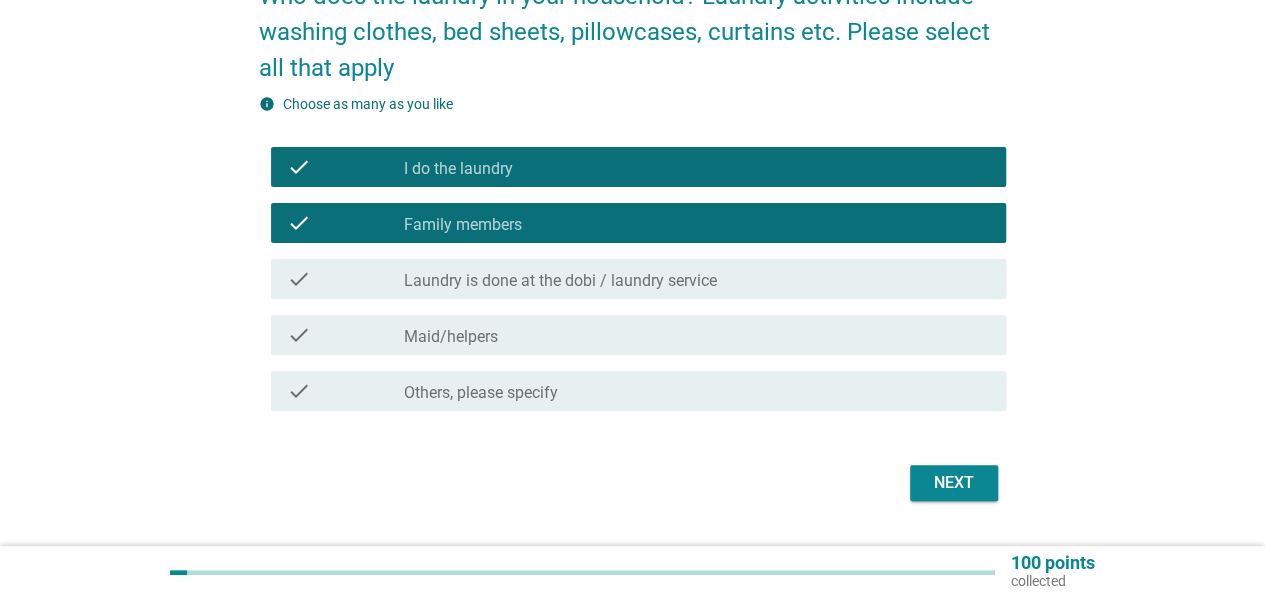 click on "Next" at bounding box center (954, 483) 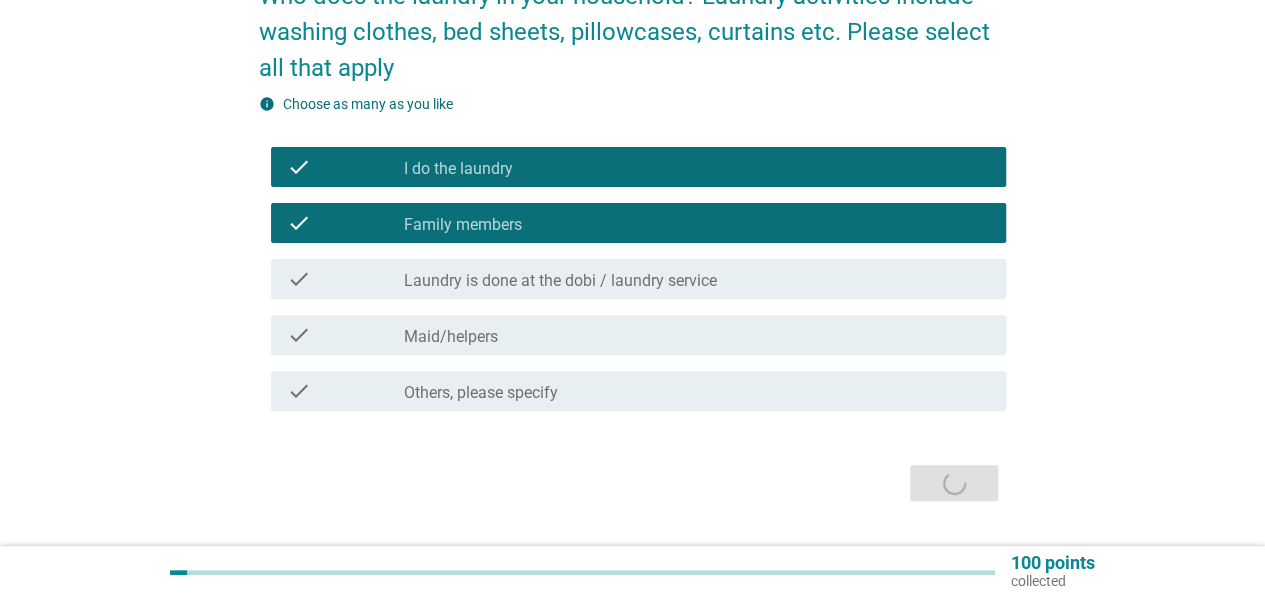 scroll, scrollTop: 0, scrollLeft: 0, axis: both 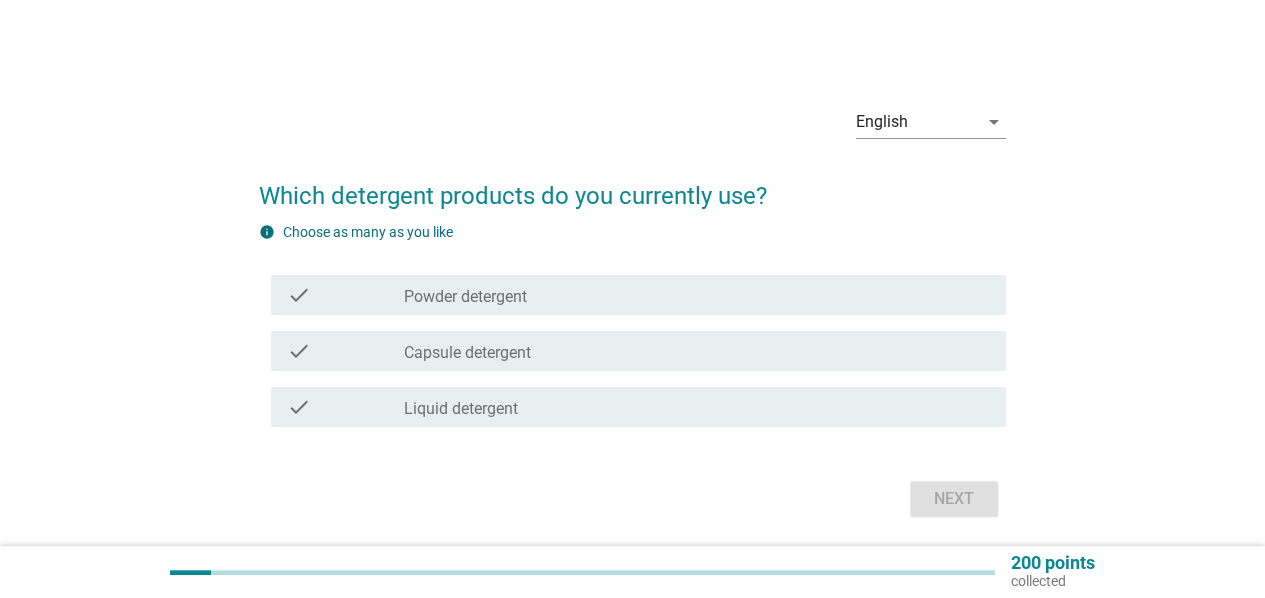 click on "Liquid detergent" at bounding box center [461, 409] 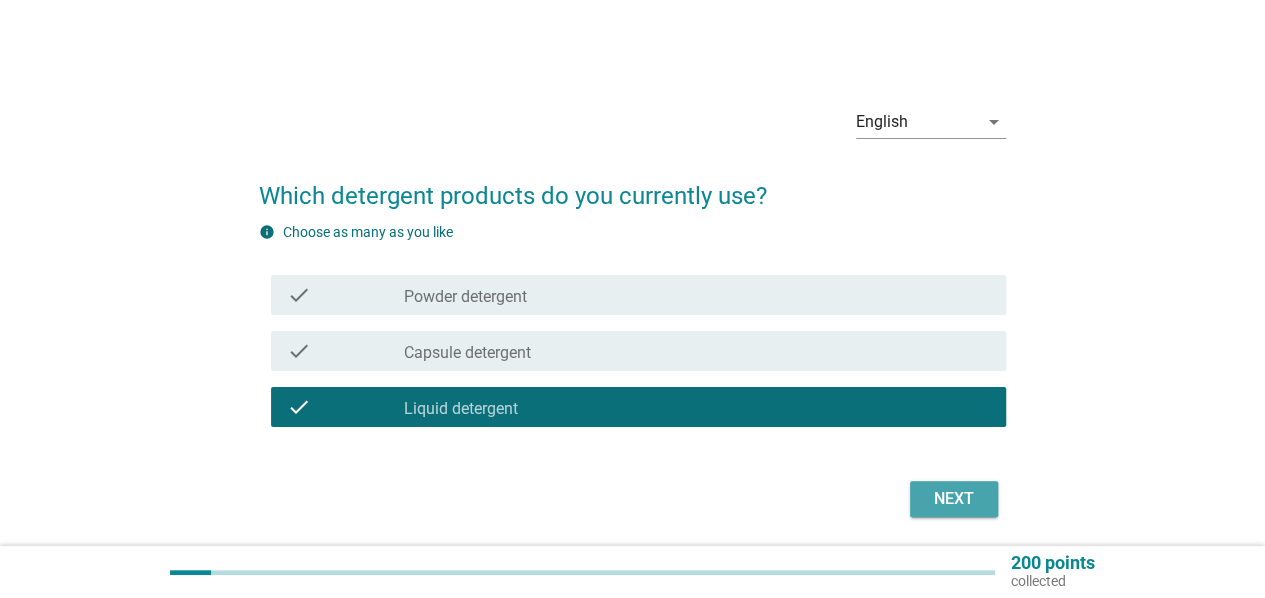 click on "Next" at bounding box center (954, 499) 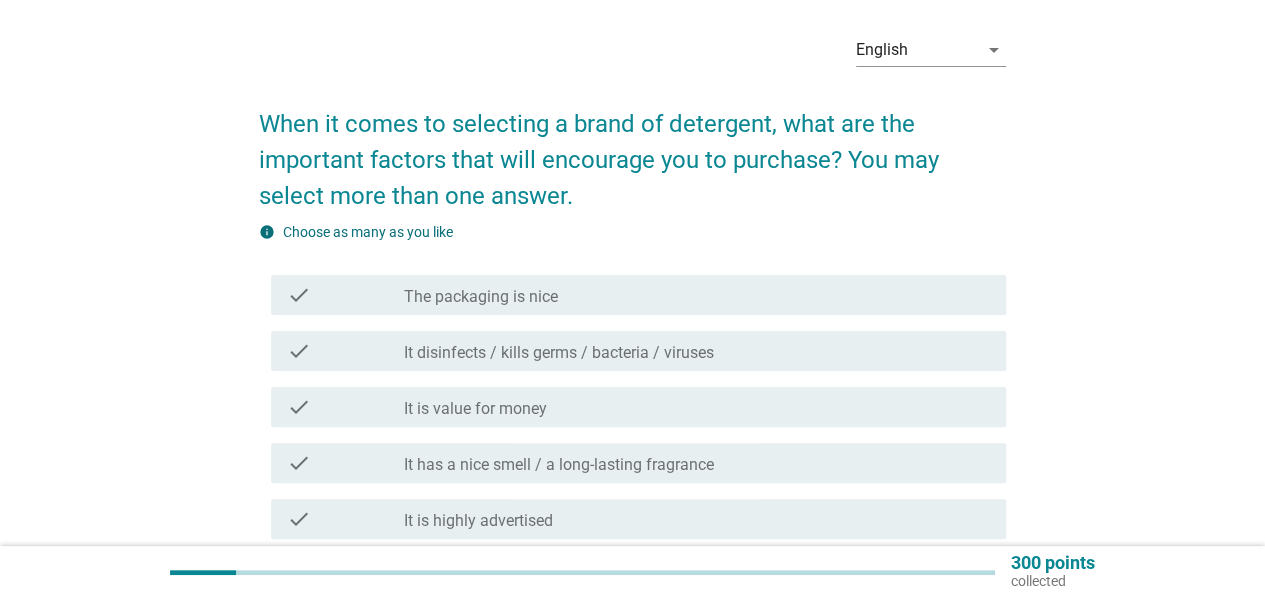 scroll, scrollTop: 100, scrollLeft: 0, axis: vertical 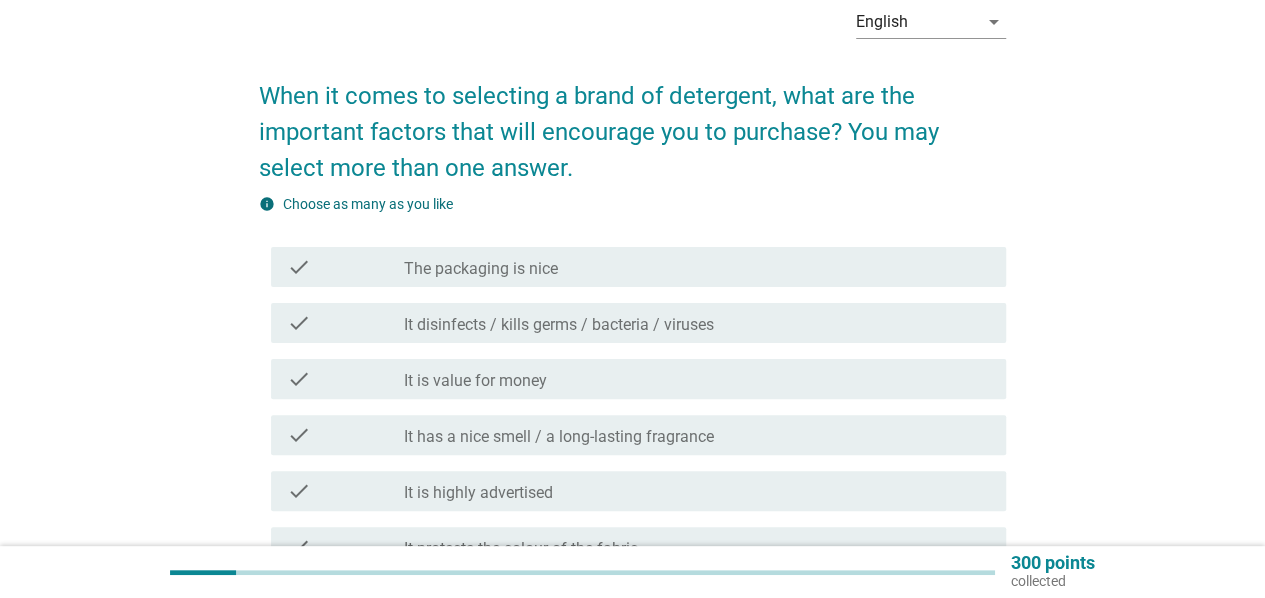 click on "check     check_box_outline_blank It disinfects / kills germs / bacteria / viruses" at bounding box center (638, 323) 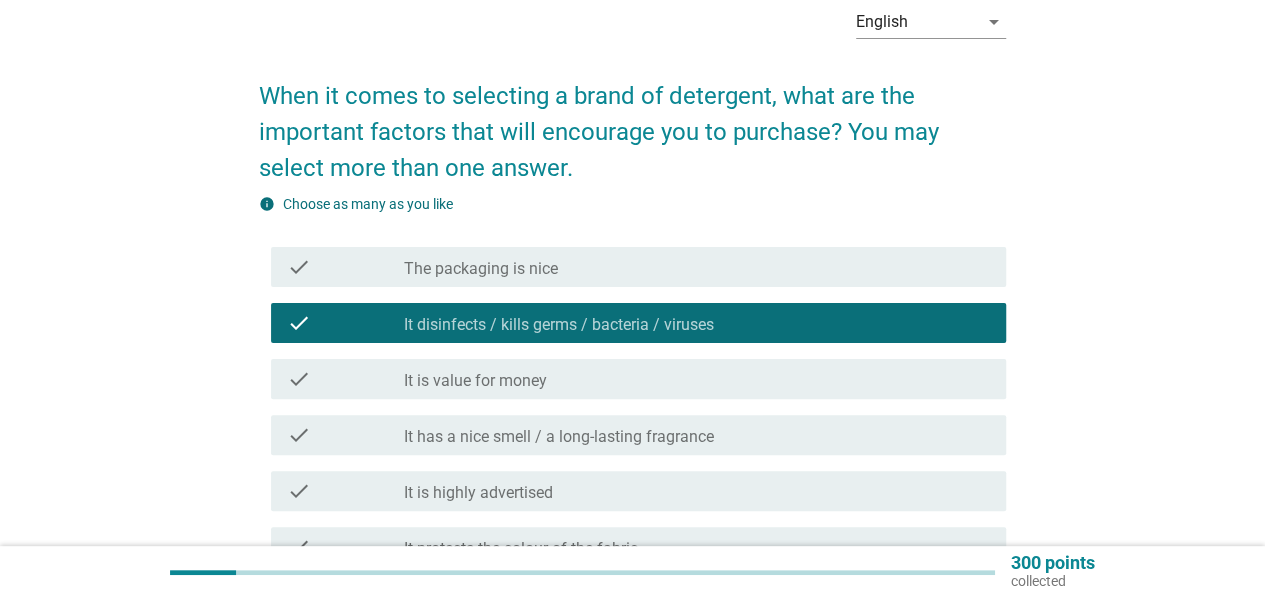 click on "check     check_box_outline_blank It is value for money" at bounding box center [632, 379] 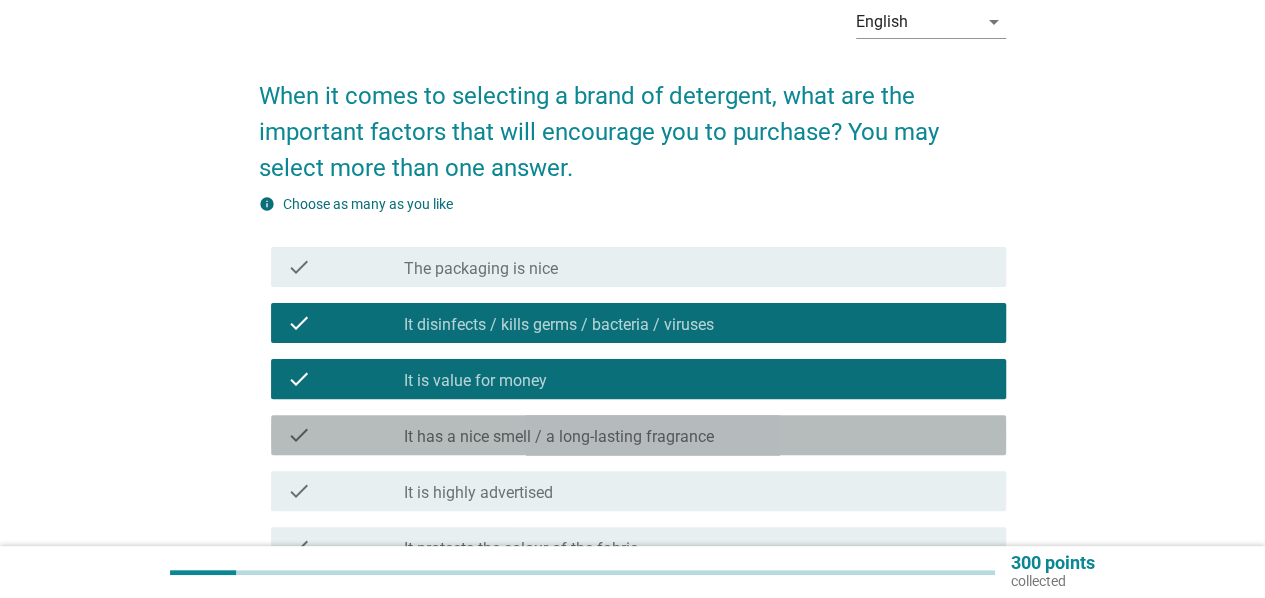 click on "It has a nice smell / a long-lasting fragrance" at bounding box center (559, 437) 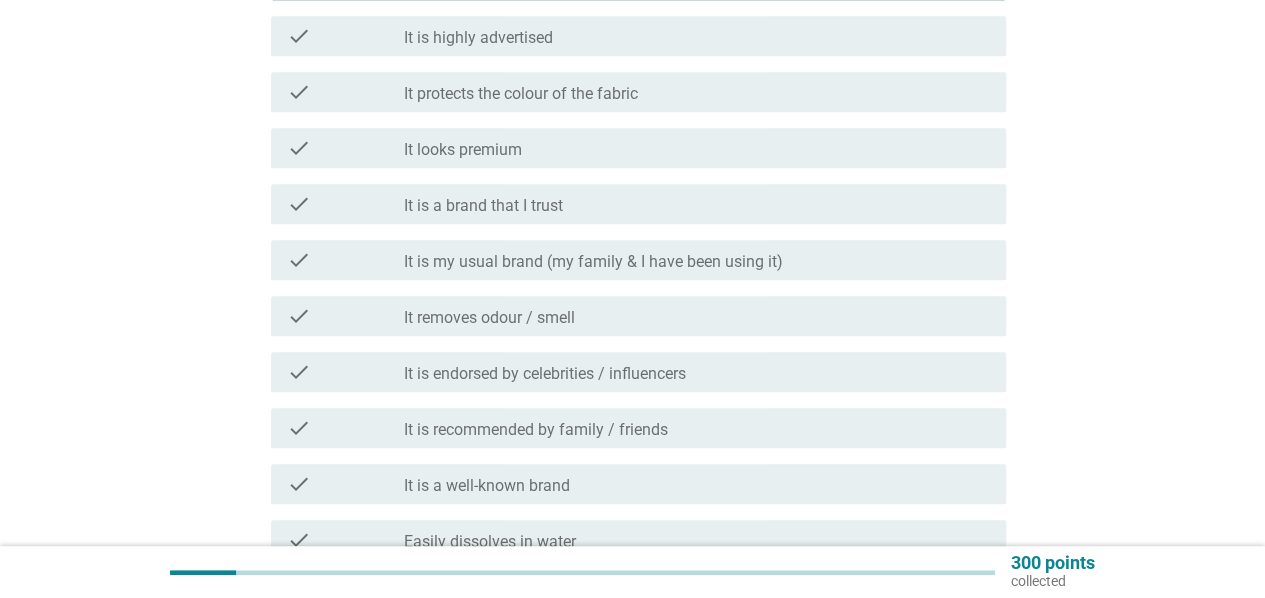 scroll, scrollTop: 600, scrollLeft: 0, axis: vertical 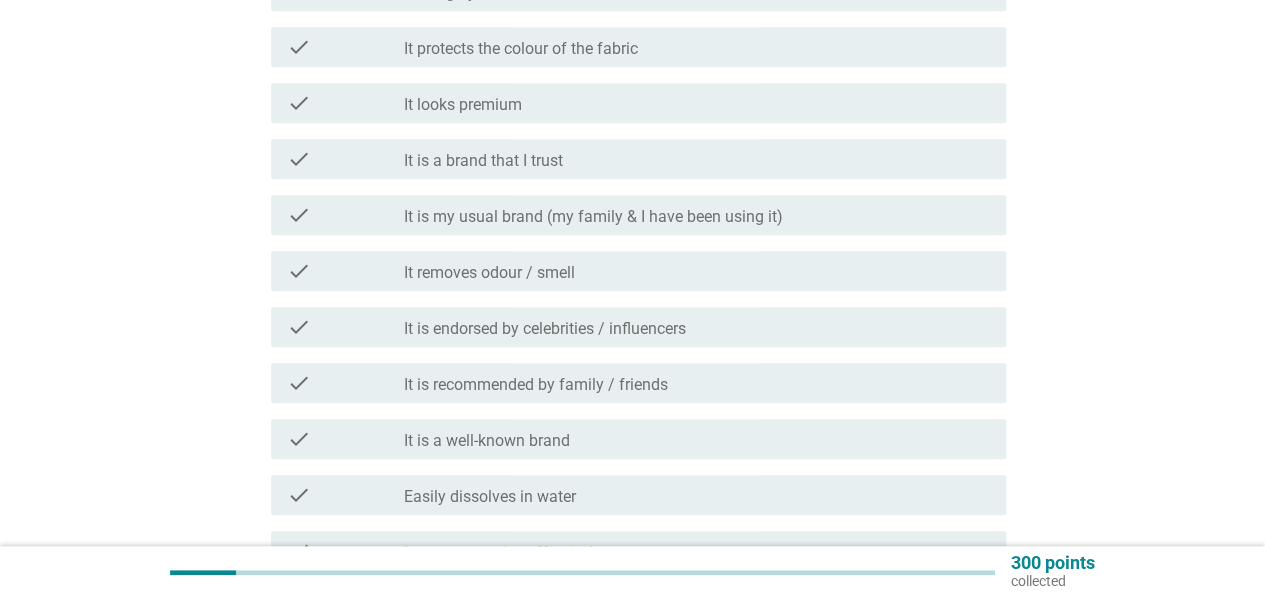 click on "It removes odour / smell" at bounding box center [489, 273] 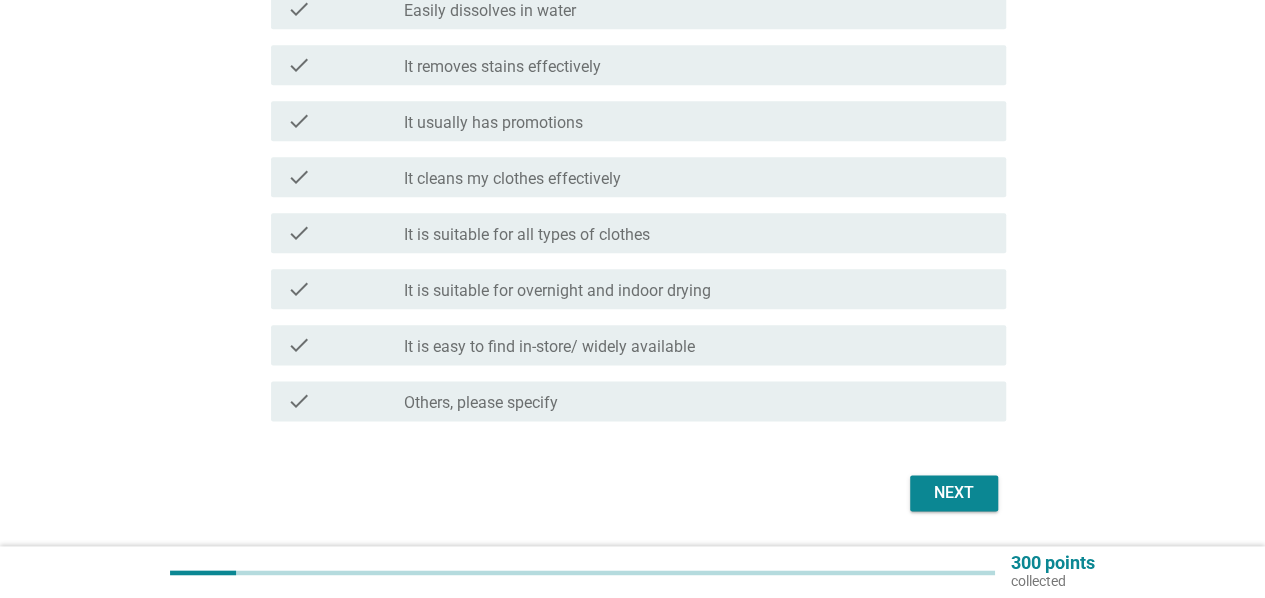 scroll, scrollTop: 1100, scrollLeft: 0, axis: vertical 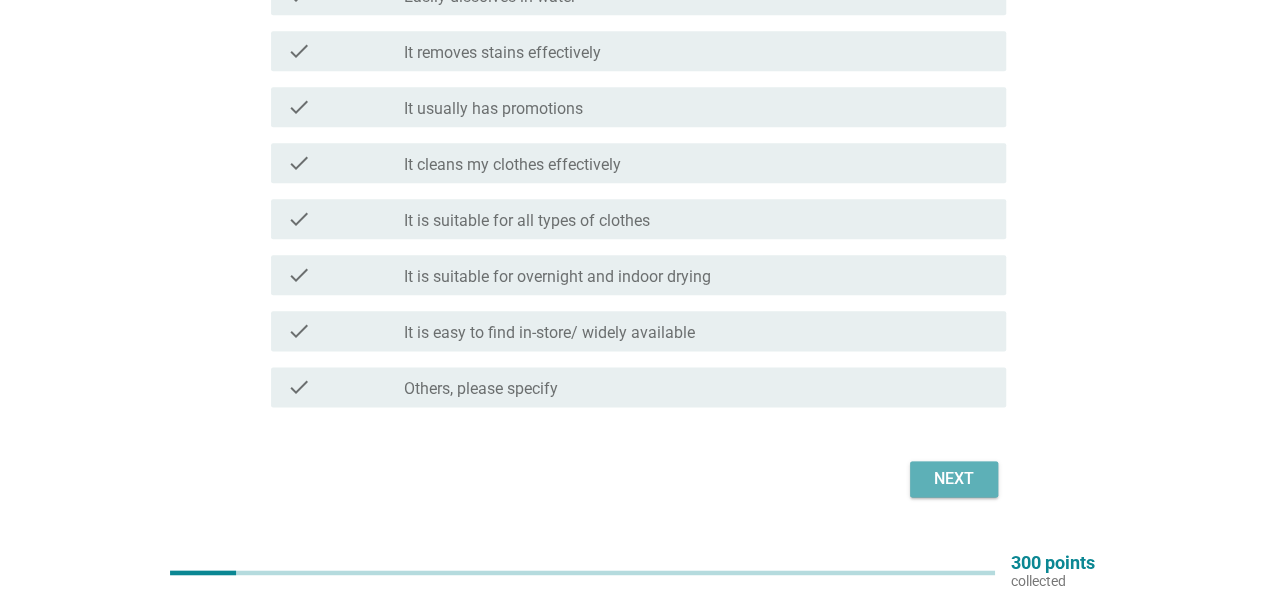 click on "Next" at bounding box center (954, 479) 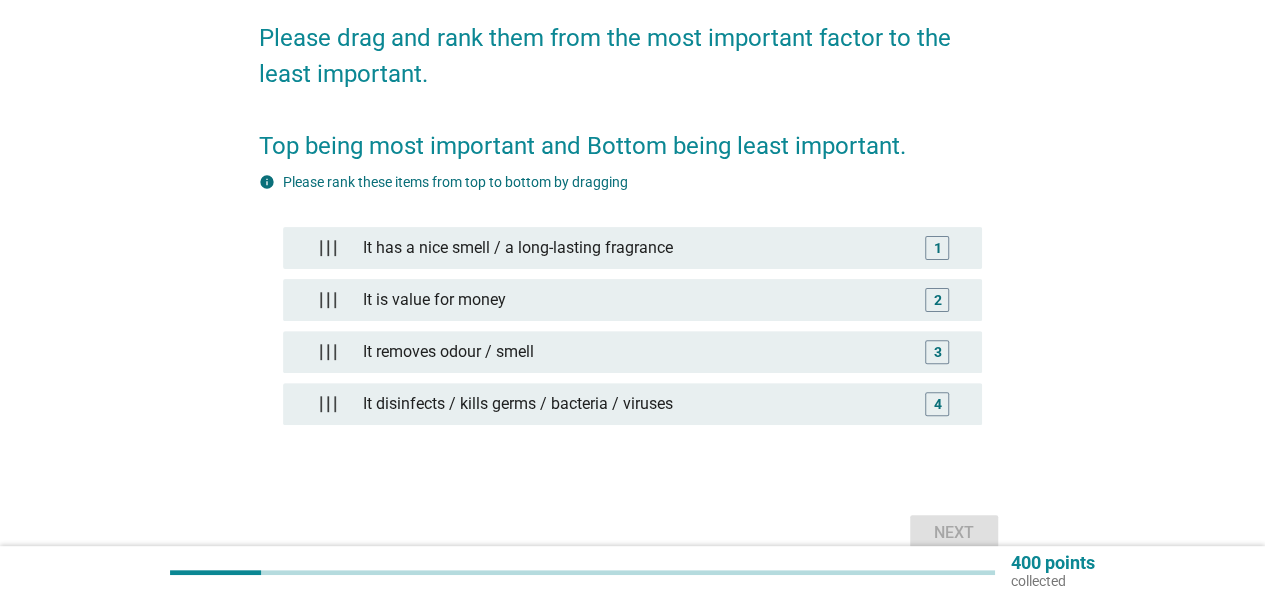 scroll, scrollTop: 200, scrollLeft: 0, axis: vertical 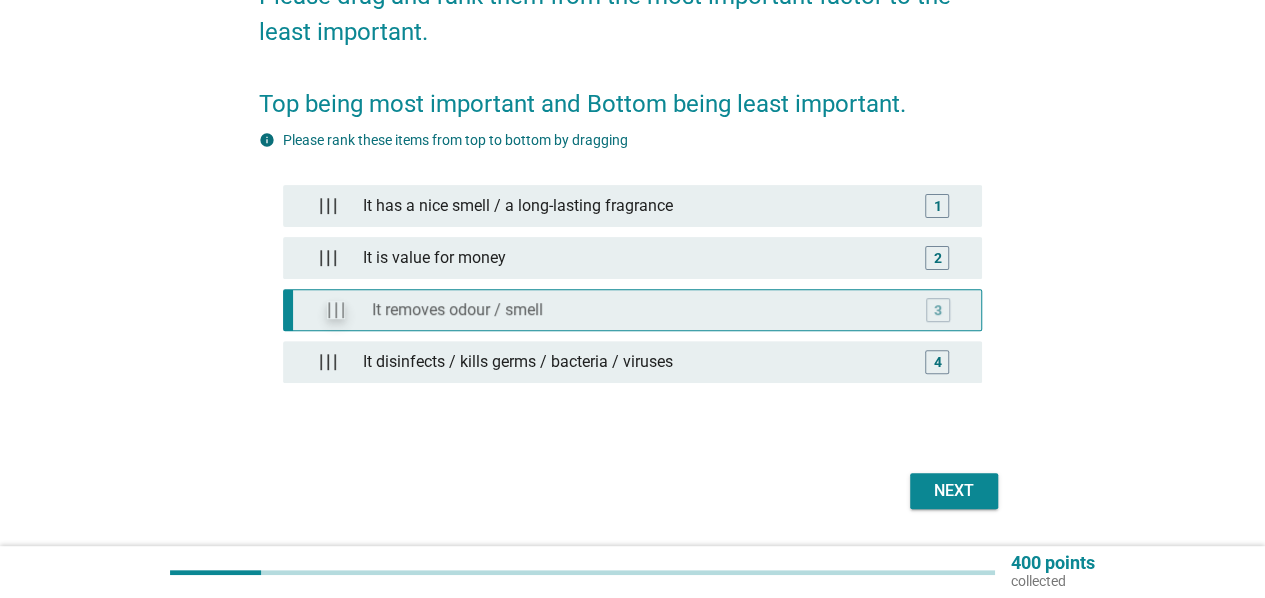 type 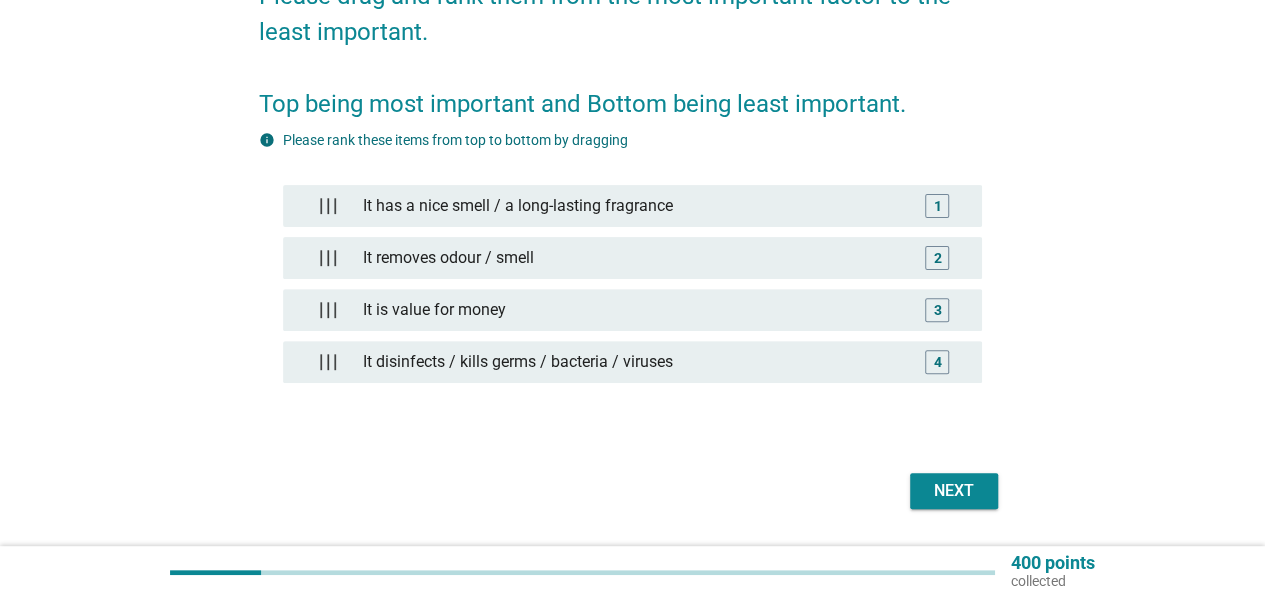 click on "Next" at bounding box center [954, 491] 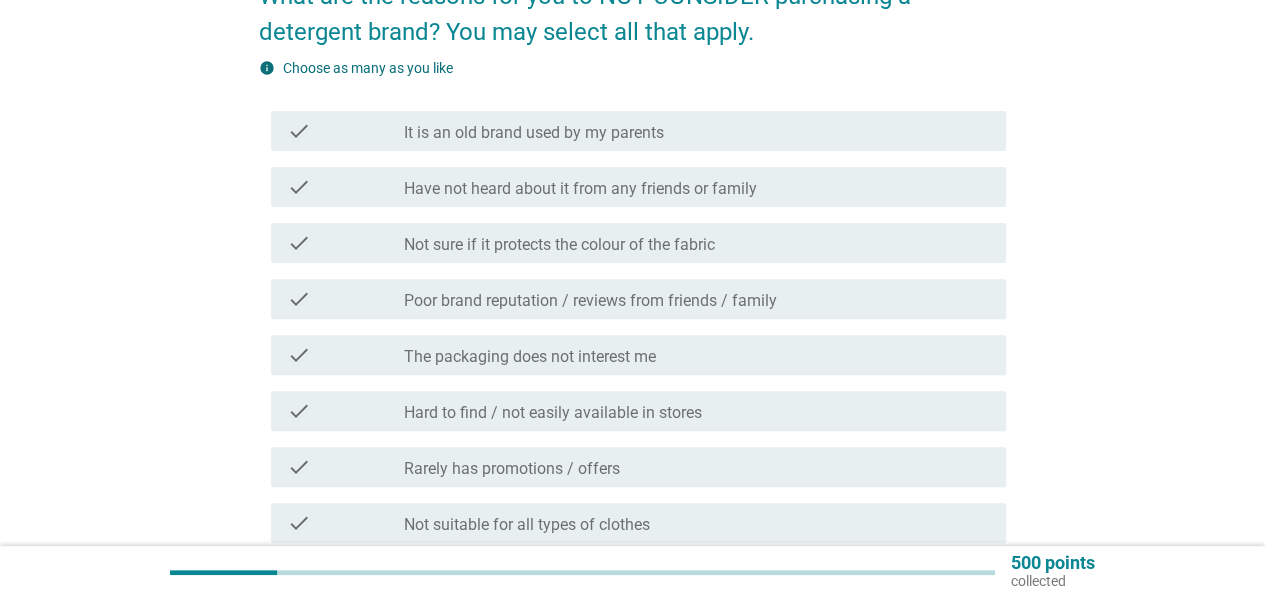 scroll, scrollTop: 300, scrollLeft: 0, axis: vertical 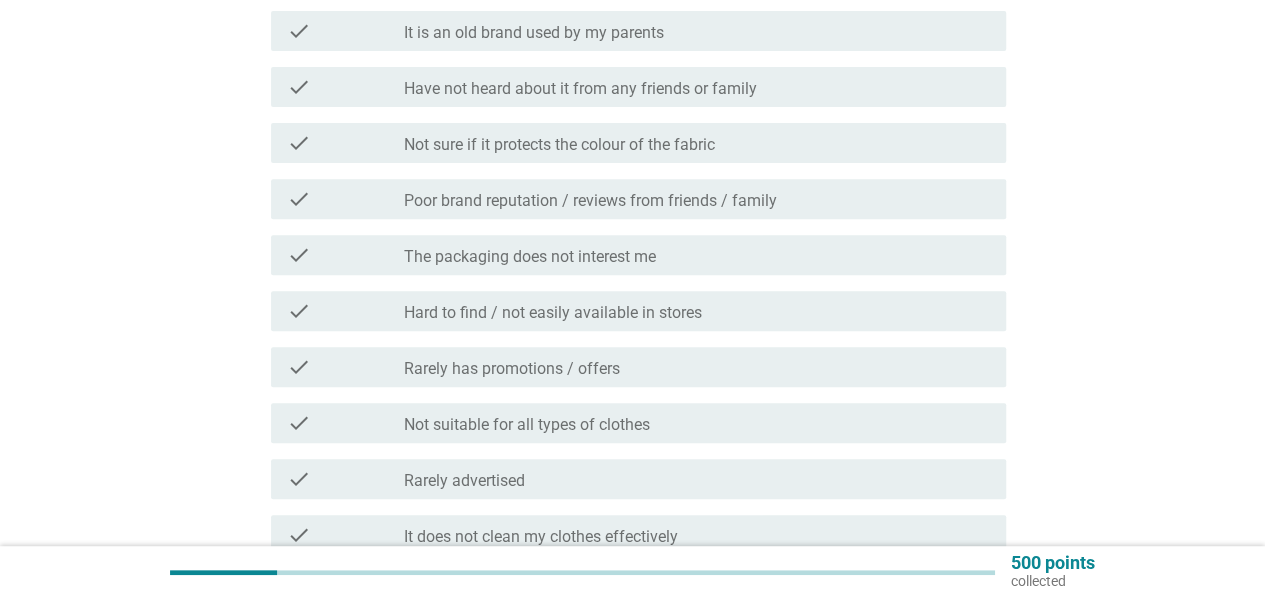 click on "check     check_box_outline_blank Rarely has promotions / offers" at bounding box center (638, 367) 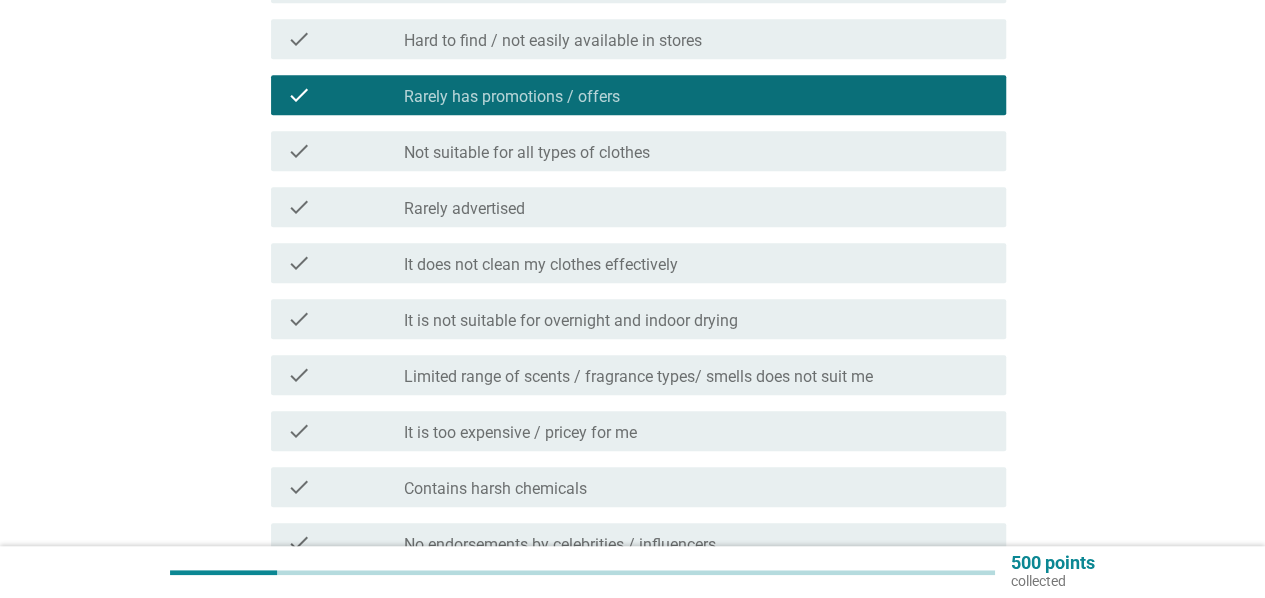 scroll, scrollTop: 600, scrollLeft: 0, axis: vertical 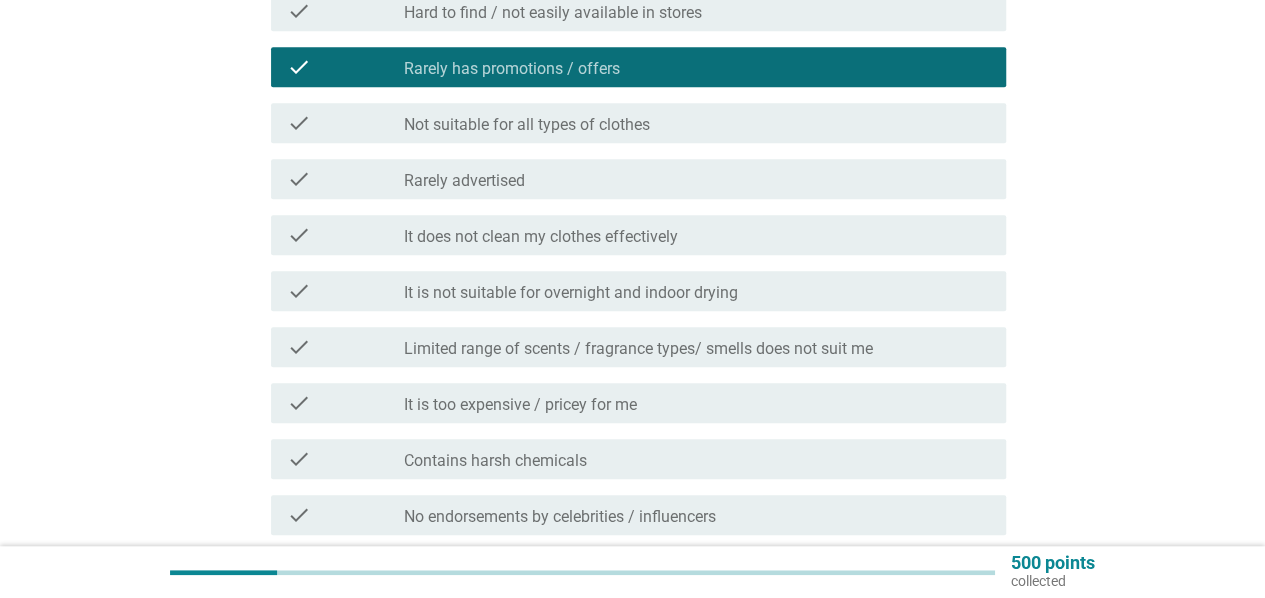 click on "It is too expensive / pricey for me" at bounding box center (520, 405) 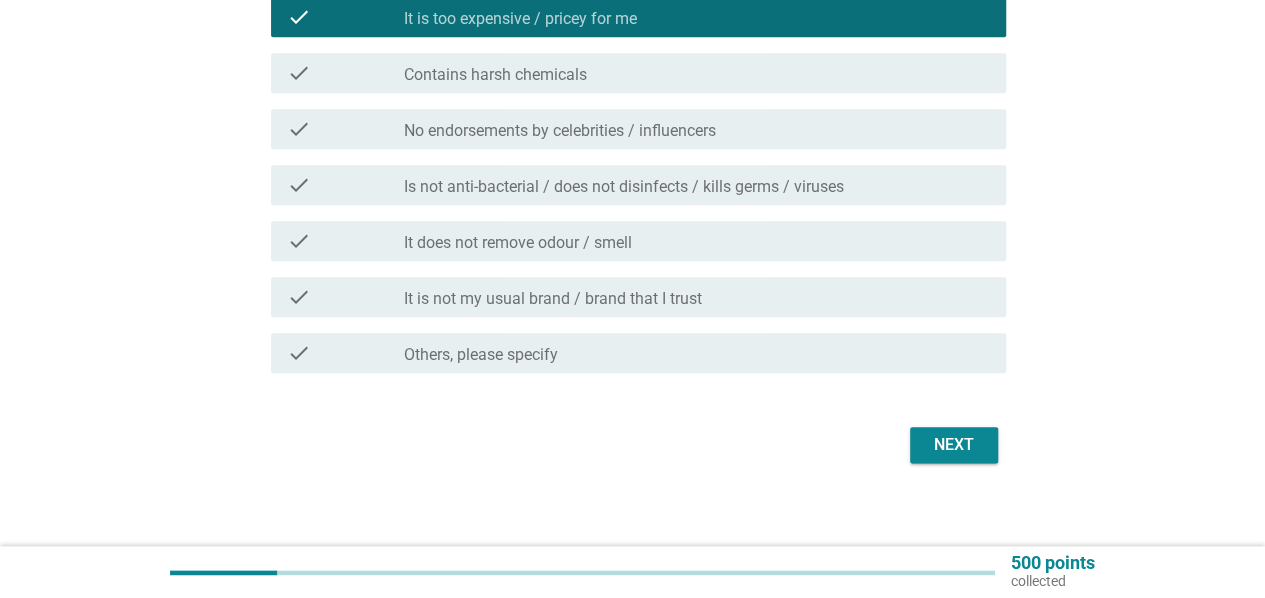 scroll, scrollTop: 999, scrollLeft: 0, axis: vertical 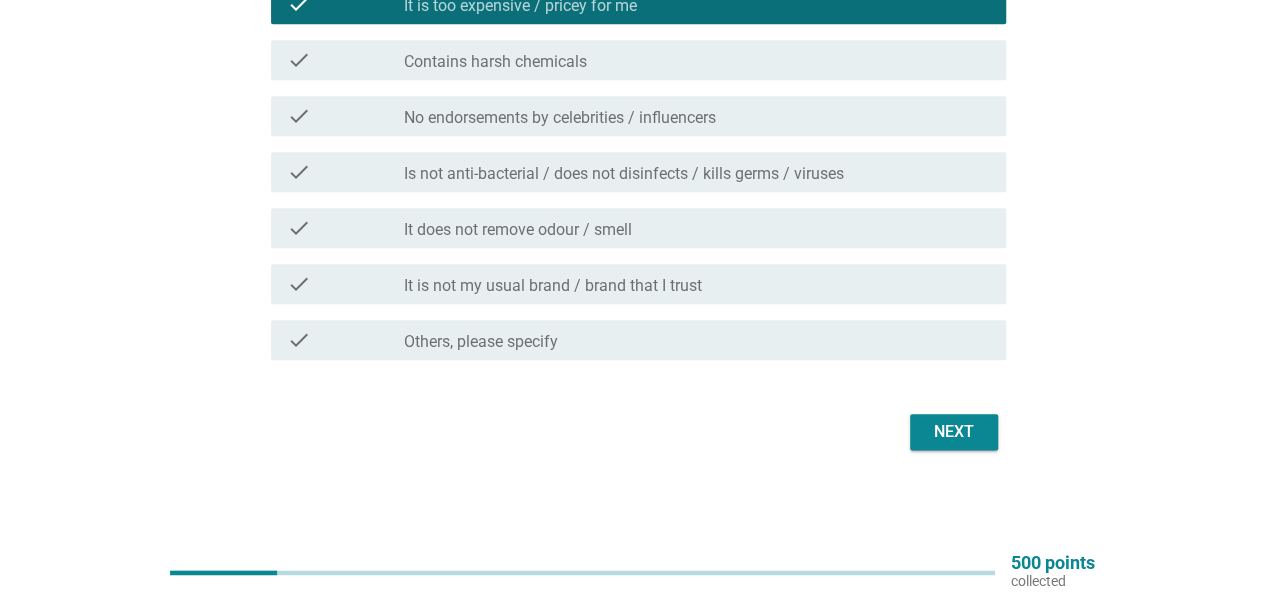 click on "Next" at bounding box center [954, 432] 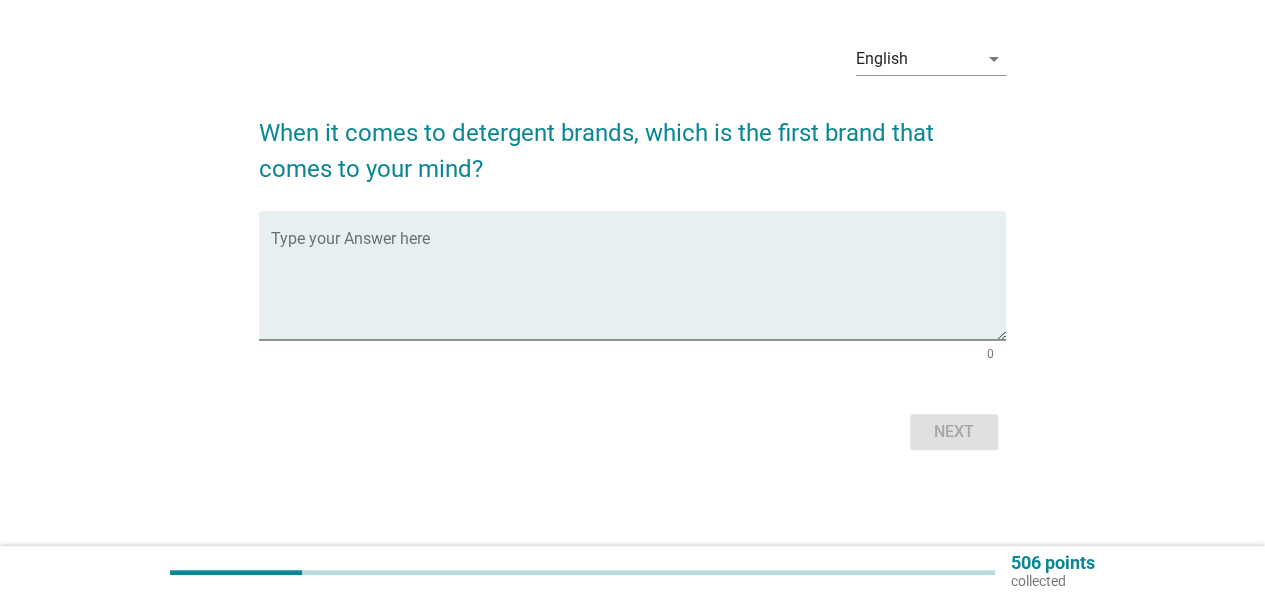 scroll, scrollTop: 0, scrollLeft: 0, axis: both 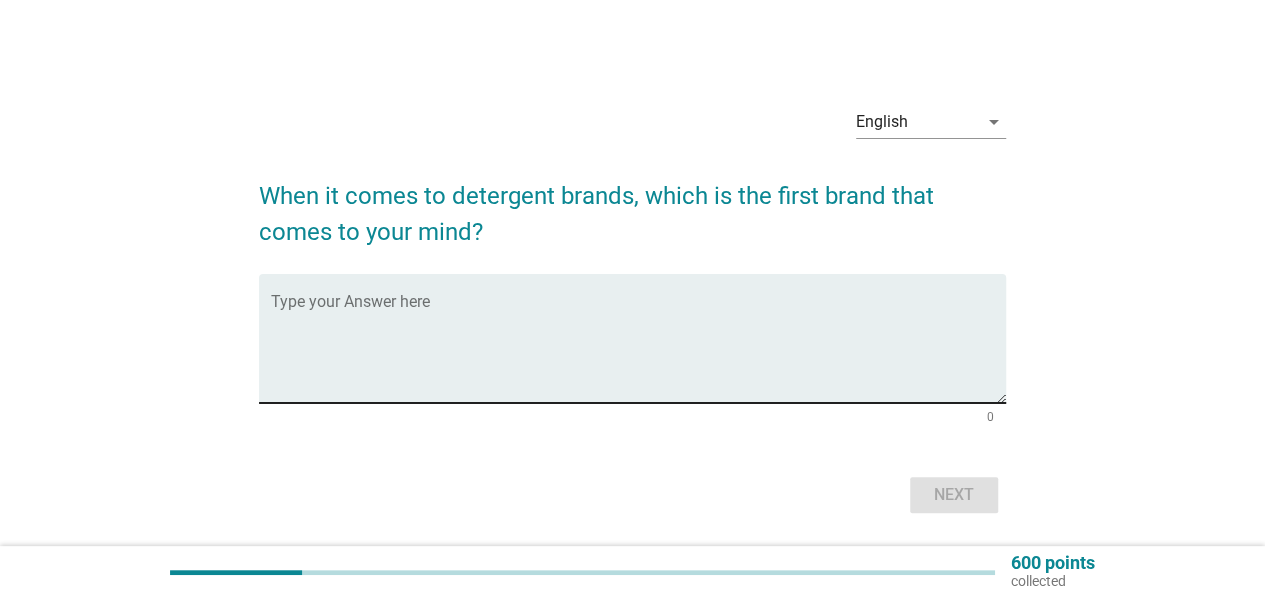 click at bounding box center [638, 350] 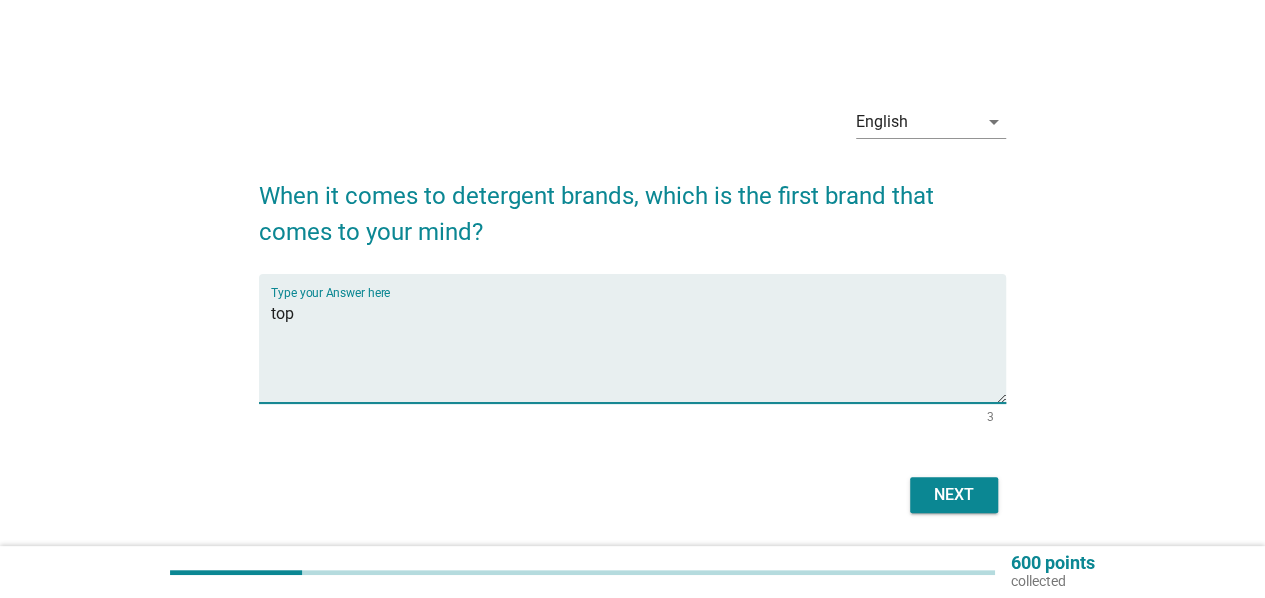 type on "top" 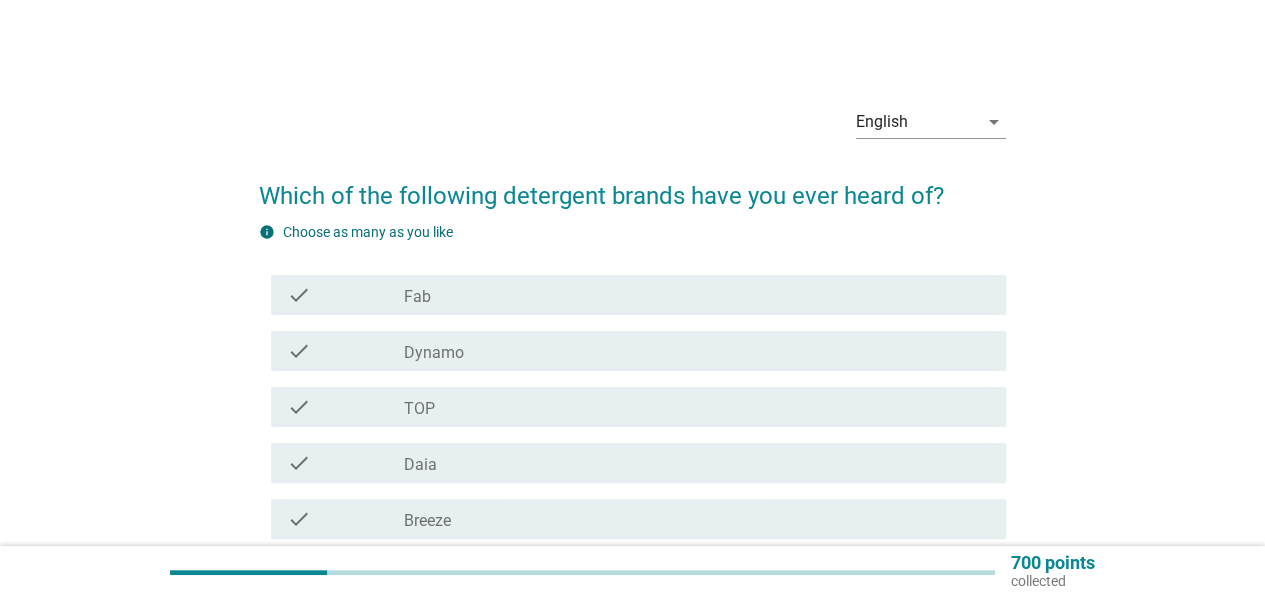click on "check_box_outline_blank Dynamo" at bounding box center [697, 351] 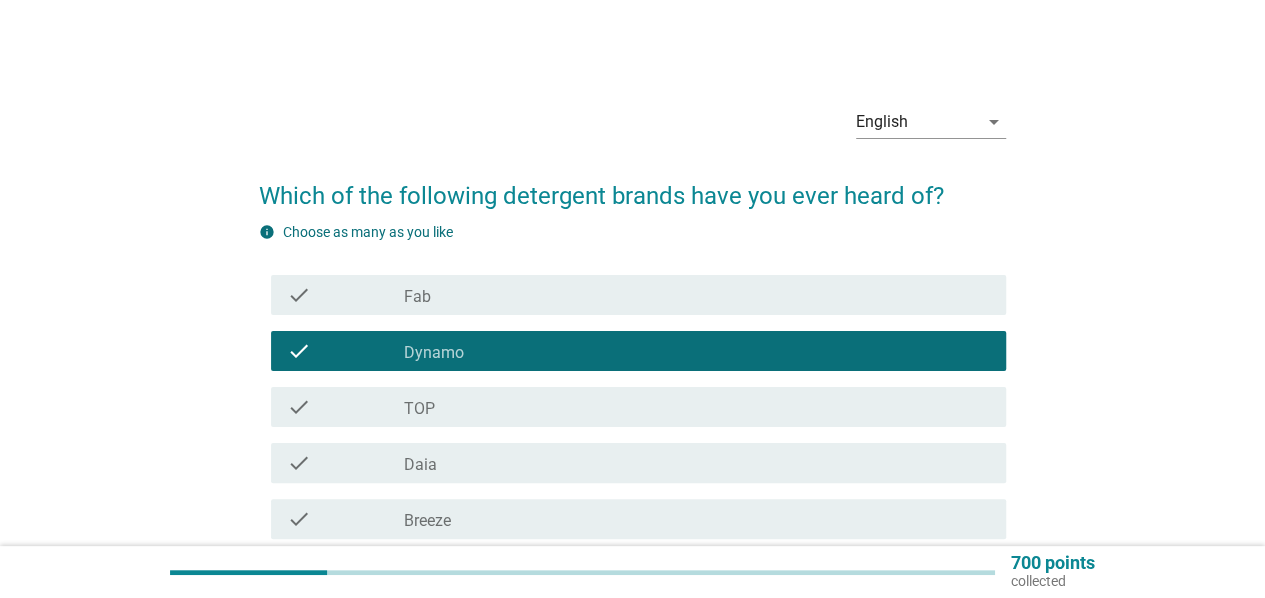 click on "check_box_outline_blank TOP" at bounding box center [697, 407] 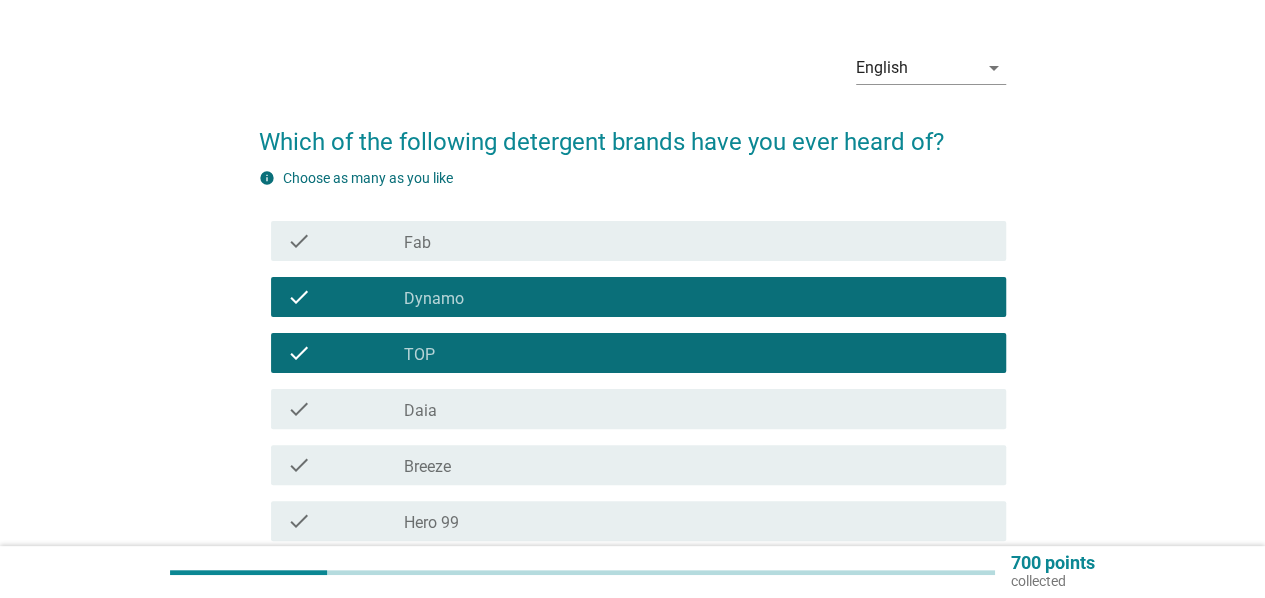 scroll, scrollTop: 100, scrollLeft: 0, axis: vertical 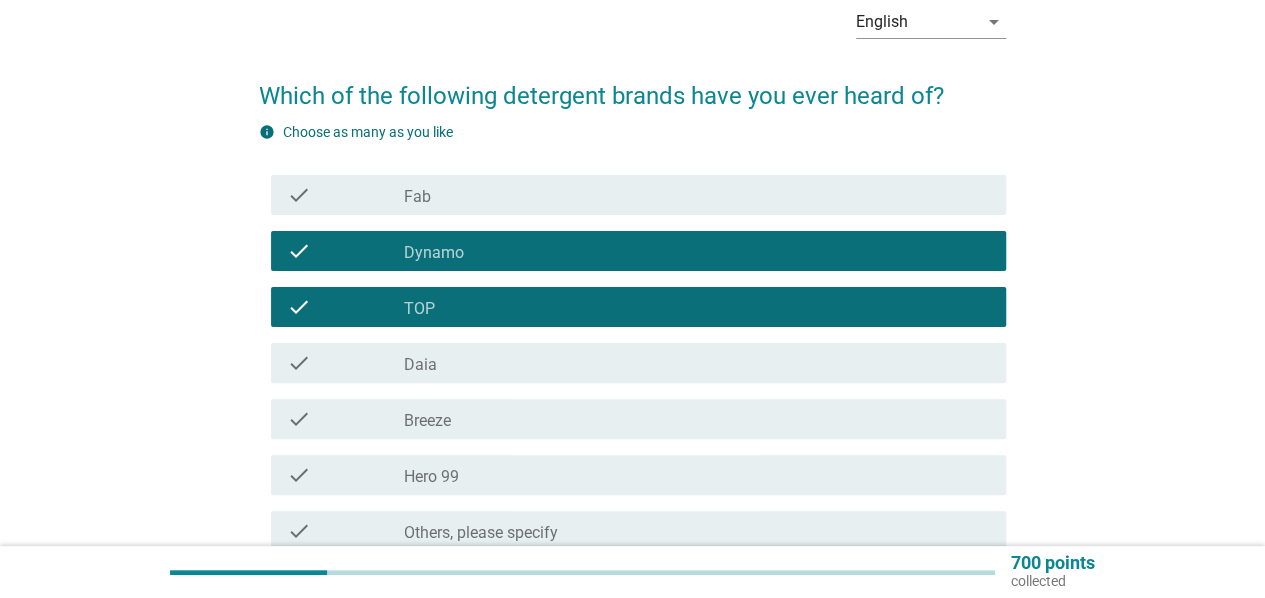 click on "check_box_outline_blank Daia" at bounding box center (697, 363) 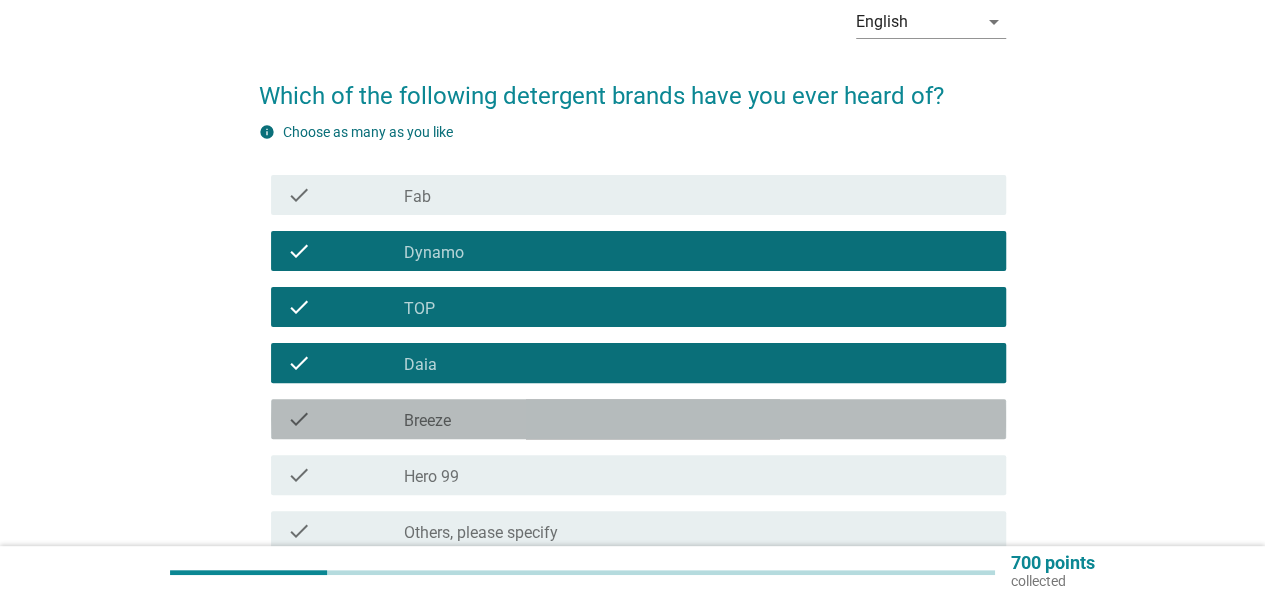 click on "check_box_outline_blank Breeze" at bounding box center [697, 419] 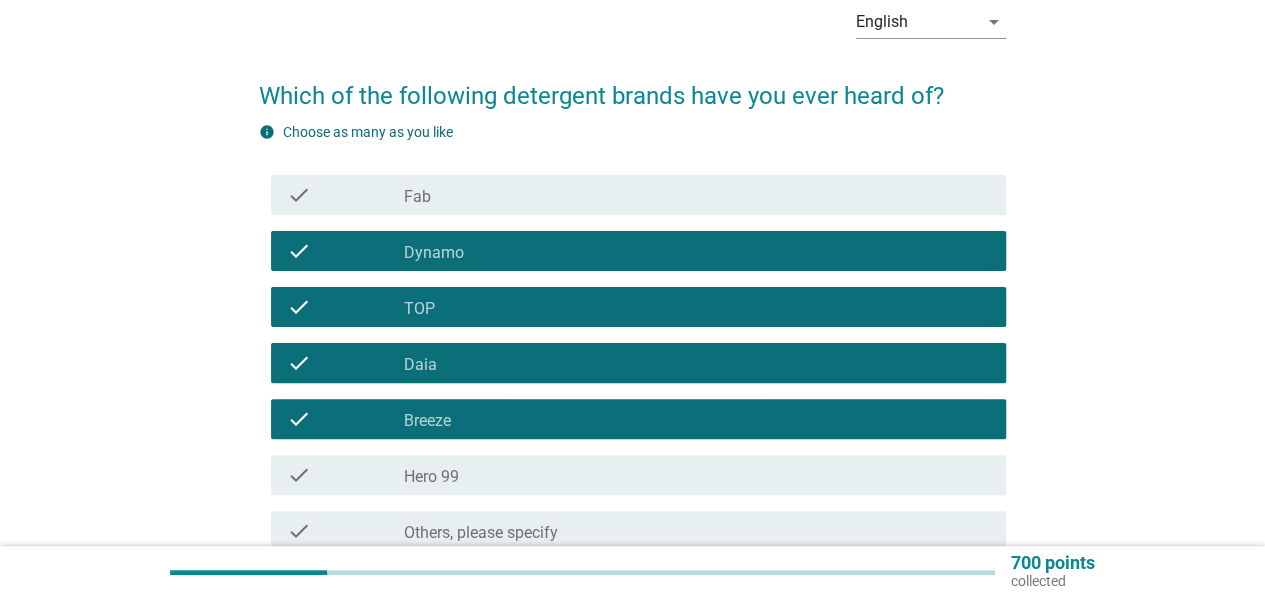click on "check     check_box_outline_blank Fab" at bounding box center [638, 195] 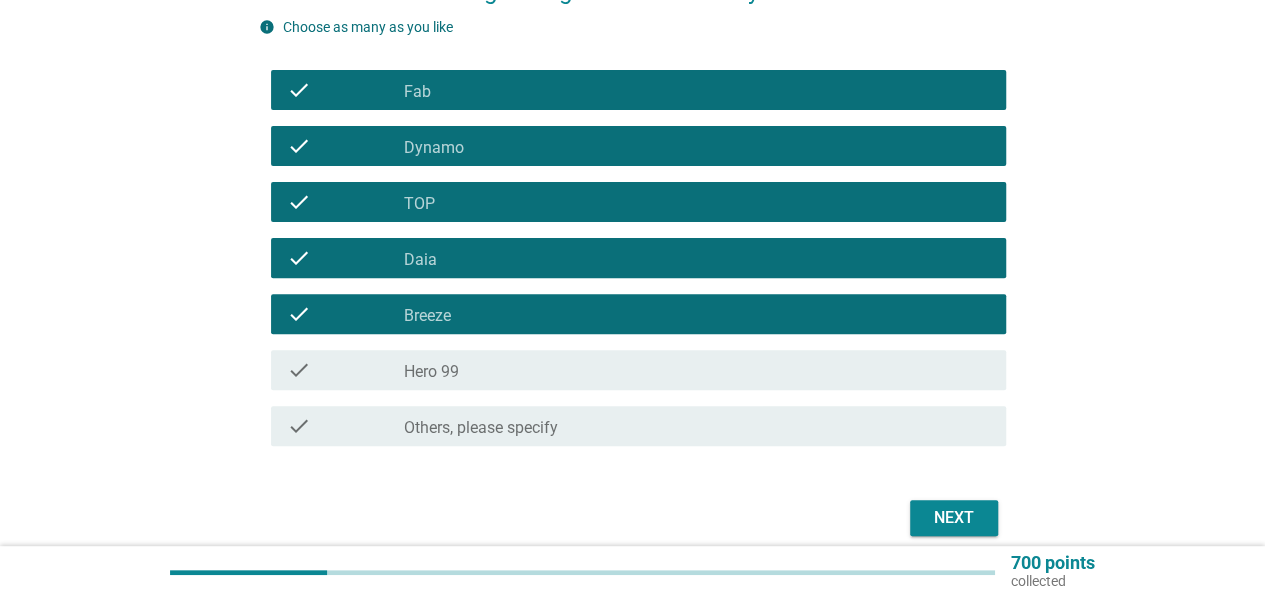 scroll, scrollTop: 291, scrollLeft: 0, axis: vertical 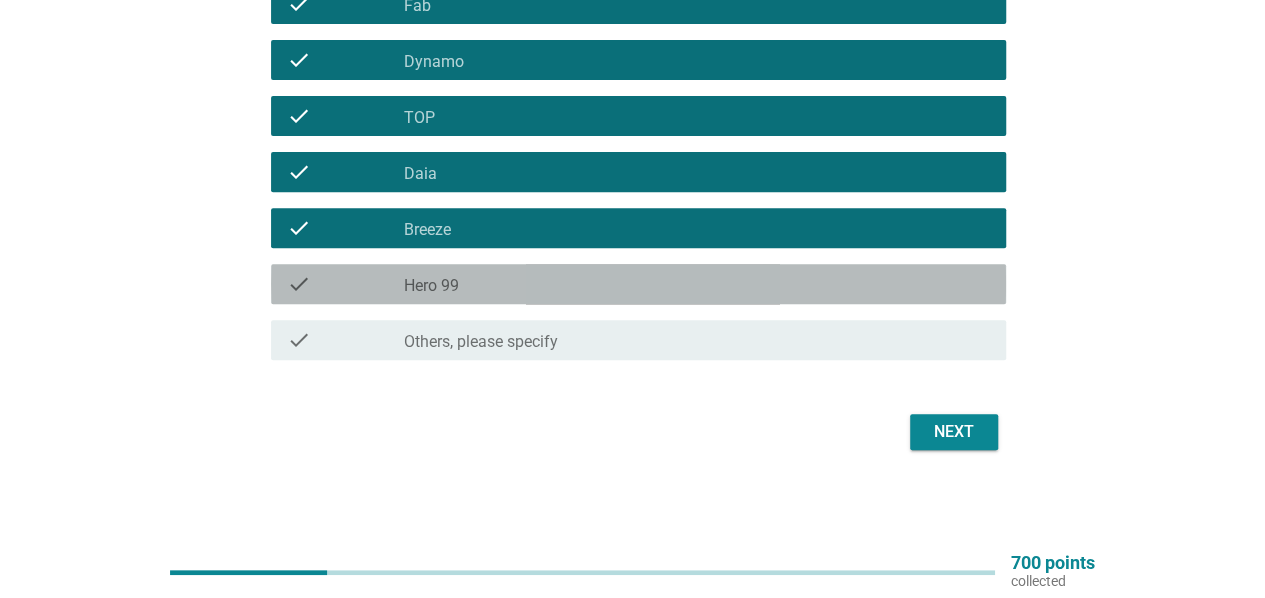 click on "check_box_outline_blank Hero 99" at bounding box center [697, 284] 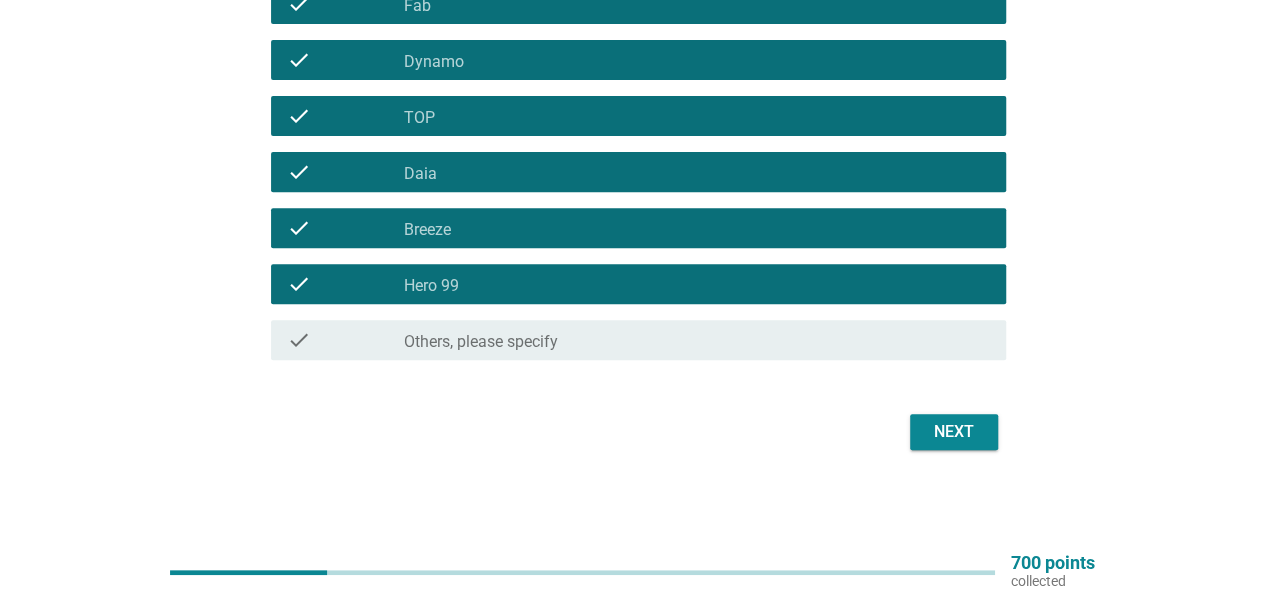 click on "Next" at bounding box center [954, 432] 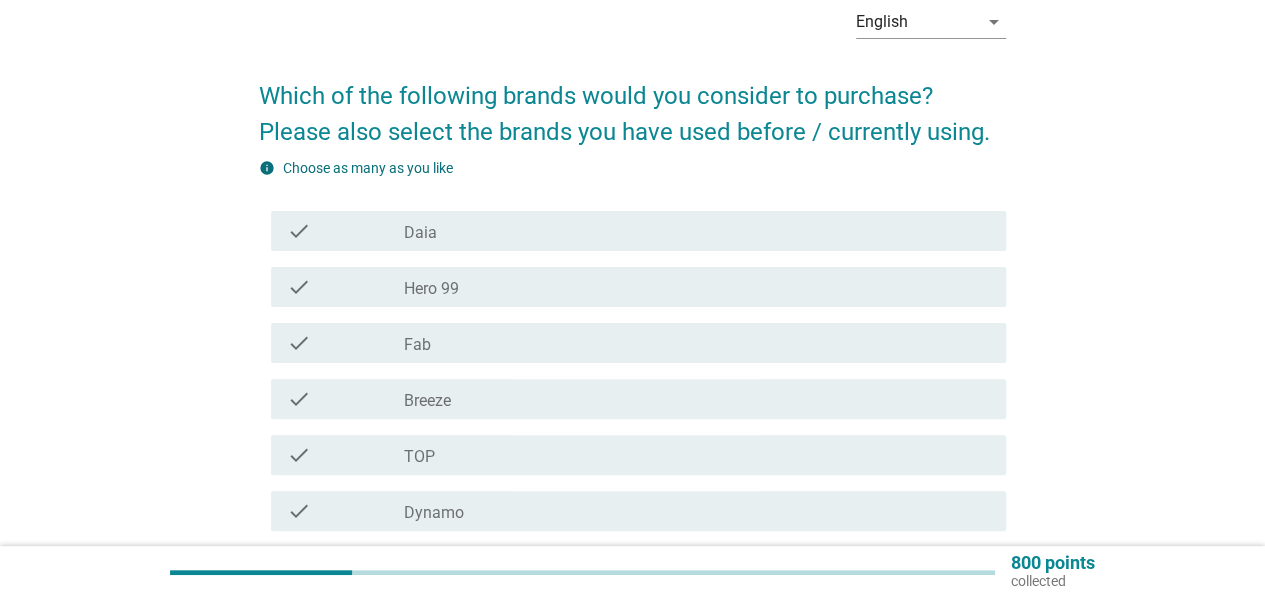 scroll, scrollTop: 200, scrollLeft: 0, axis: vertical 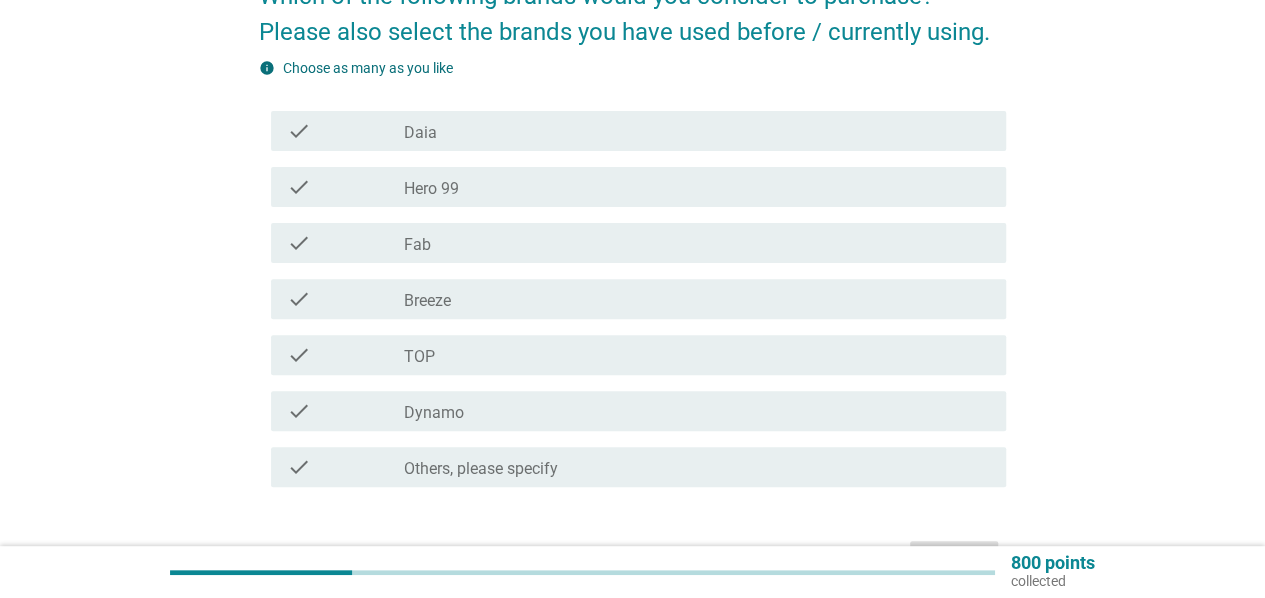 click on "check_box_outline_blank Breeze" at bounding box center (697, 299) 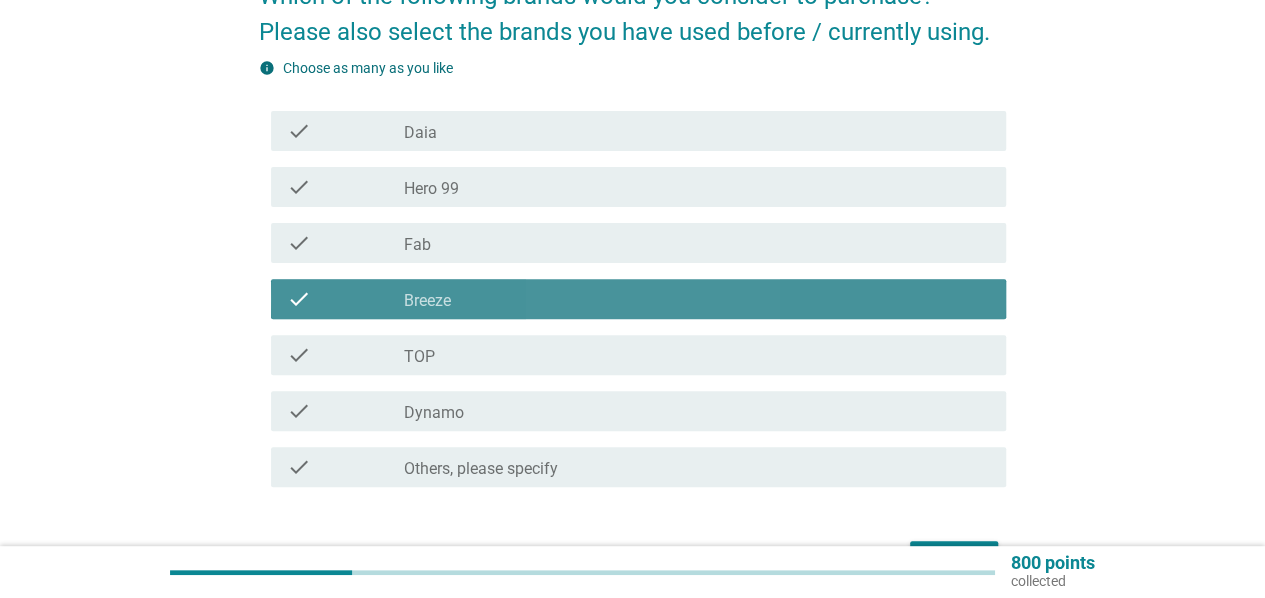 click on "check_box_outline_blank TOP" at bounding box center (697, 355) 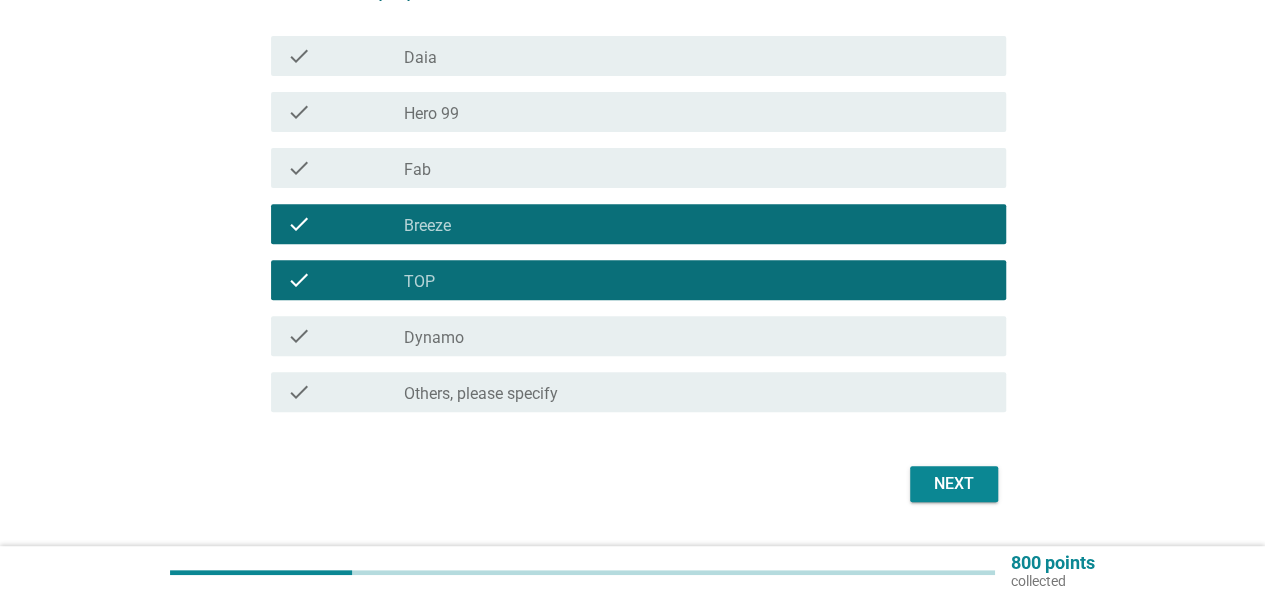 scroll, scrollTop: 327, scrollLeft: 0, axis: vertical 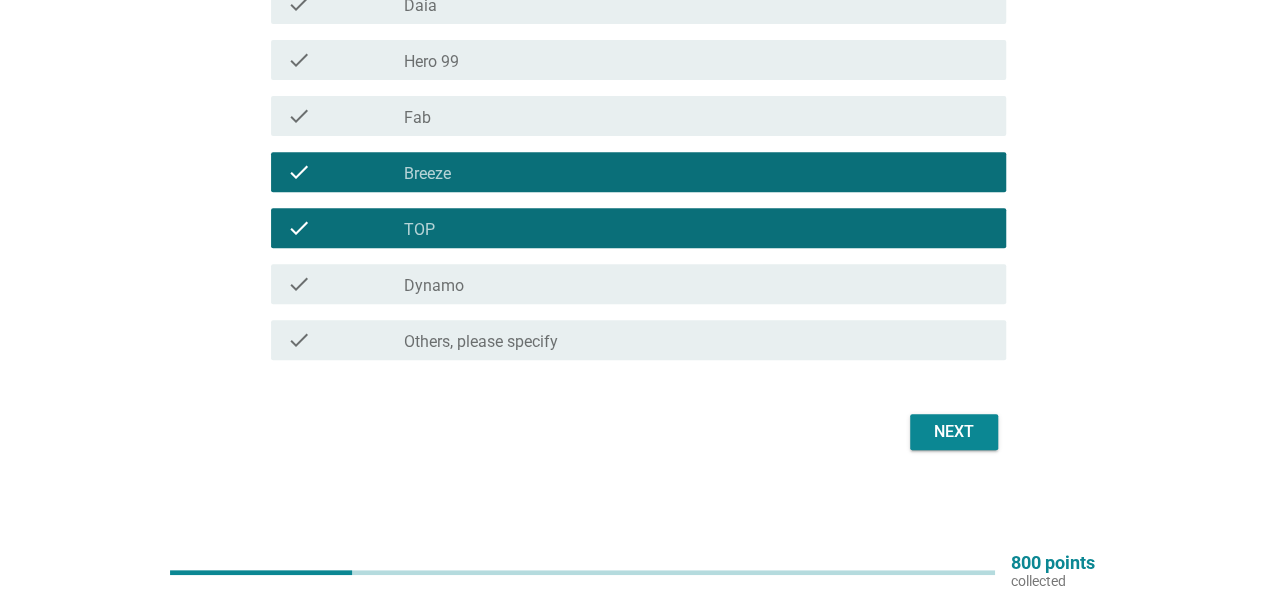 click on "Next" at bounding box center (954, 432) 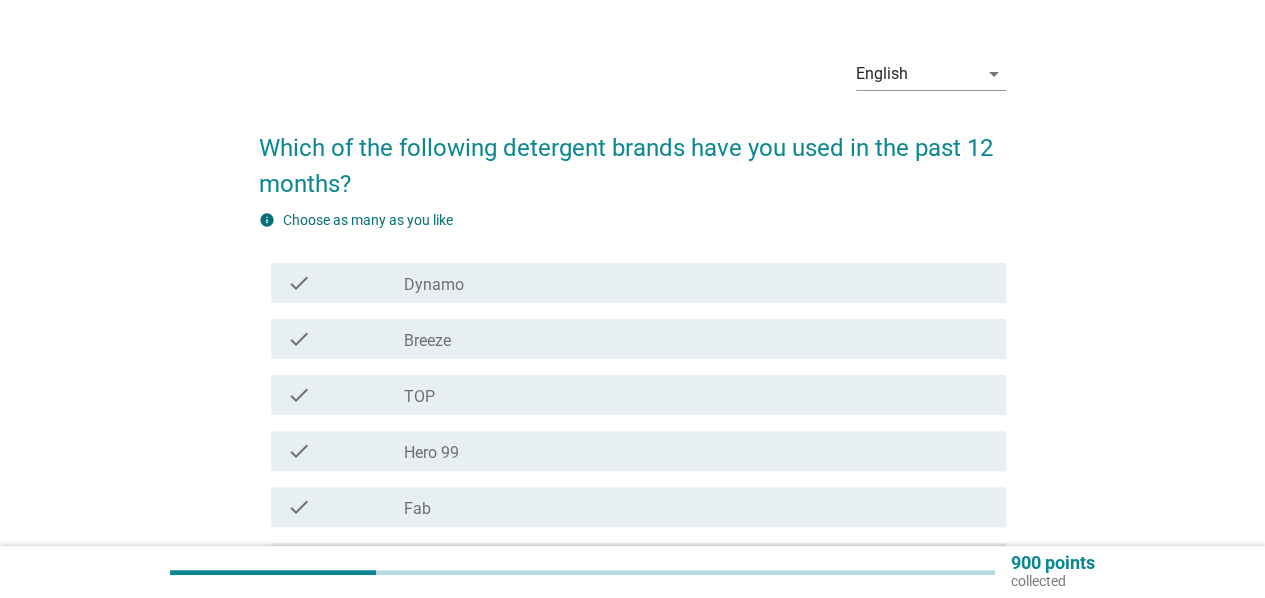scroll, scrollTop: 300, scrollLeft: 0, axis: vertical 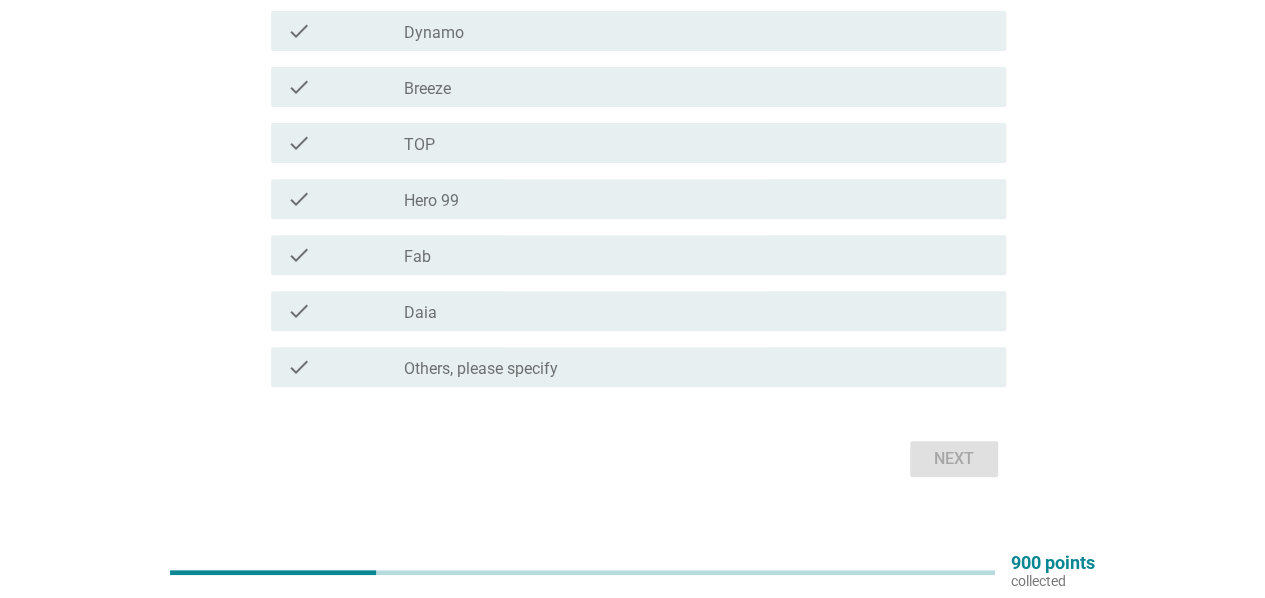 click on "TOP" at bounding box center [419, 145] 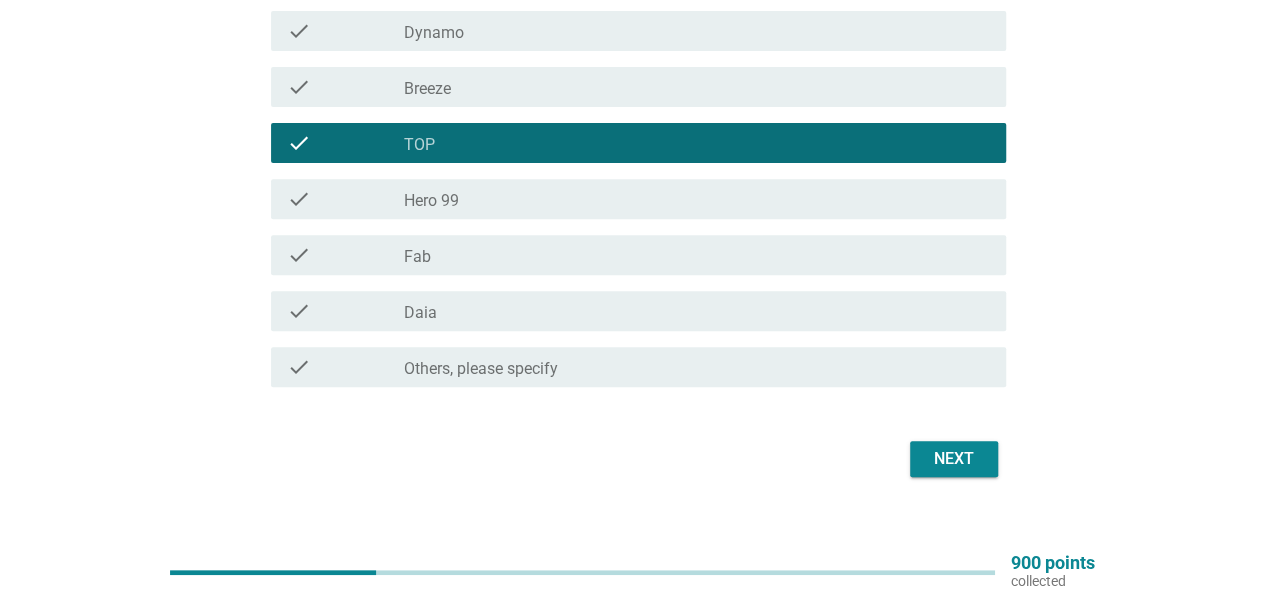 click on "Next" at bounding box center (632, 459) 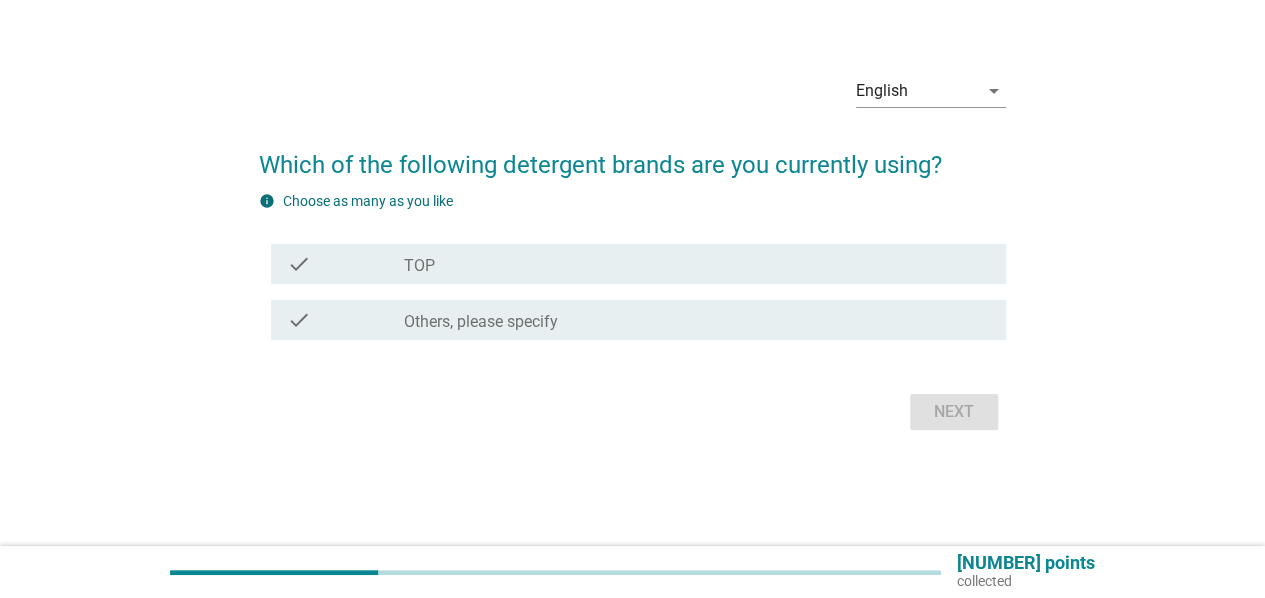 scroll, scrollTop: 0, scrollLeft: 0, axis: both 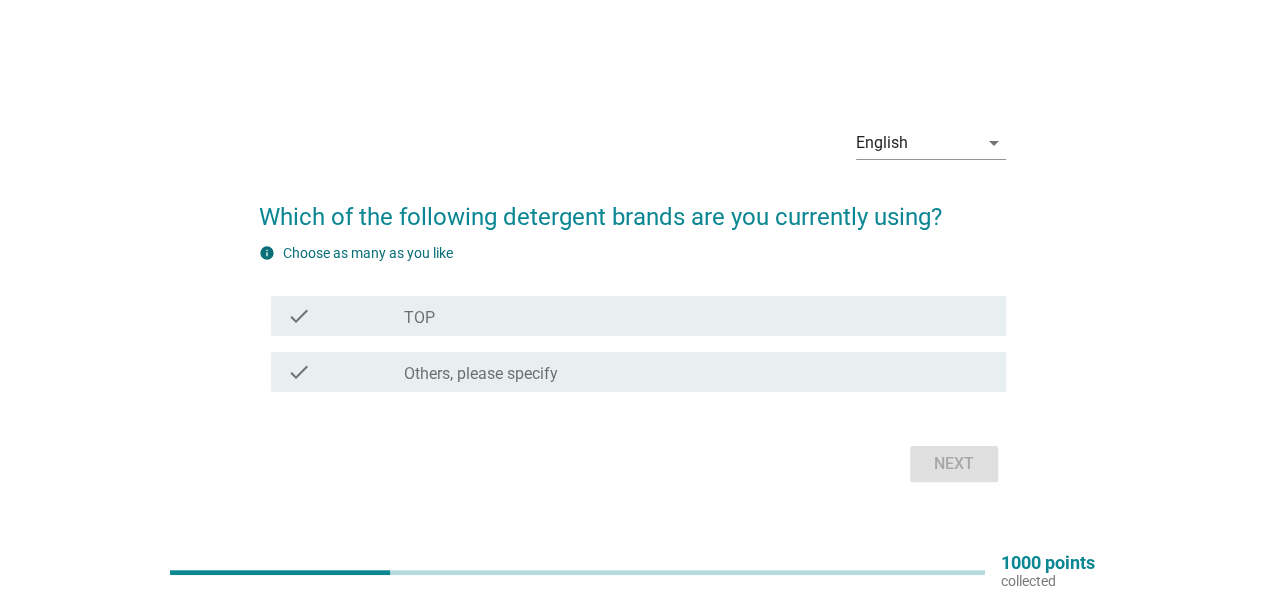 click on "check_box TOP" at bounding box center [697, 316] 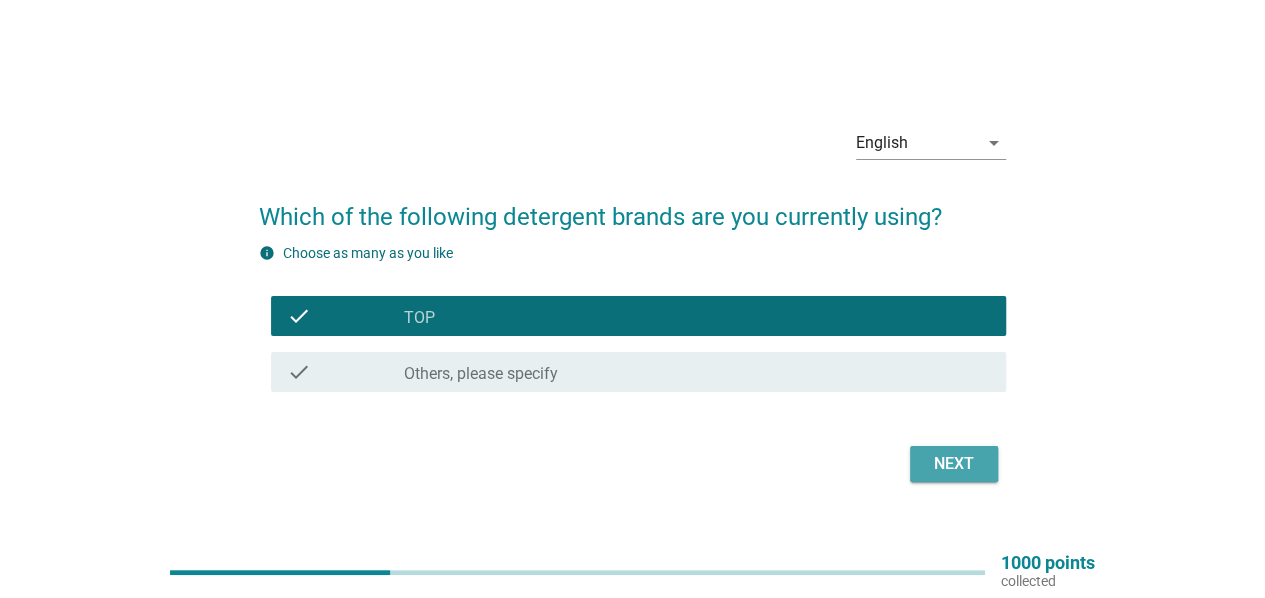 click on "Next" at bounding box center (954, 464) 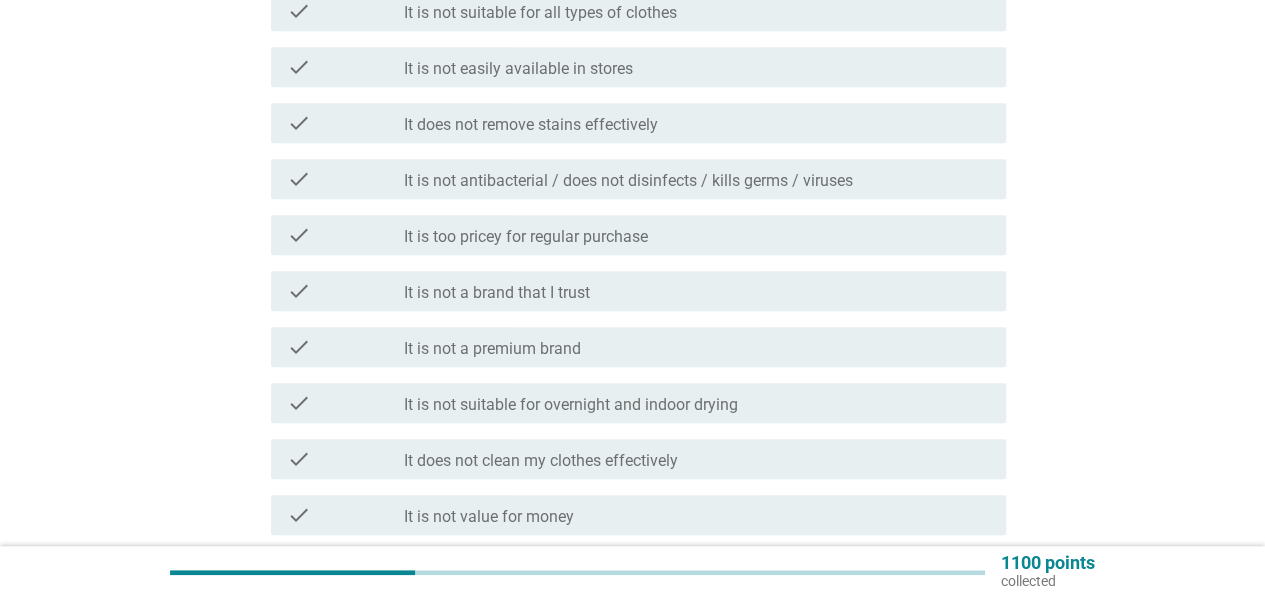 click on "It is too pricey for regular purchase" at bounding box center [526, 237] 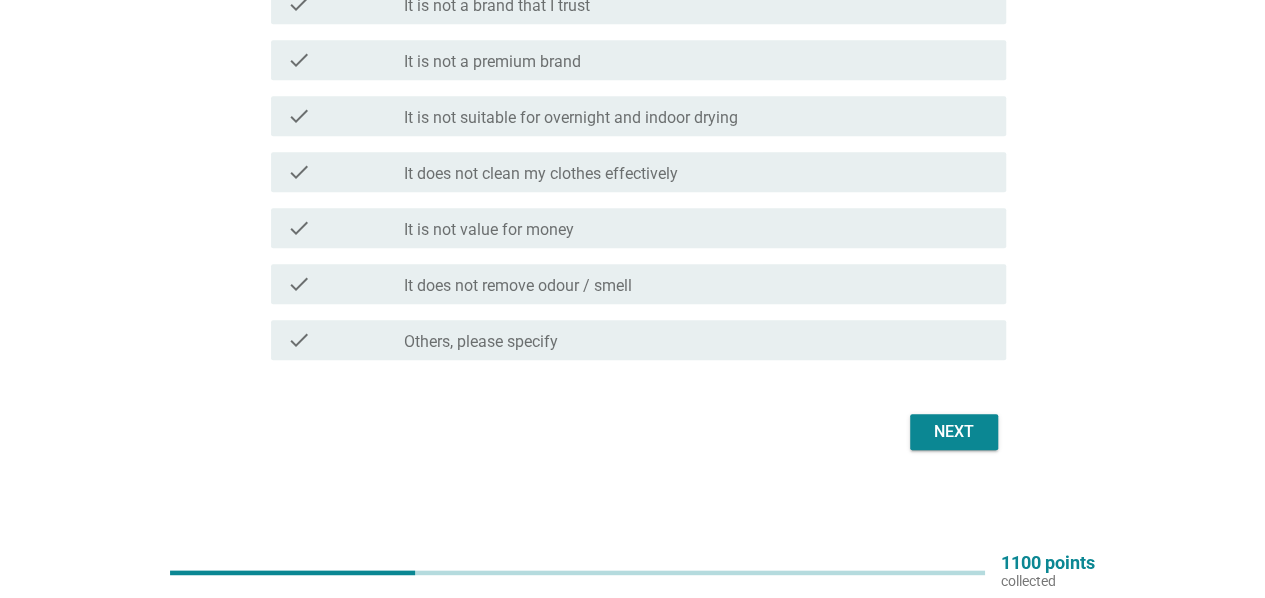 scroll, scrollTop: 787, scrollLeft: 0, axis: vertical 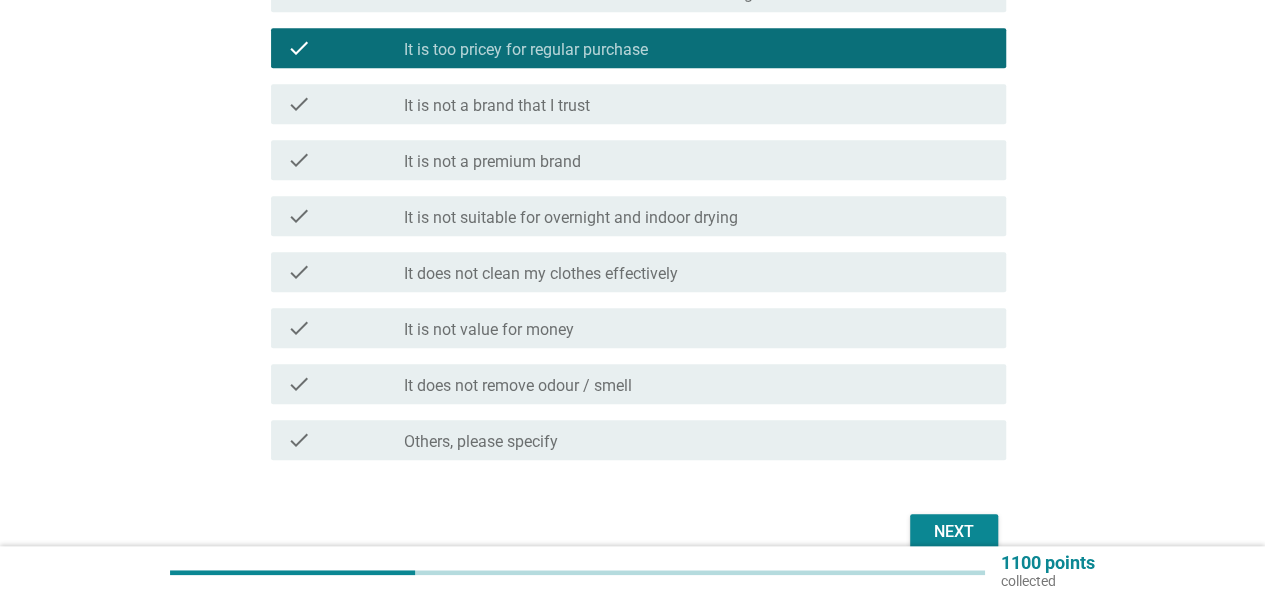 click on "It is not value for money" at bounding box center [489, 330] 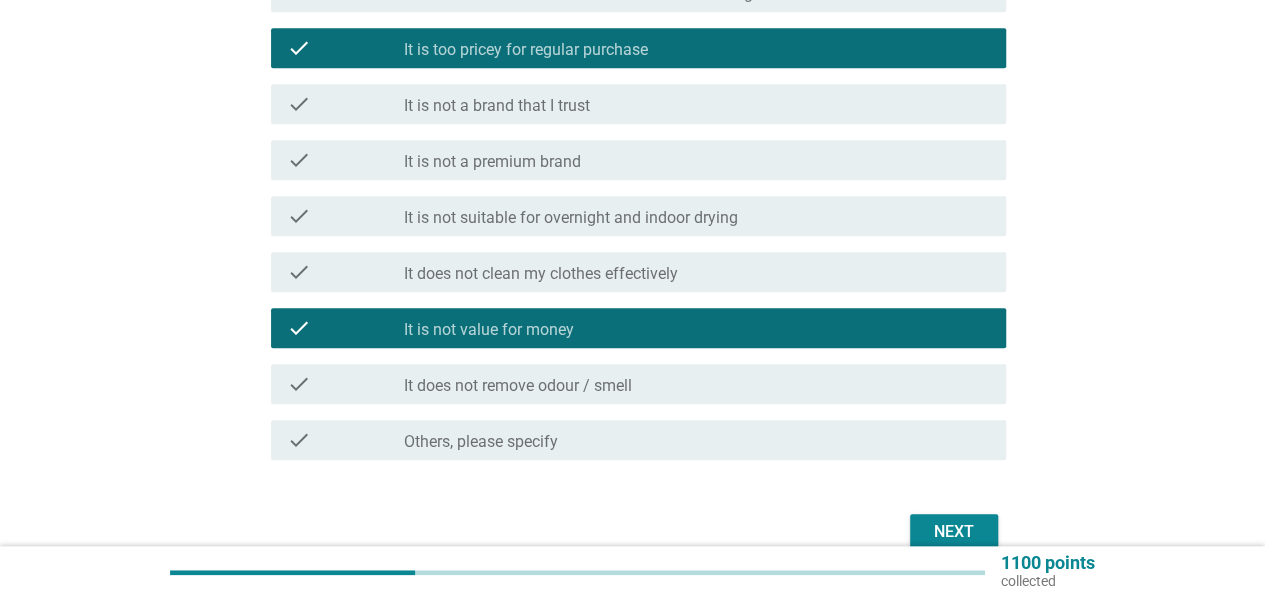 click on "Next" at bounding box center [954, 532] 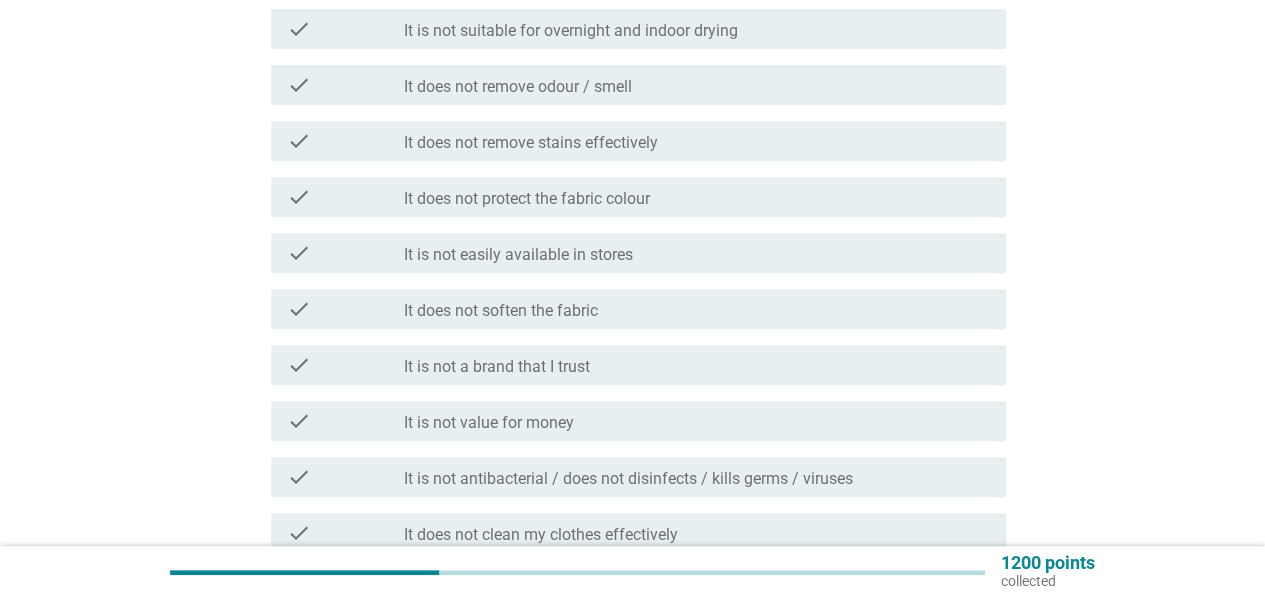 scroll, scrollTop: 400, scrollLeft: 0, axis: vertical 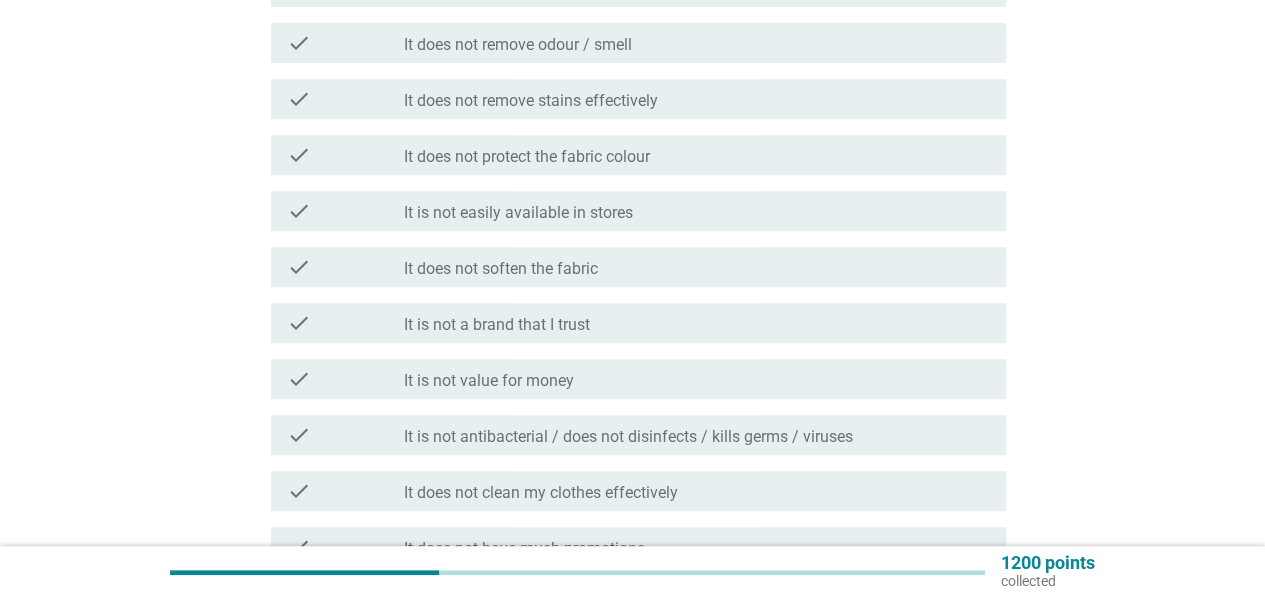 click on "check     check_box_outline_blank It is not value for money" at bounding box center (638, 379) 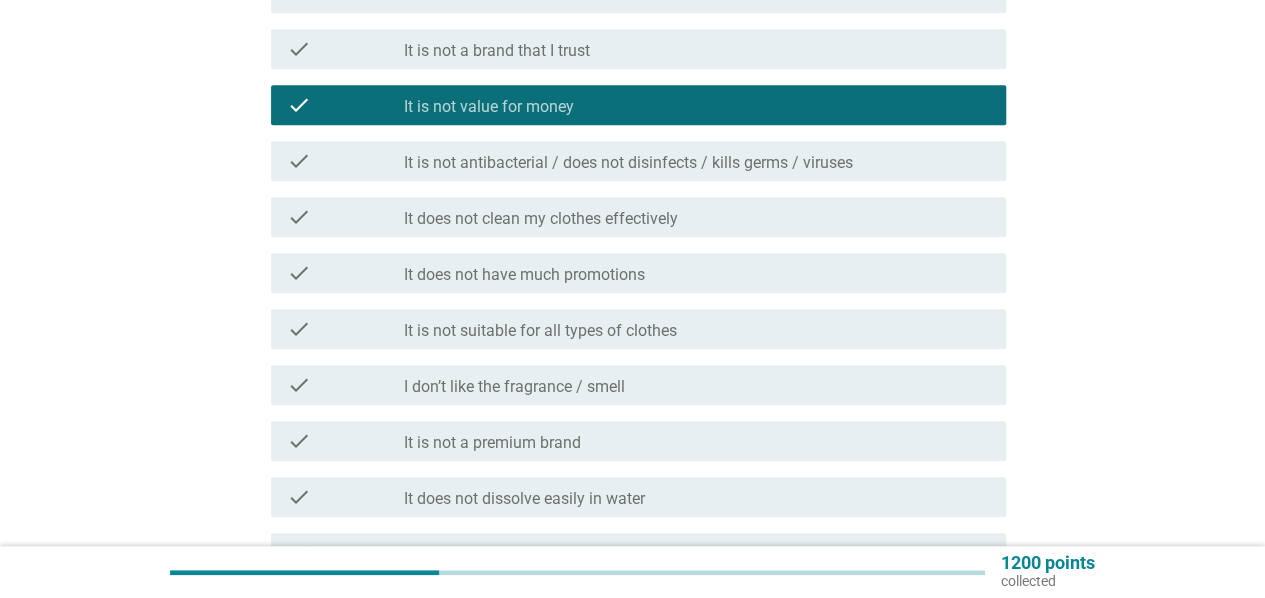 scroll, scrollTop: 800, scrollLeft: 0, axis: vertical 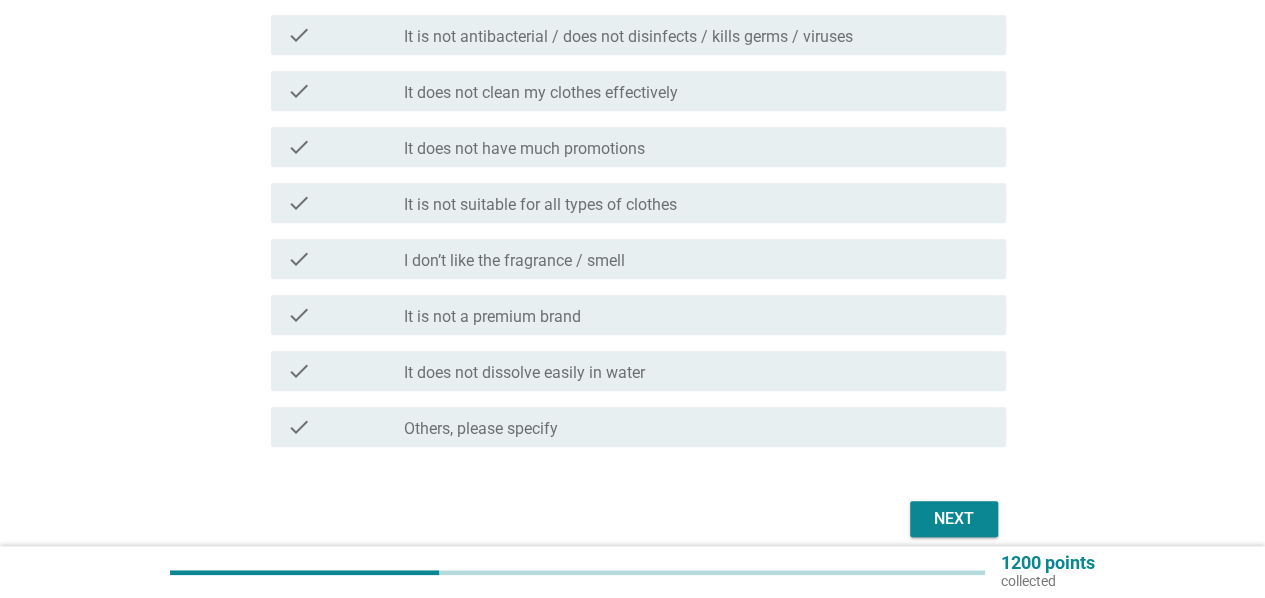 click on "check_box Others, please specify" at bounding box center (697, 427) 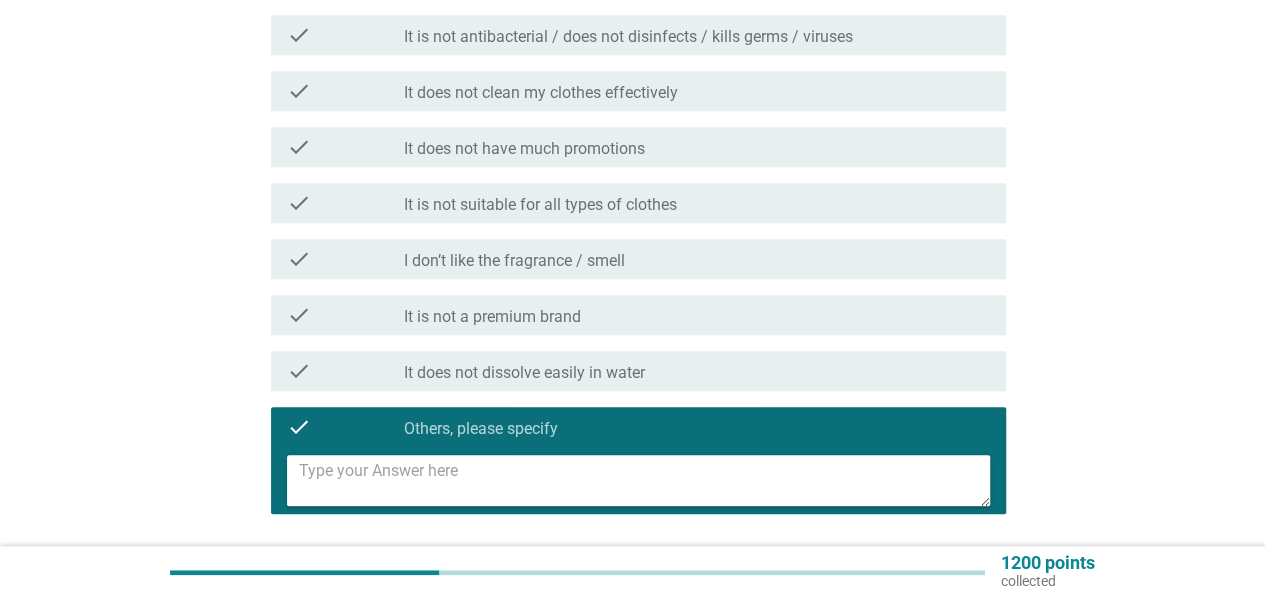 click at bounding box center (644, 480) 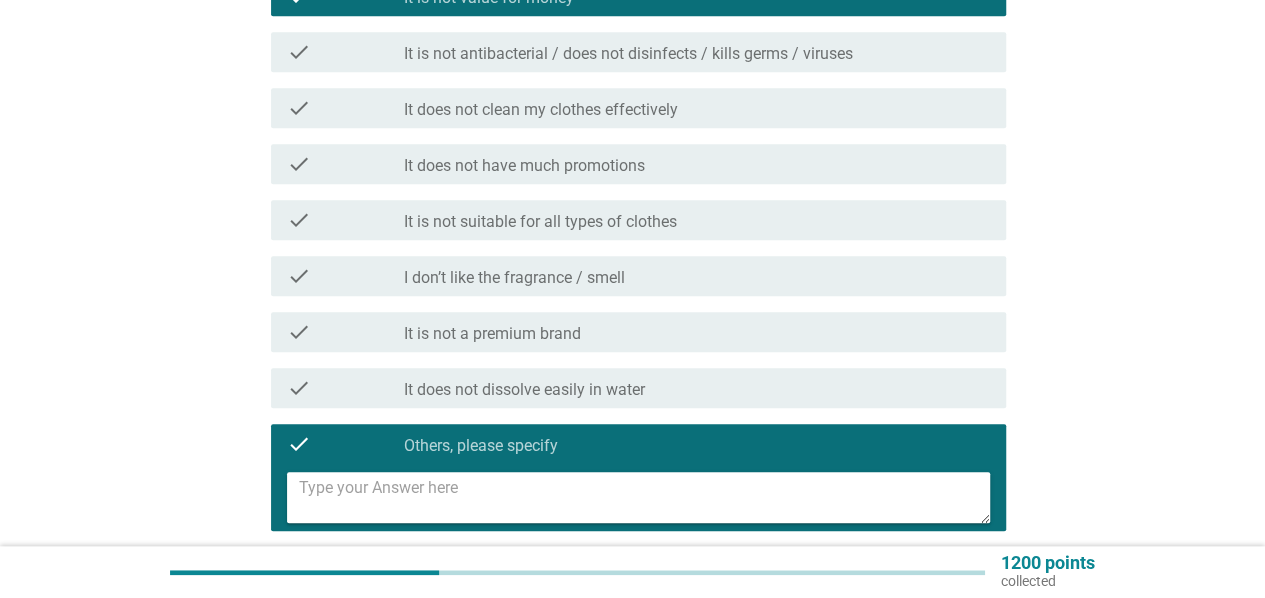 scroll, scrollTop: 500, scrollLeft: 0, axis: vertical 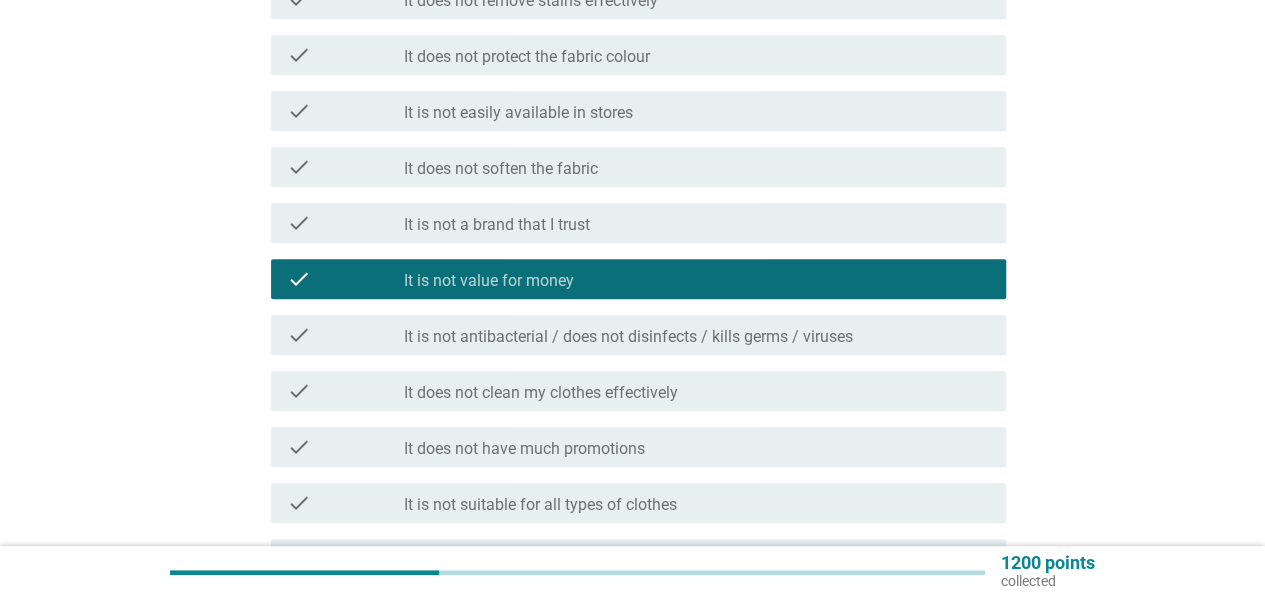 click on "It is not value for money" at bounding box center (489, 281) 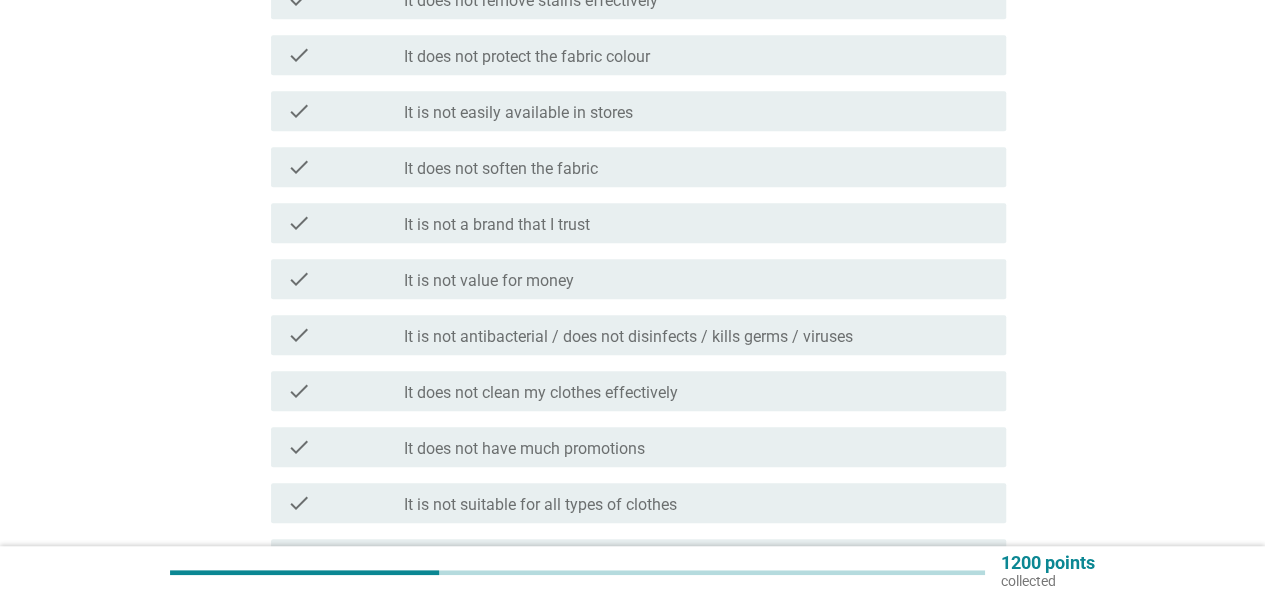 scroll, scrollTop: 800, scrollLeft: 0, axis: vertical 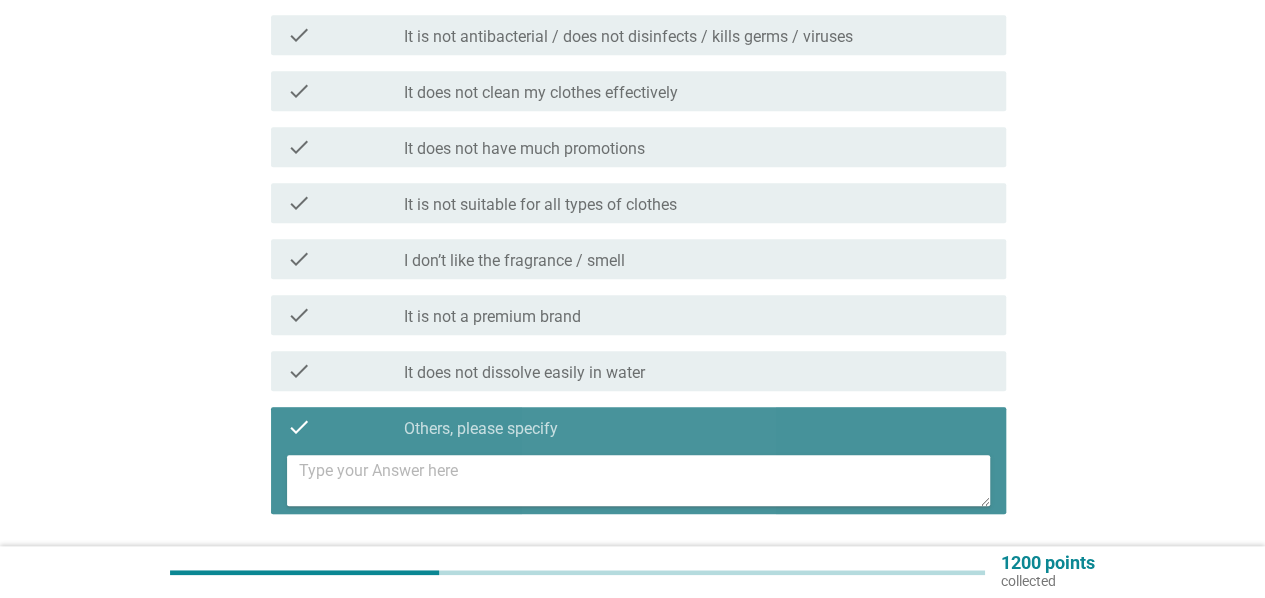 click at bounding box center [644, 480] 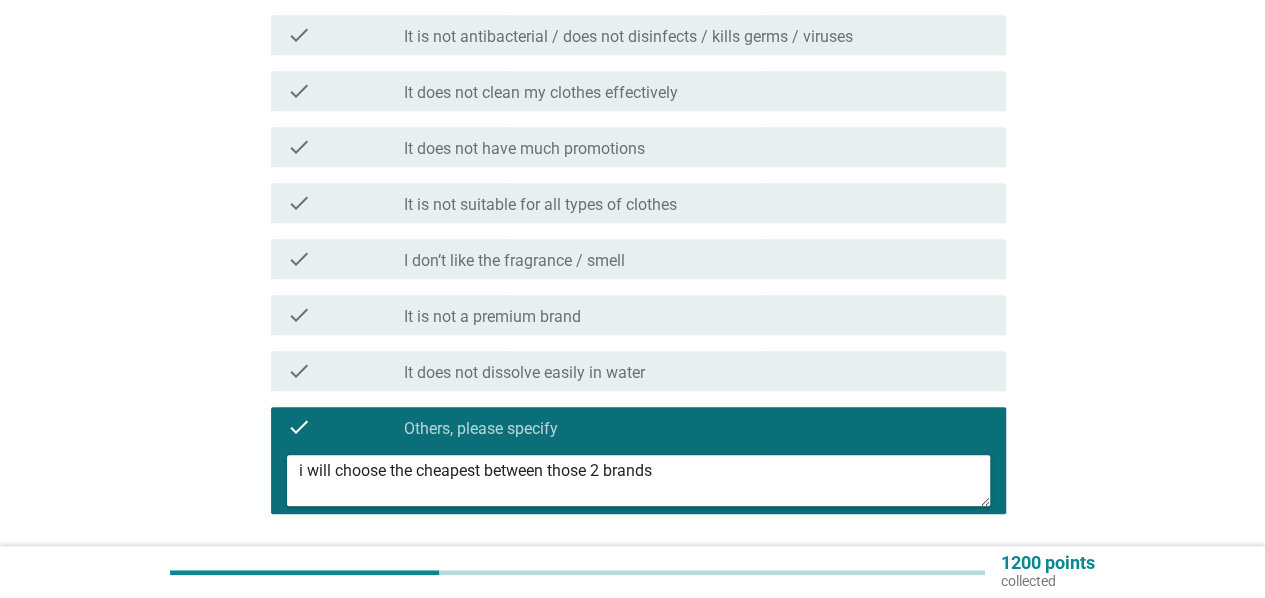 scroll, scrollTop: 954, scrollLeft: 0, axis: vertical 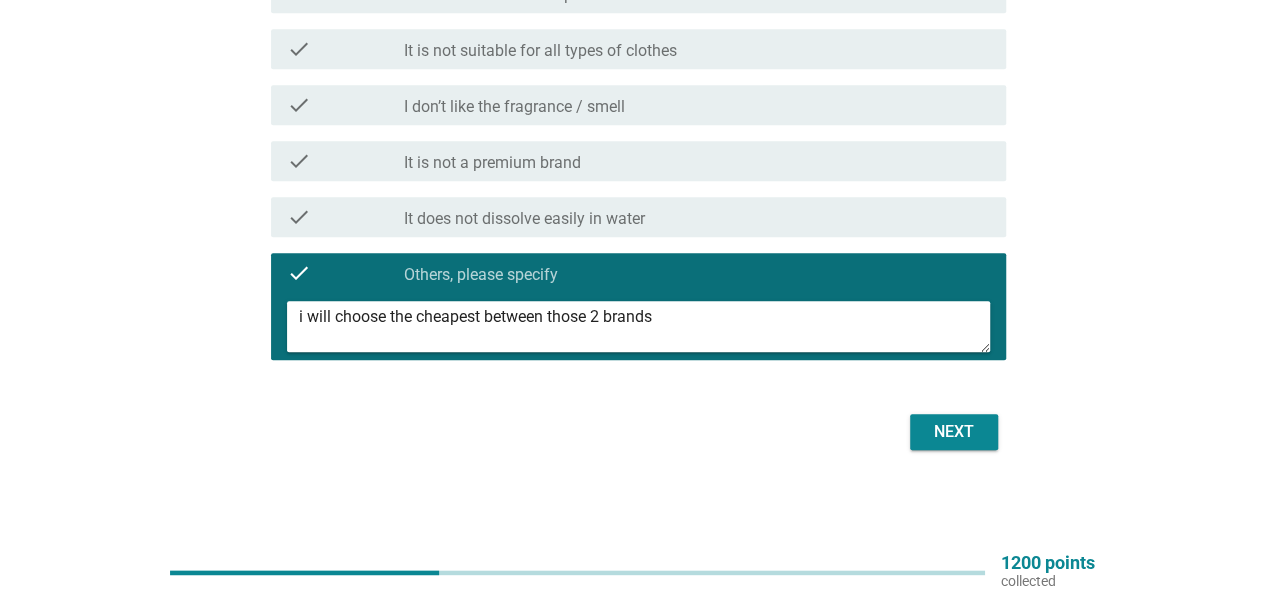 type on "i will choose the cheapest between those 2 brands" 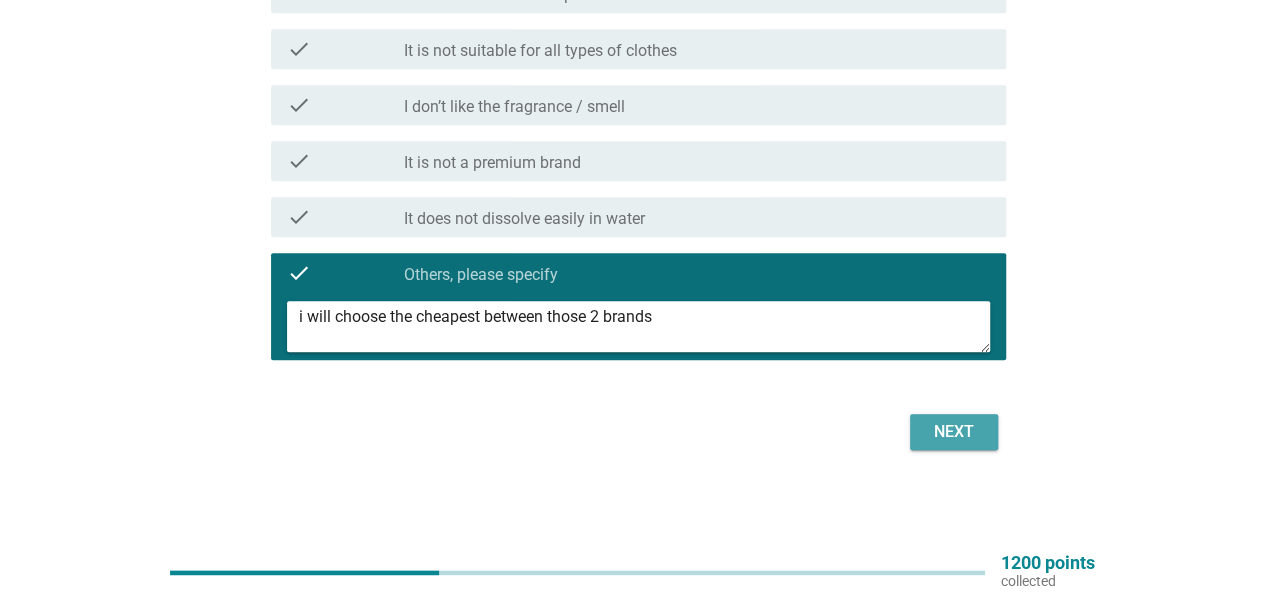 click on "Next" at bounding box center (954, 432) 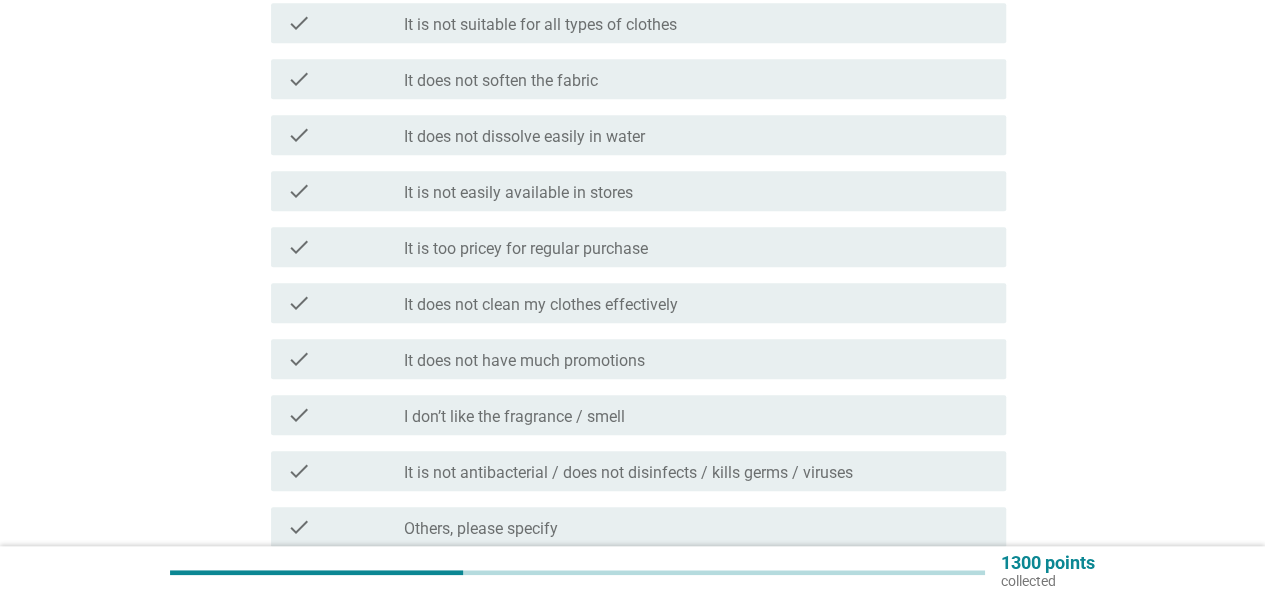 scroll, scrollTop: 800, scrollLeft: 0, axis: vertical 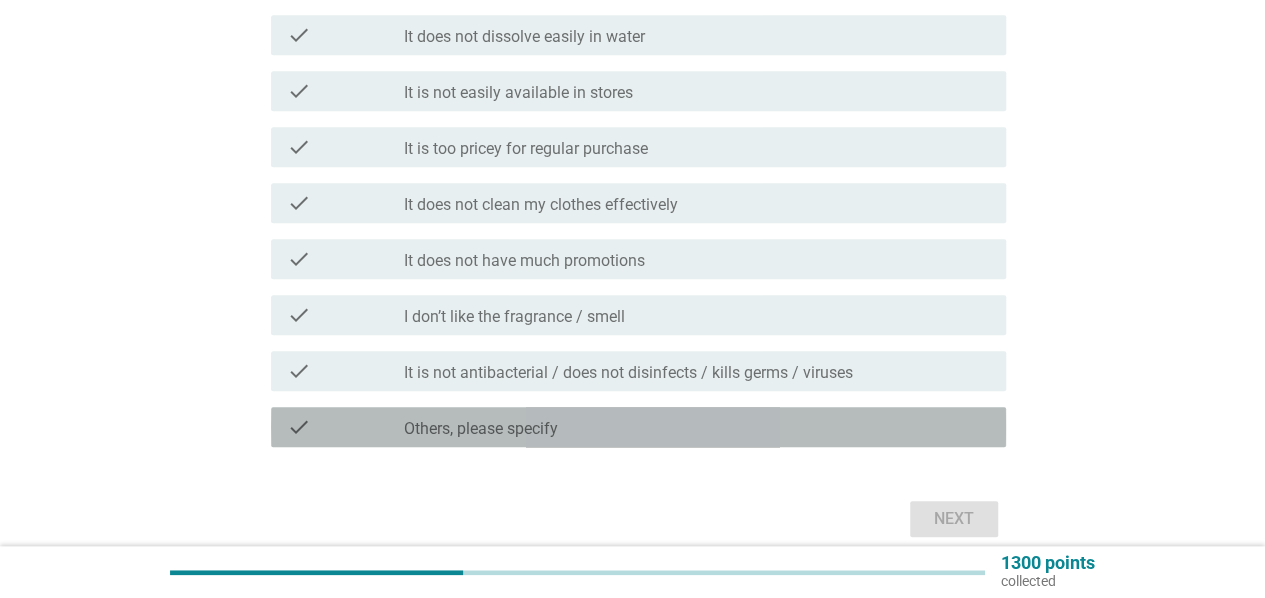 click on "Others, please specify" at bounding box center [481, 429] 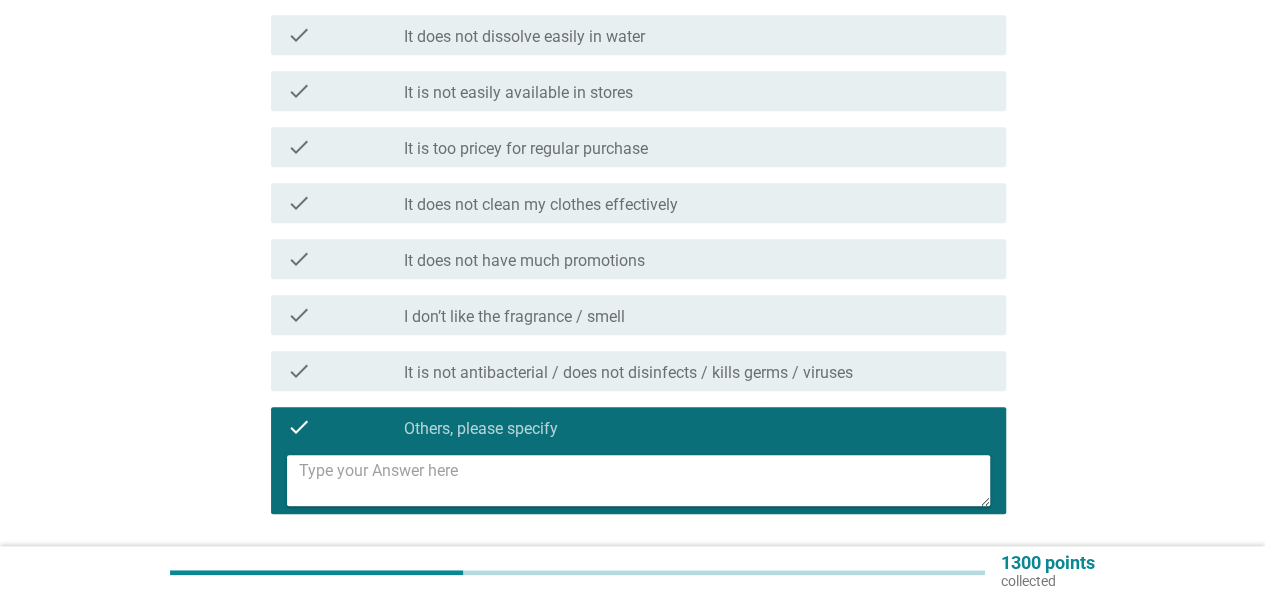 click at bounding box center [644, 480] 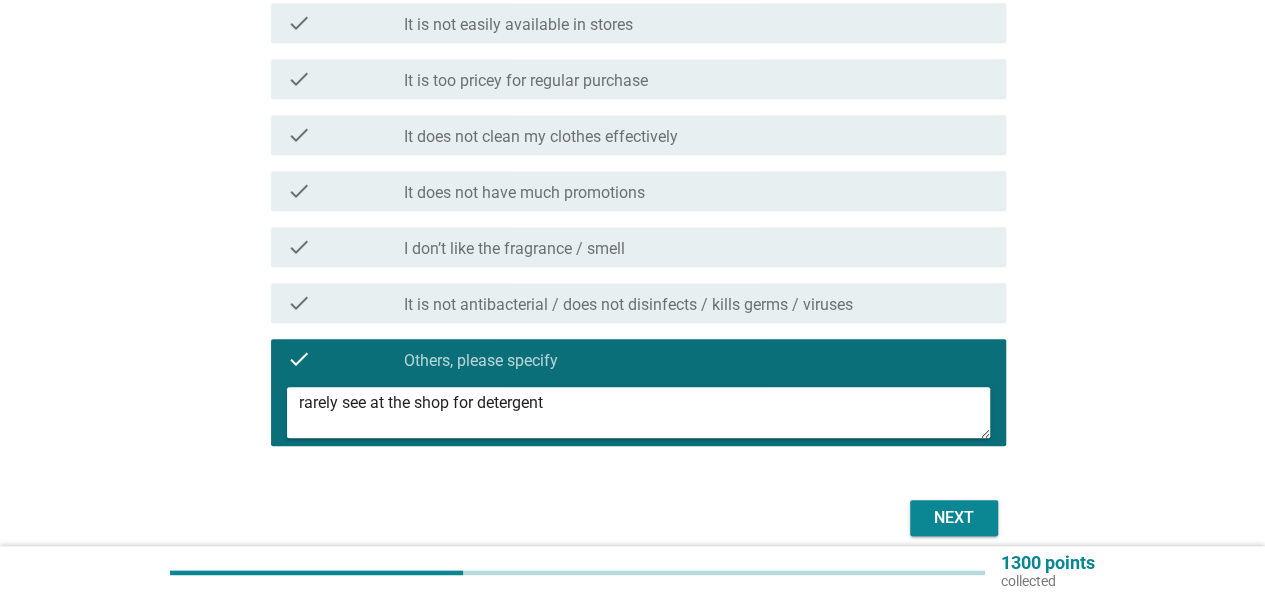 scroll, scrollTop: 900, scrollLeft: 0, axis: vertical 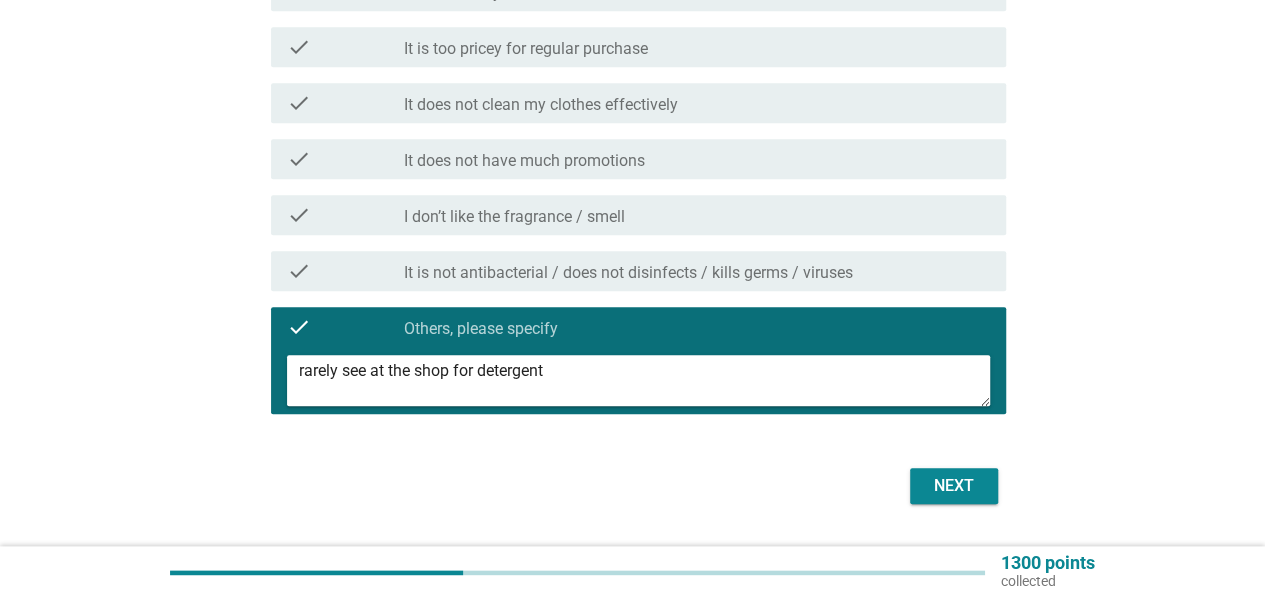 type on "rarely see at the shop for detergent" 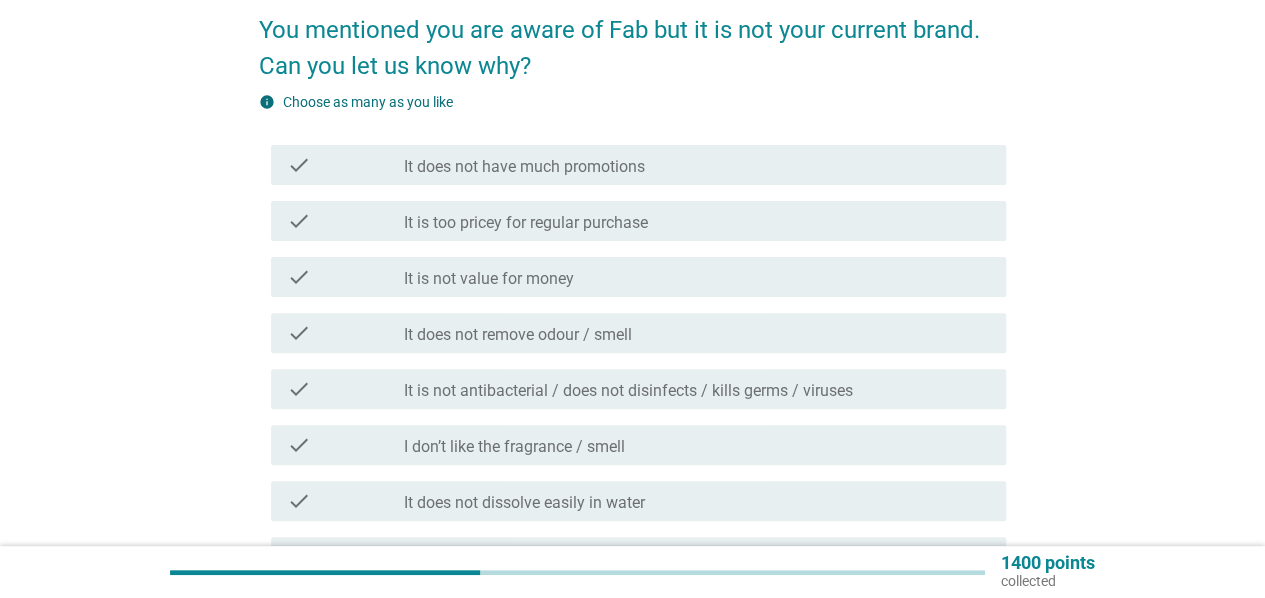 scroll, scrollTop: 200, scrollLeft: 0, axis: vertical 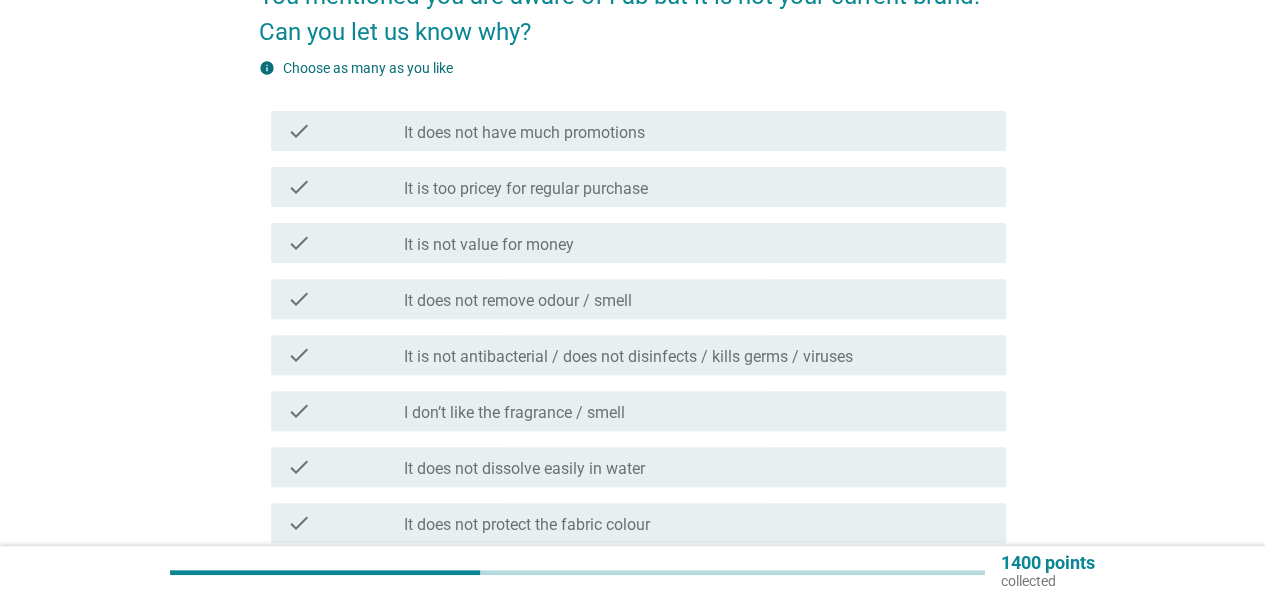 click on "It does not have much promotions" at bounding box center [524, 133] 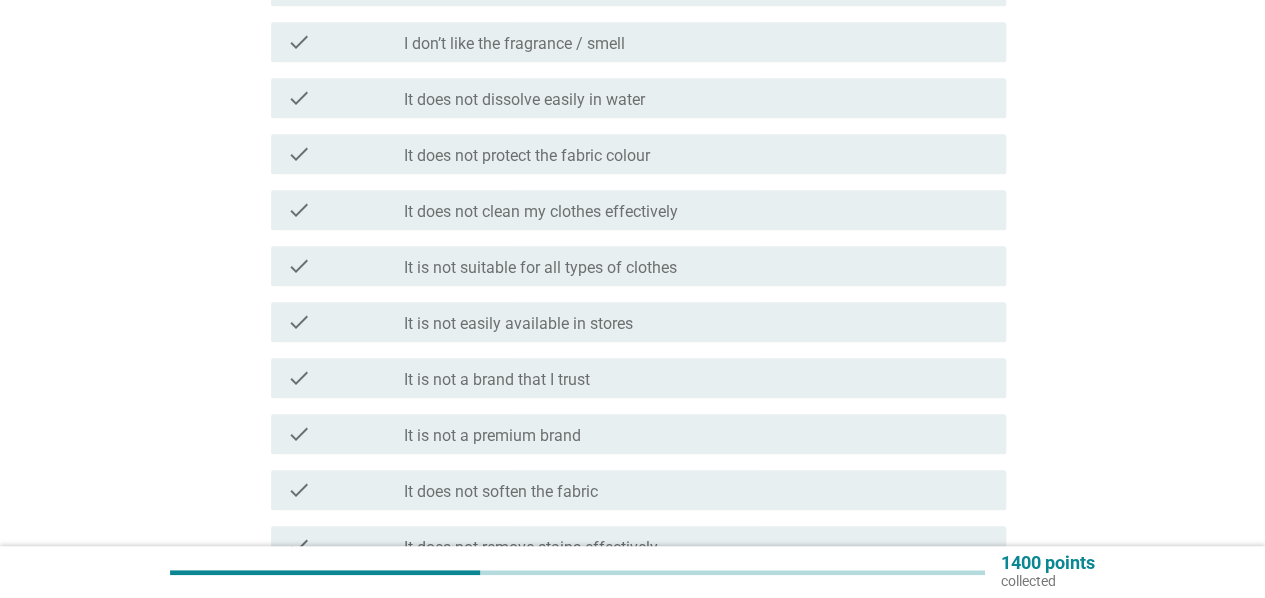 scroll, scrollTop: 600, scrollLeft: 0, axis: vertical 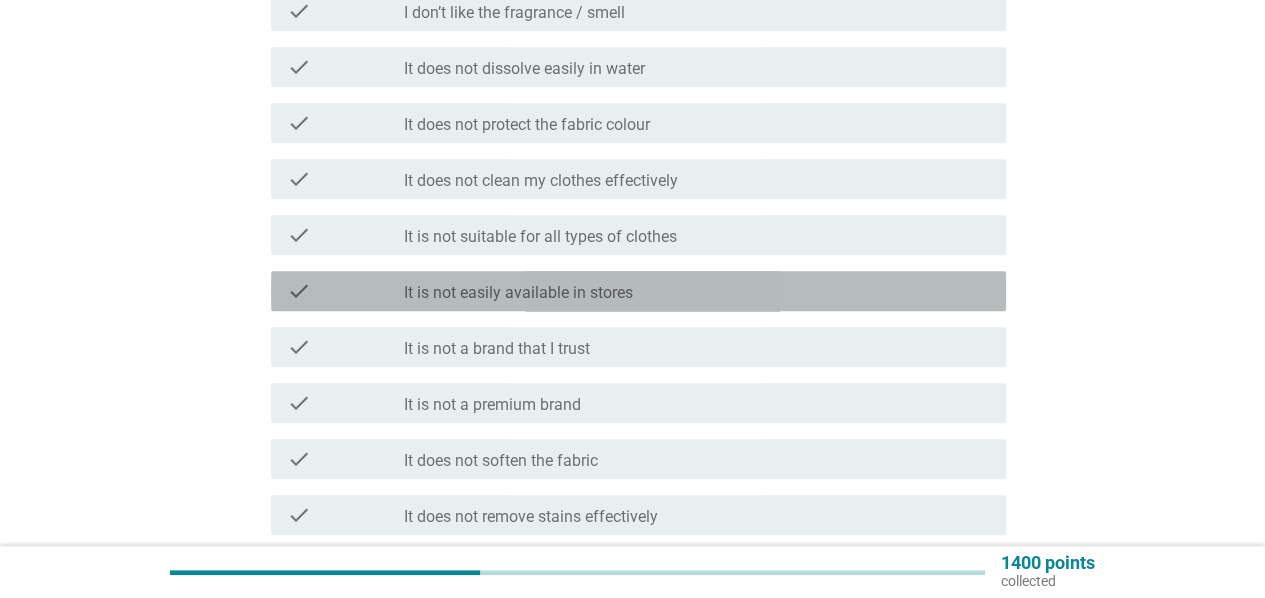 click on "It is not easily available in stores" at bounding box center [518, 293] 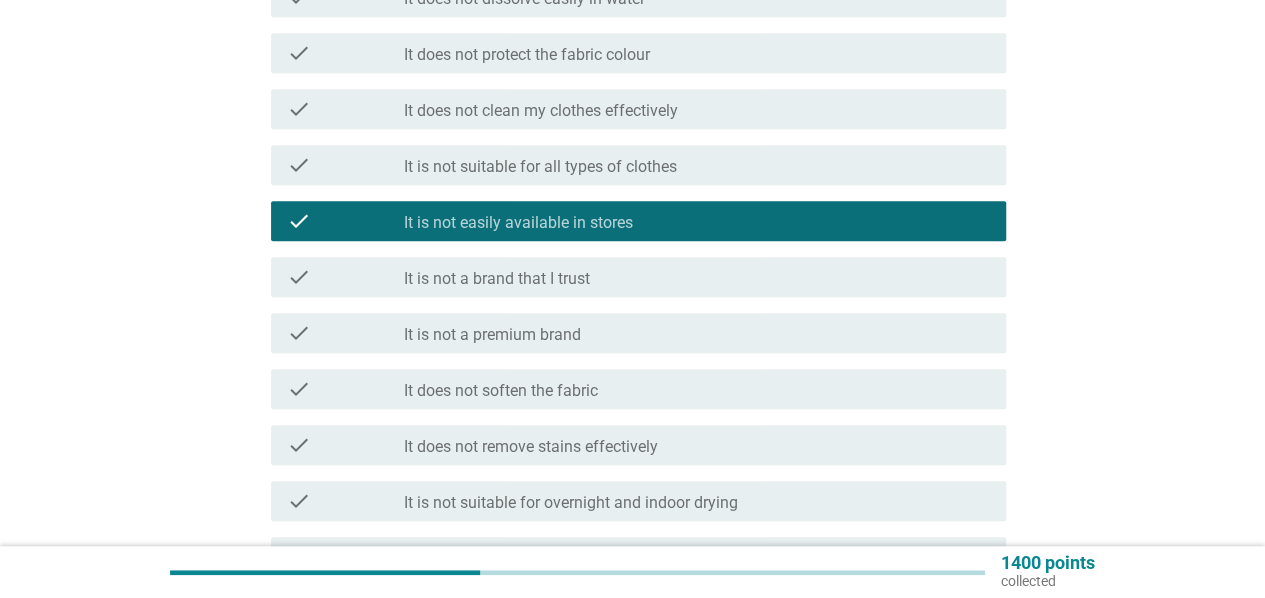 scroll, scrollTop: 800, scrollLeft: 0, axis: vertical 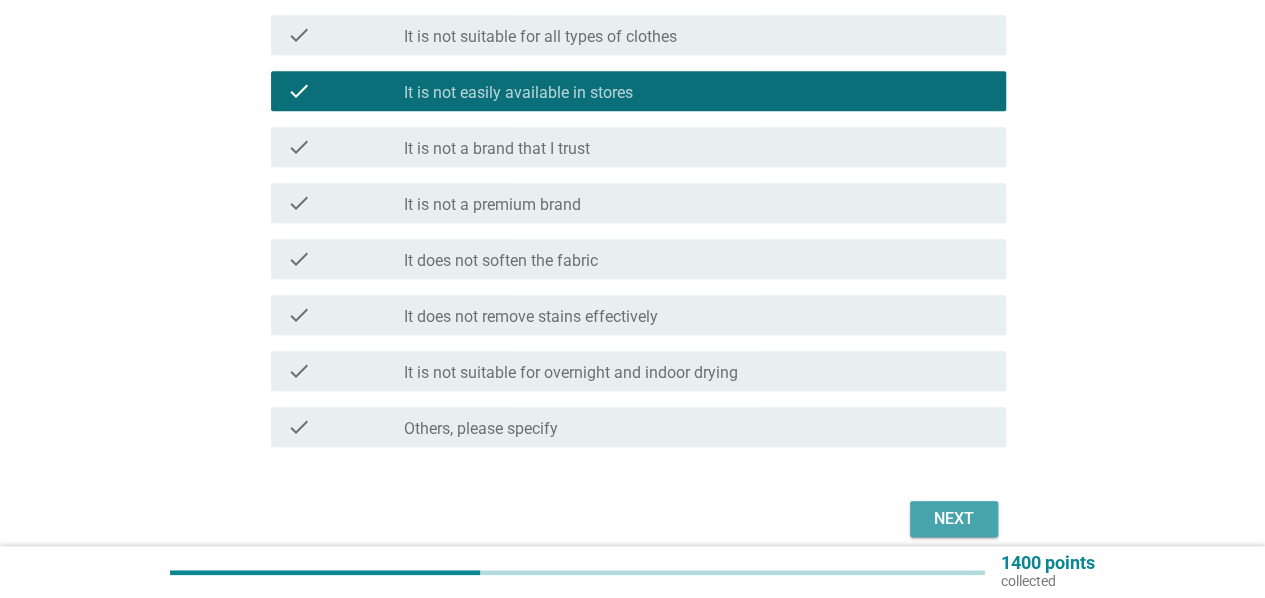 click on "Next" at bounding box center (954, 519) 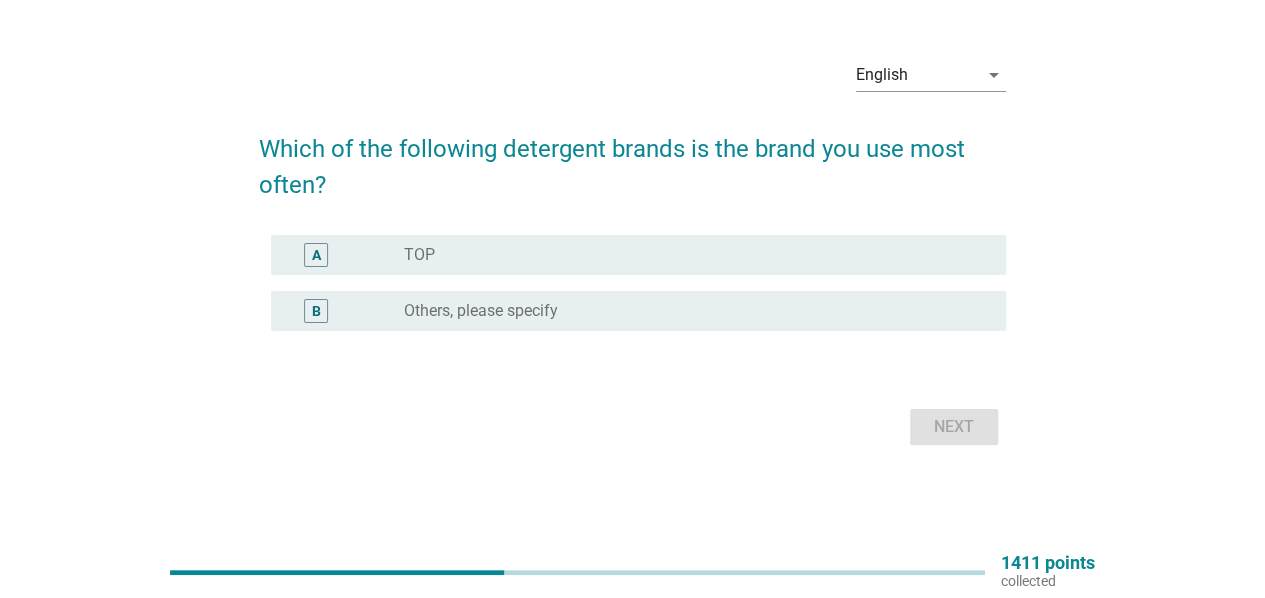 scroll, scrollTop: 0, scrollLeft: 0, axis: both 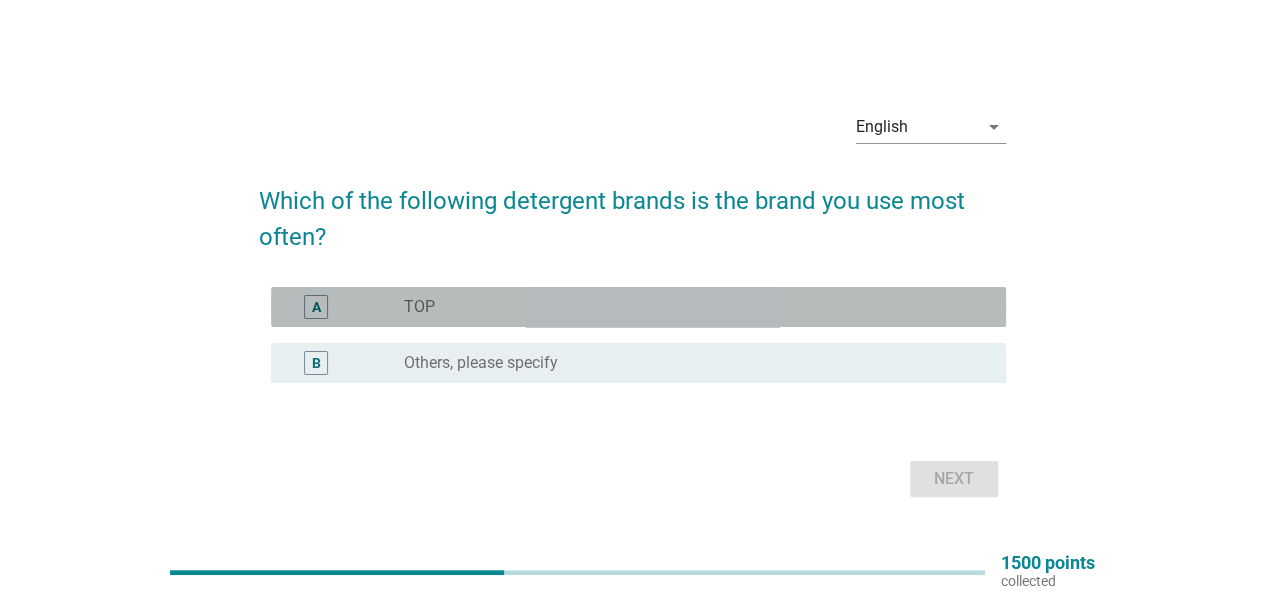 click on "A     radio_button_unchecked TOP" at bounding box center (638, 307) 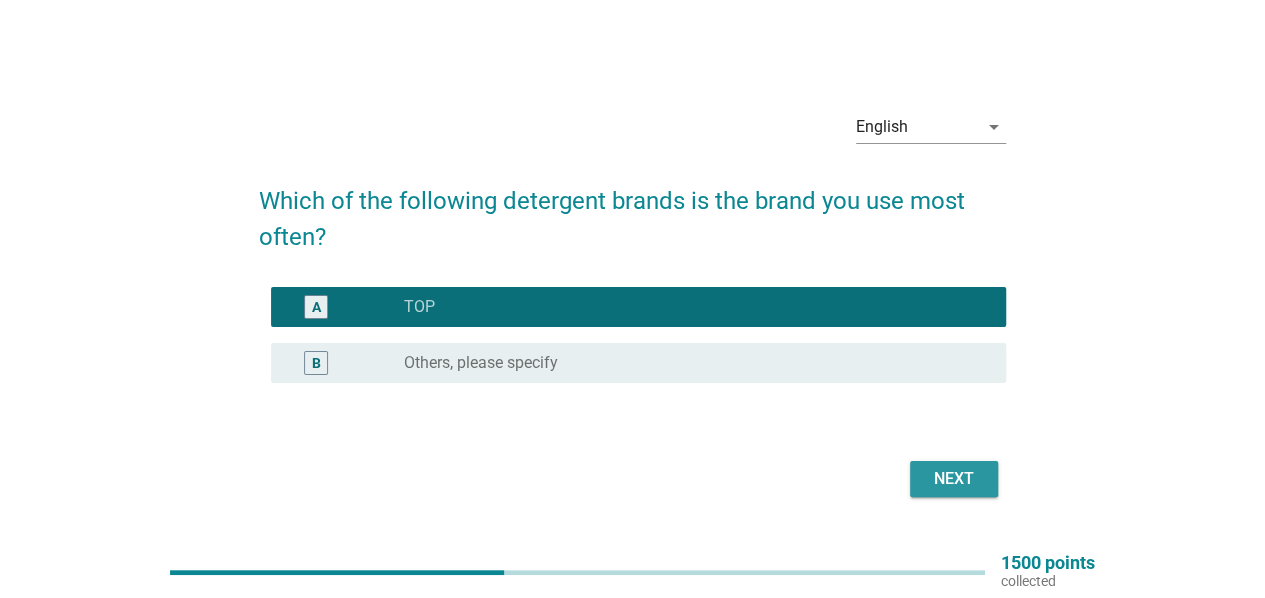 drag, startPoint x: 940, startPoint y: 476, endPoint x: 343, endPoint y: 427, distance: 599.0075 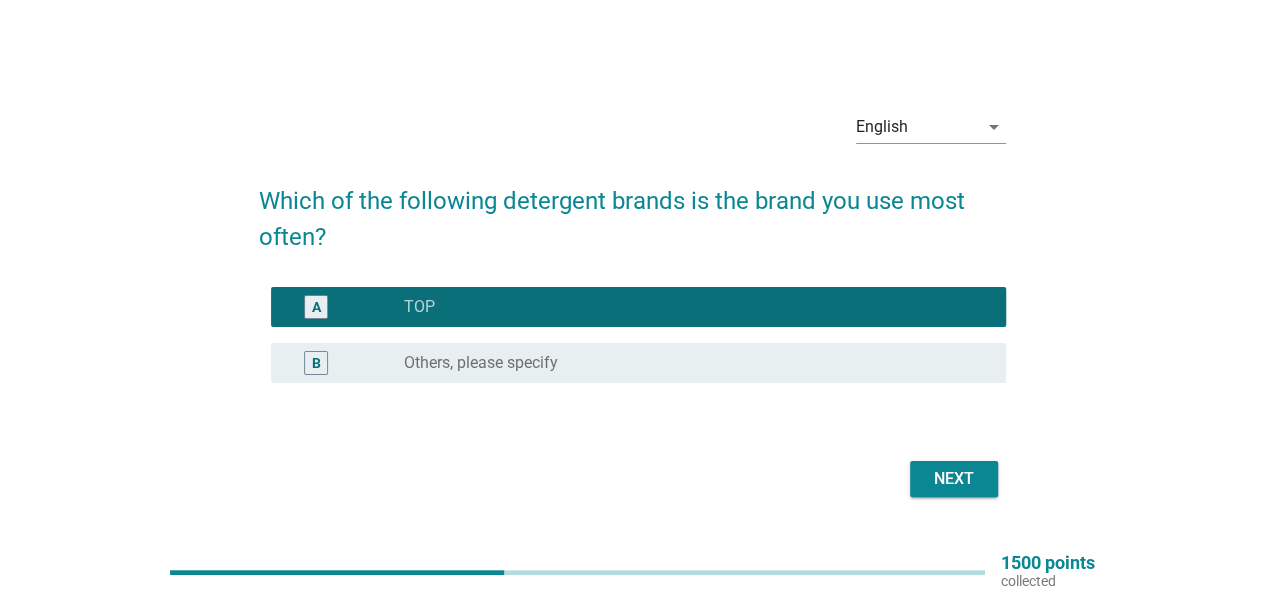 click on "Others, please specify" at bounding box center [481, 363] 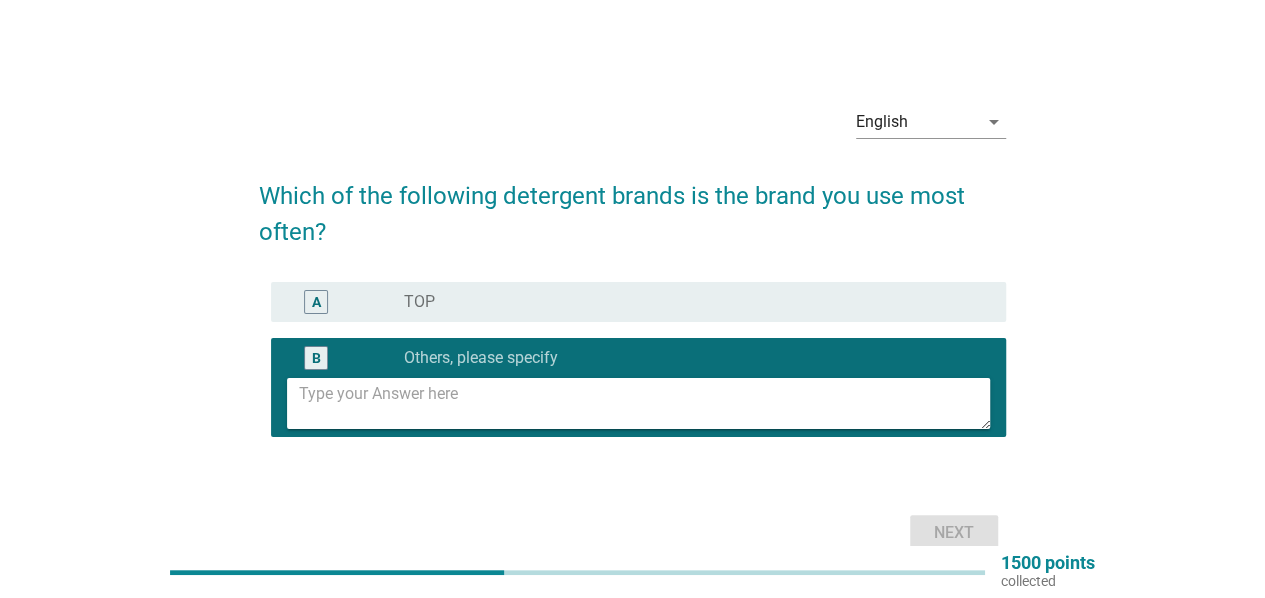 click at bounding box center [644, 403] 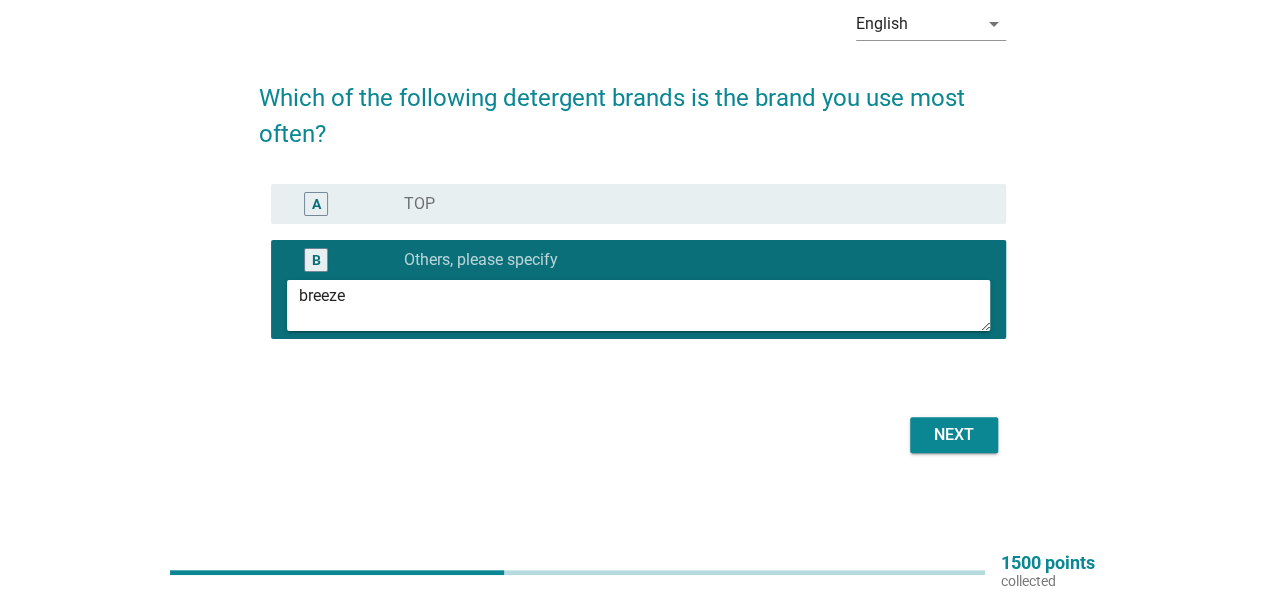 scroll, scrollTop: 101, scrollLeft: 0, axis: vertical 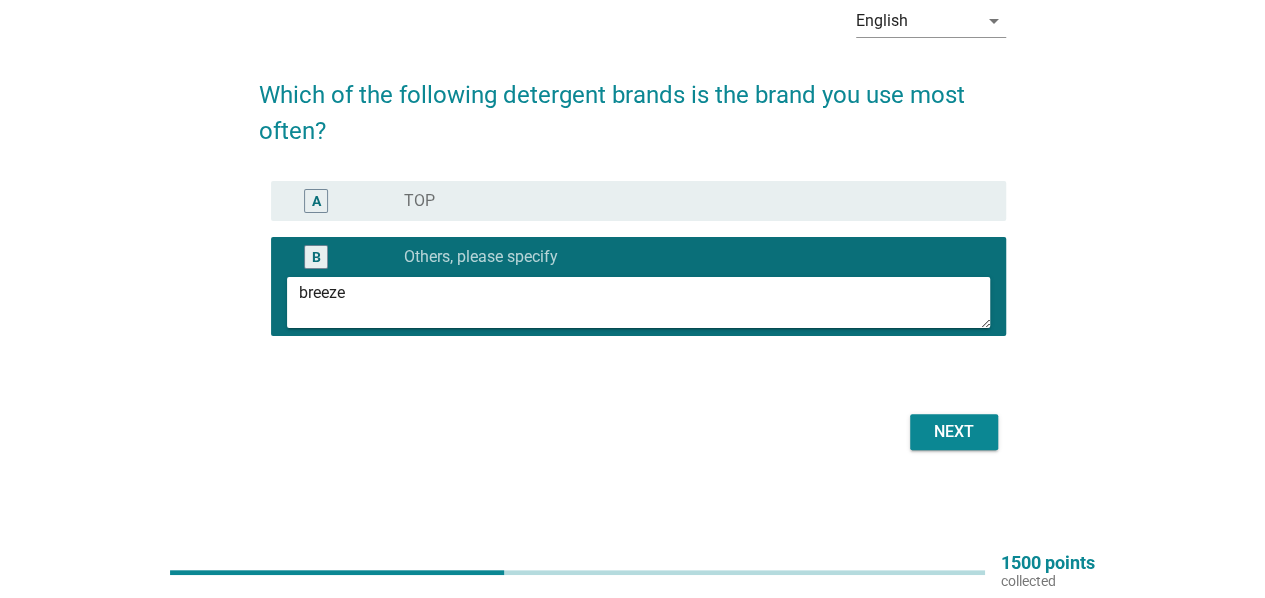 type on "breeze" 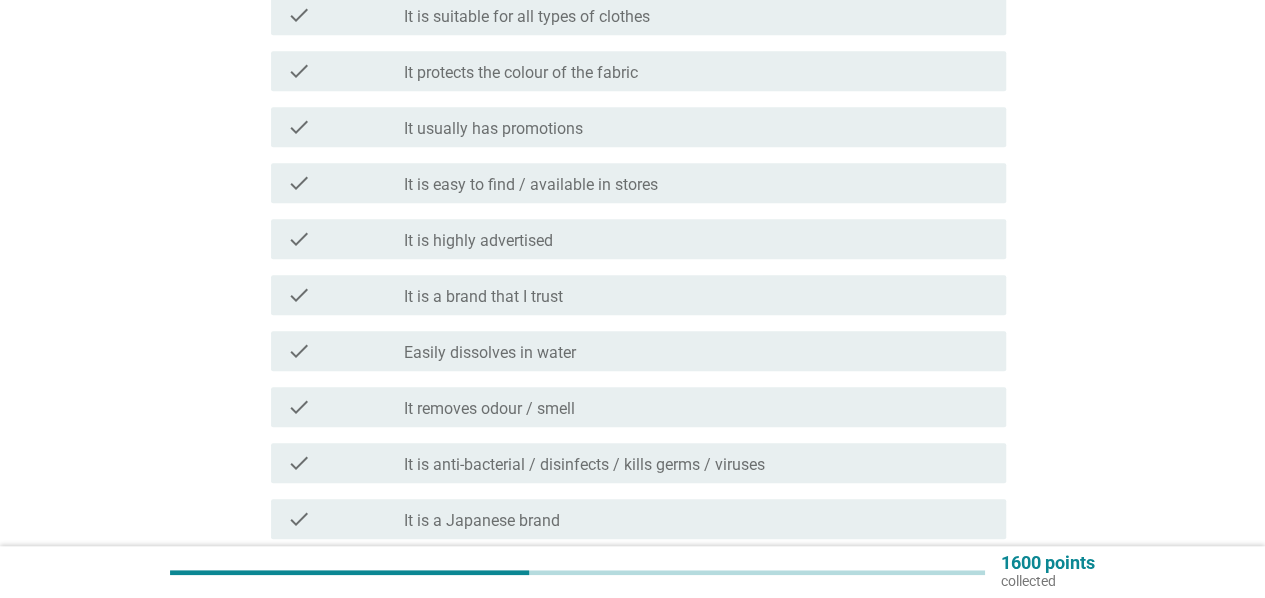 scroll, scrollTop: 600, scrollLeft: 0, axis: vertical 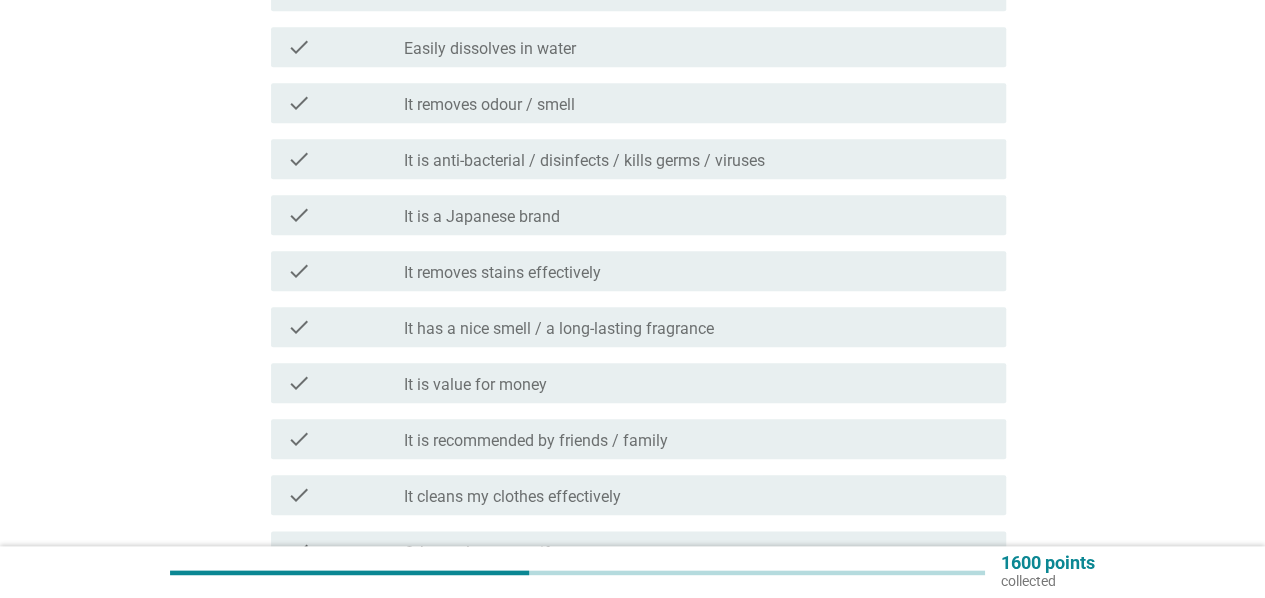drag, startPoint x: 522, startPoint y: 377, endPoint x: 590, endPoint y: 386, distance: 68.593 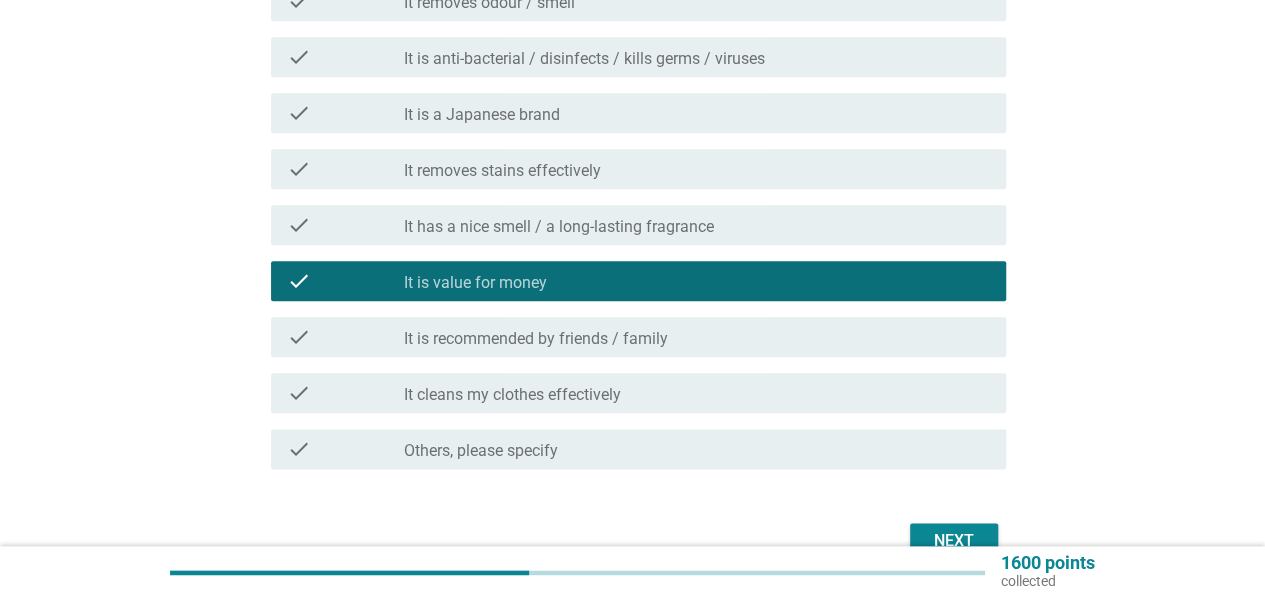 scroll, scrollTop: 1111, scrollLeft: 0, axis: vertical 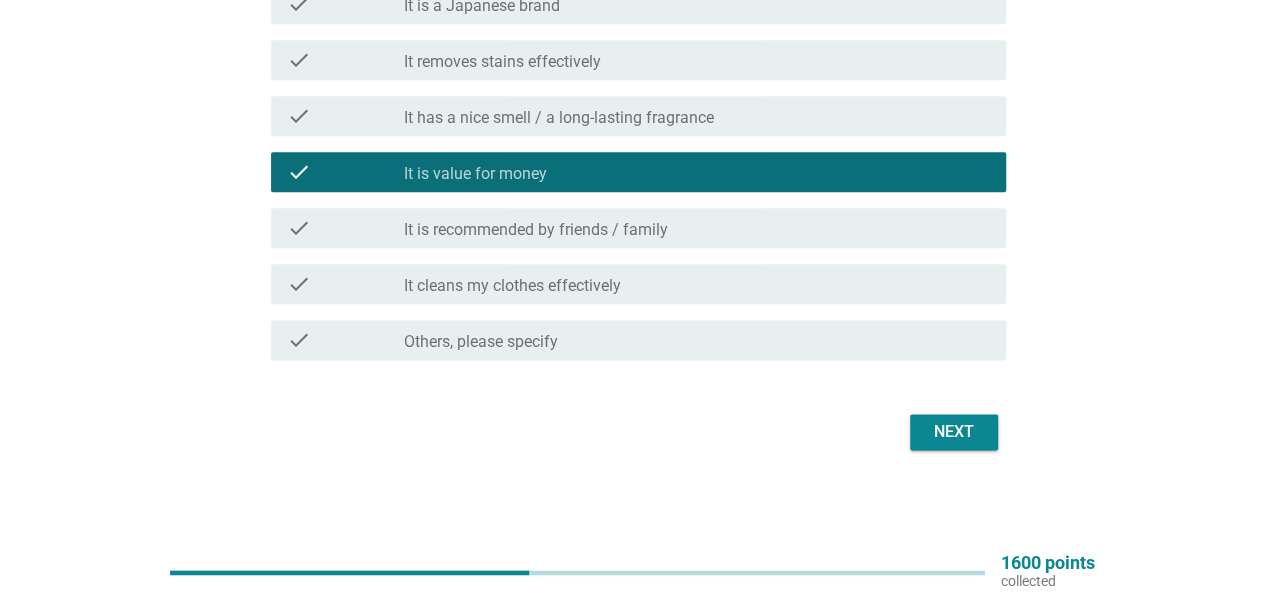 click on "Next" at bounding box center [632, 432] 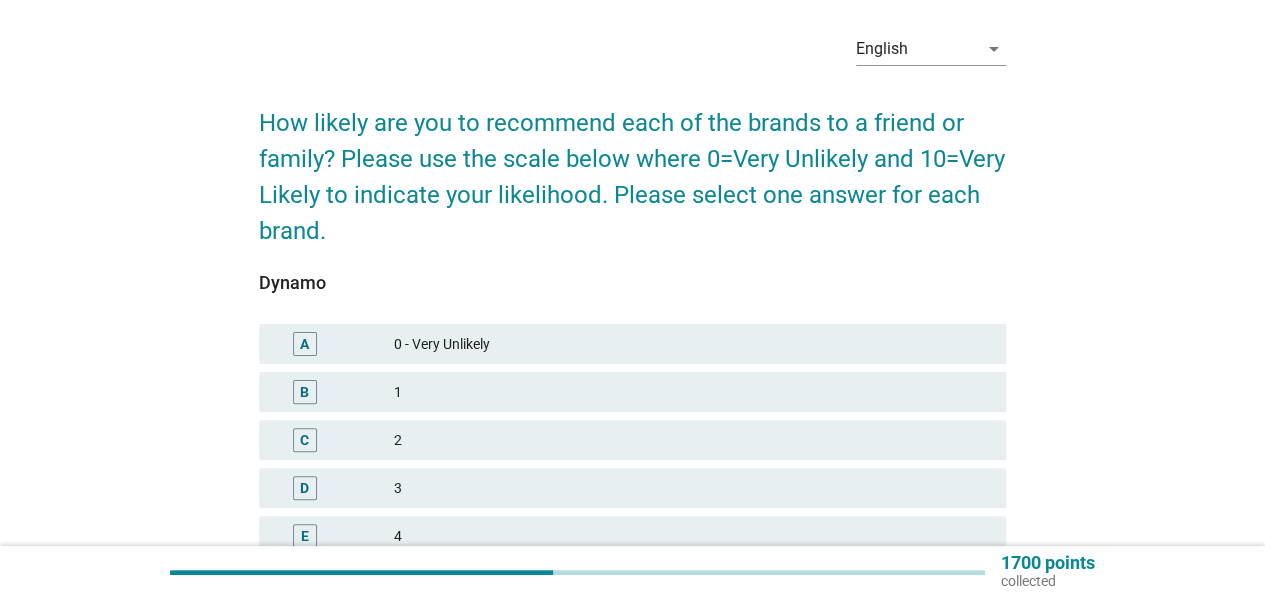 scroll, scrollTop: 200, scrollLeft: 0, axis: vertical 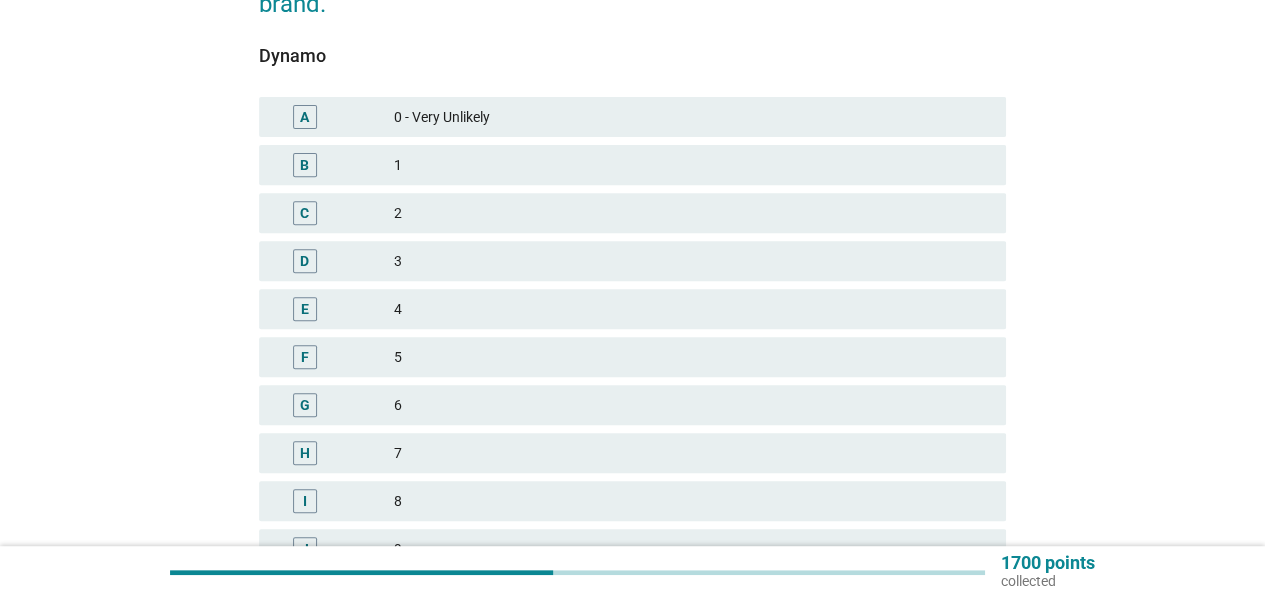 click on "5" at bounding box center [692, 357] 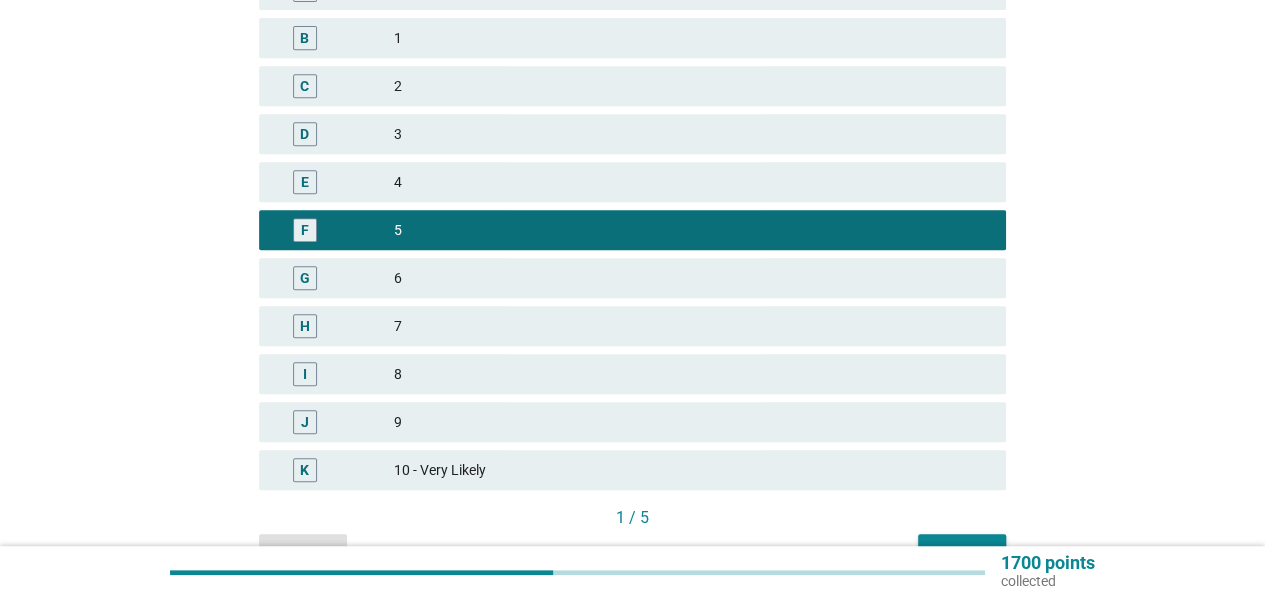 scroll, scrollTop: 541, scrollLeft: 0, axis: vertical 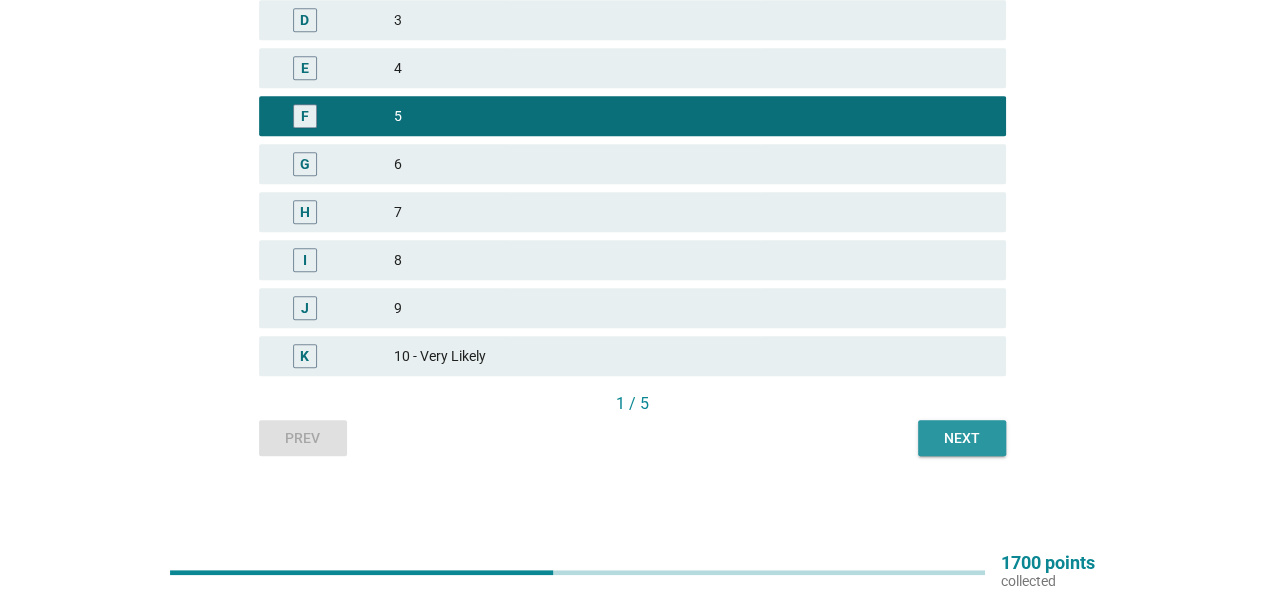 click on "Next" at bounding box center (962, 438) 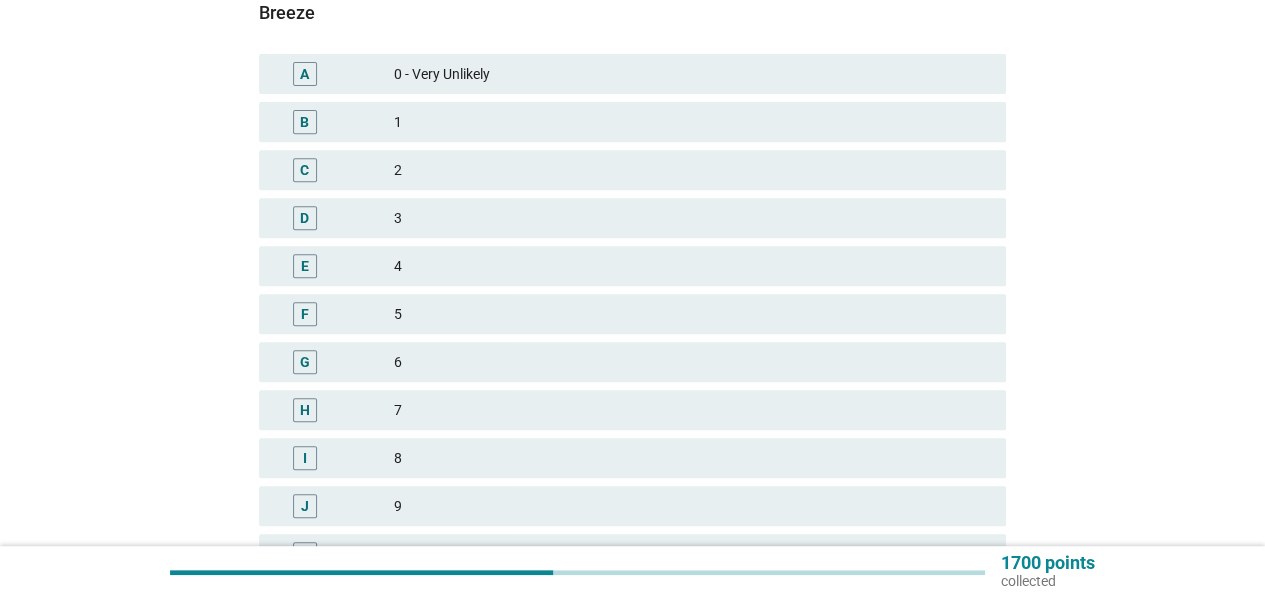scroll, scrollTop: 400, scrollLeft: 0, axis: vertical 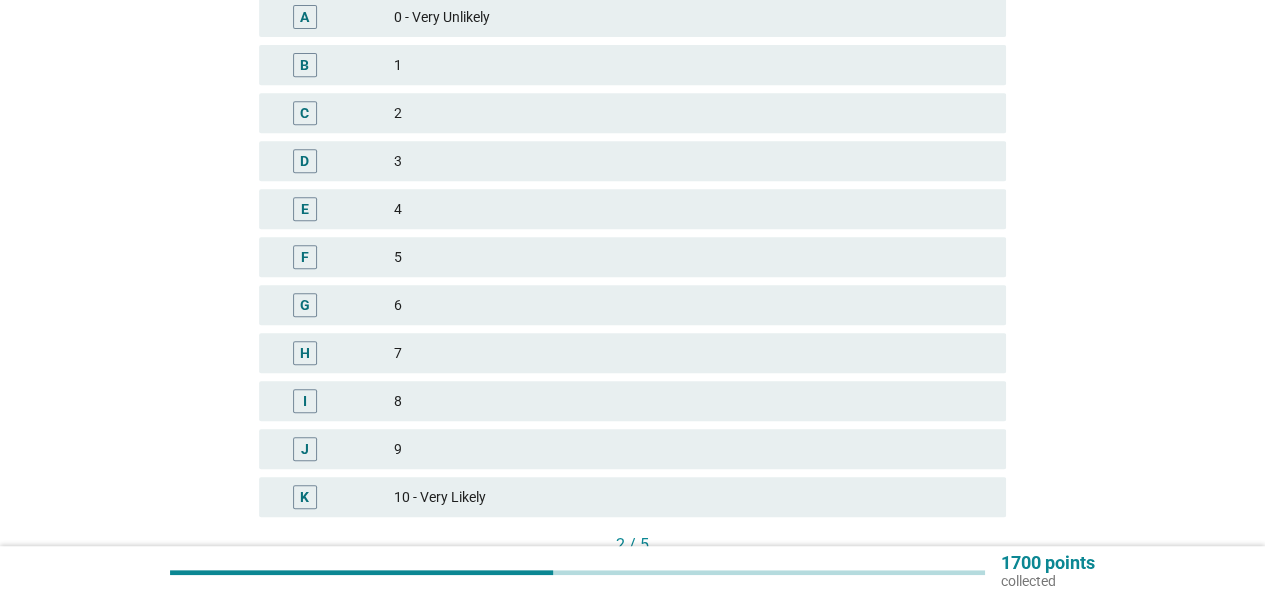 drag, startPoint x: 487, startPoint y: 349, endPoint x: 674, endPoint y: 404, distance: 194.9205 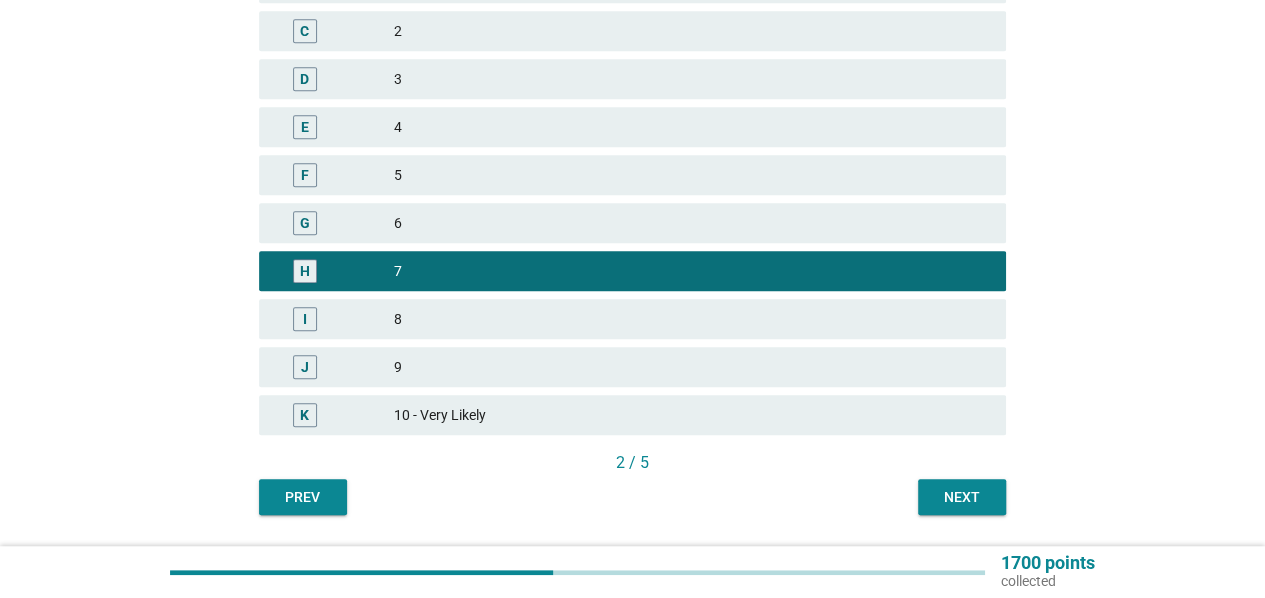 scroll, scrollTop: 541, scrollLeft: 0, axis: vertical 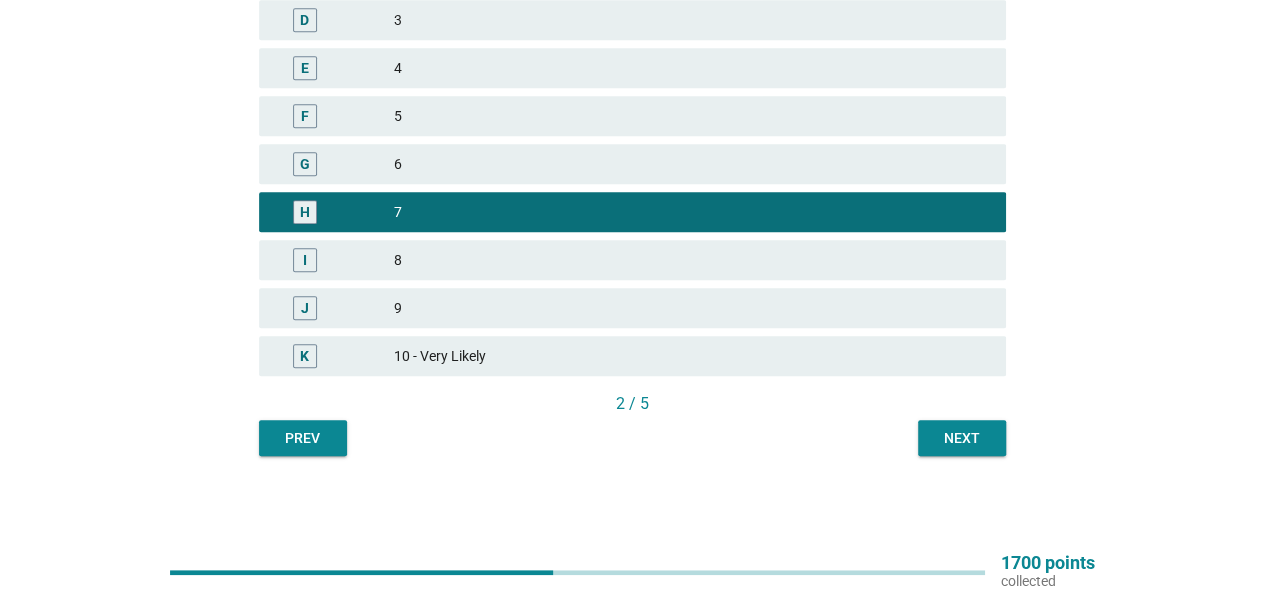 click on "Next" at bounding box center (962, 438) 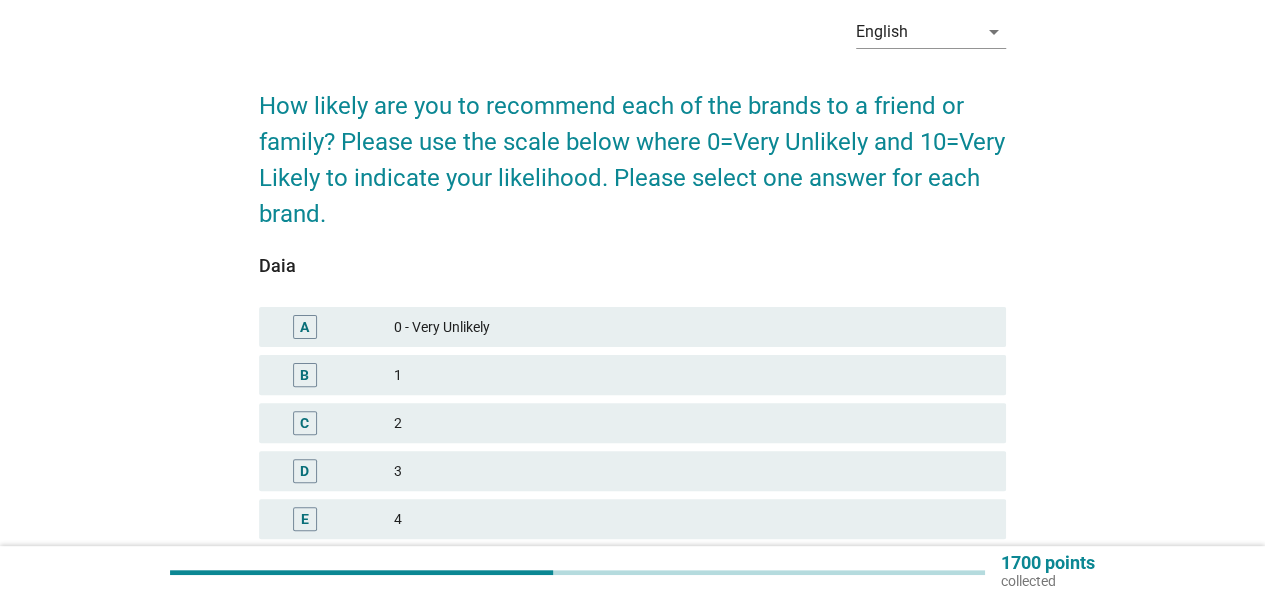 scroll, scrollTop: 300, scrollLeft: 0, axis: vertical 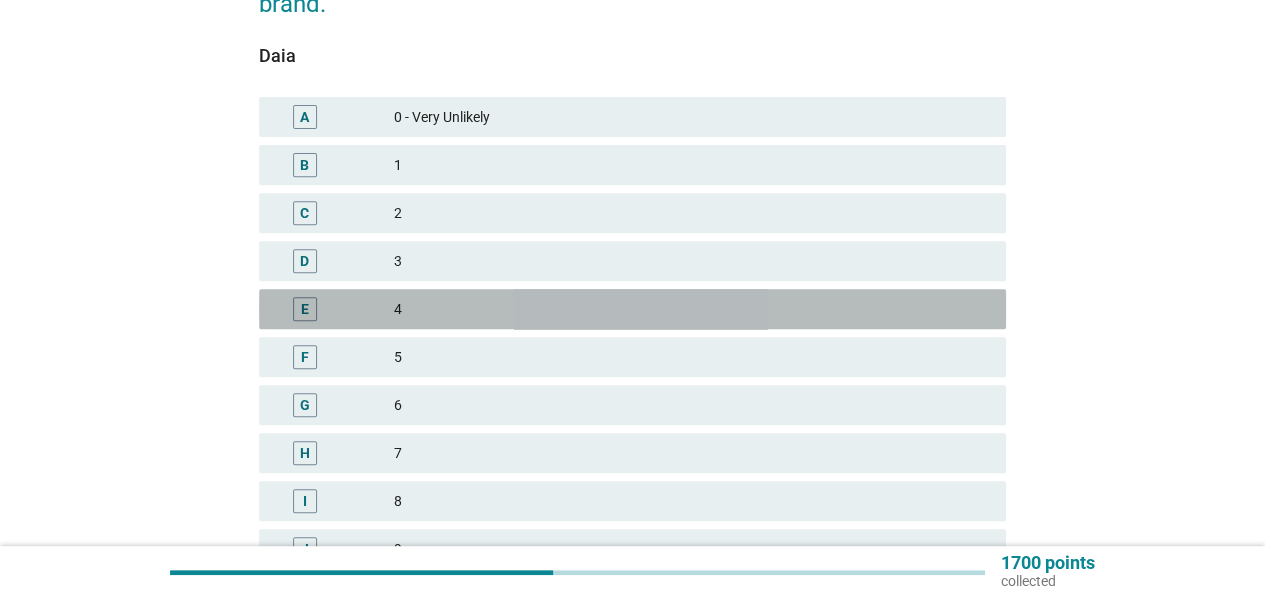 click on "4" at bounding box center (692, 309) 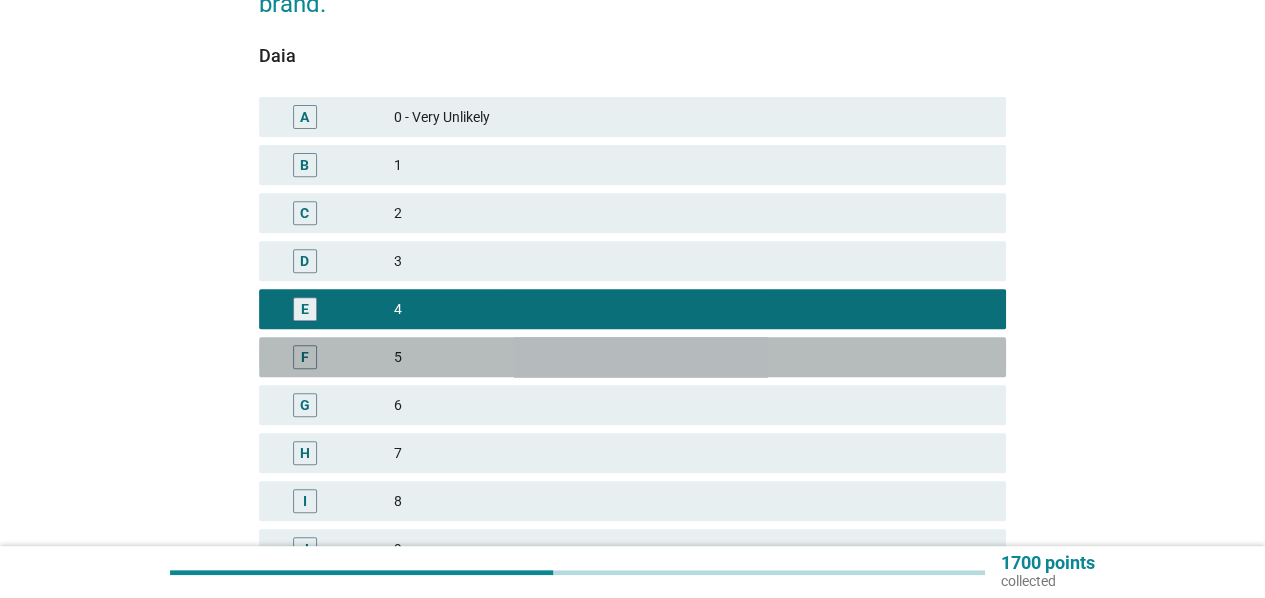 click on "5" at bounding box center [692, 357] 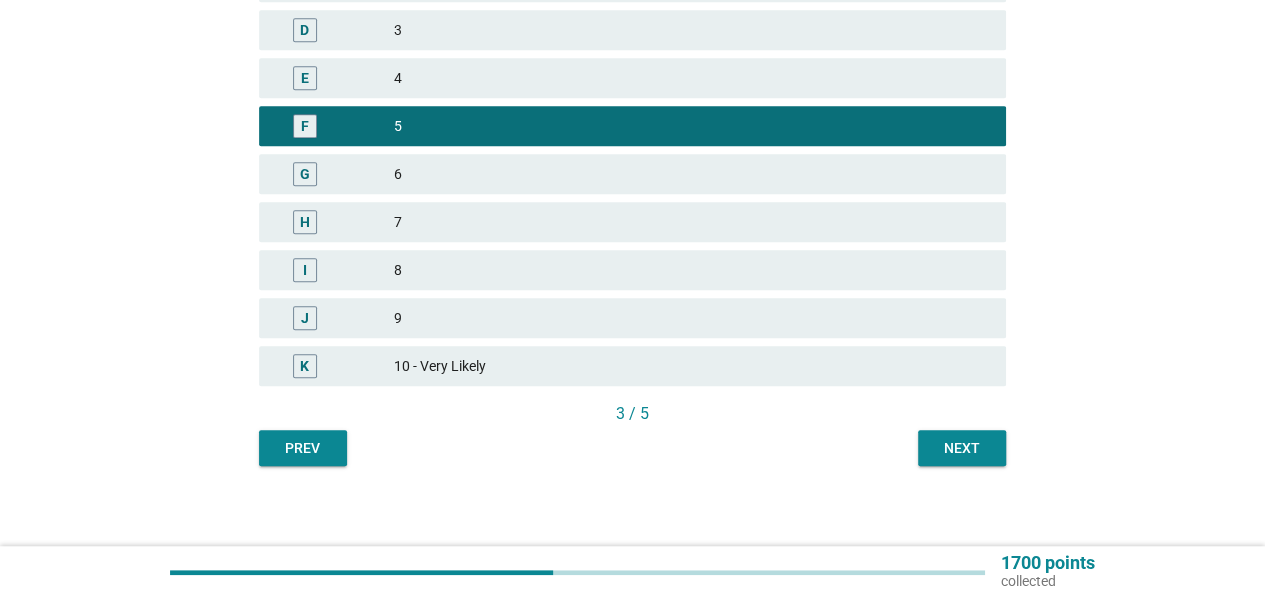 scroll, scrollTop: 541, scrollLeft: 0, axis: vertical 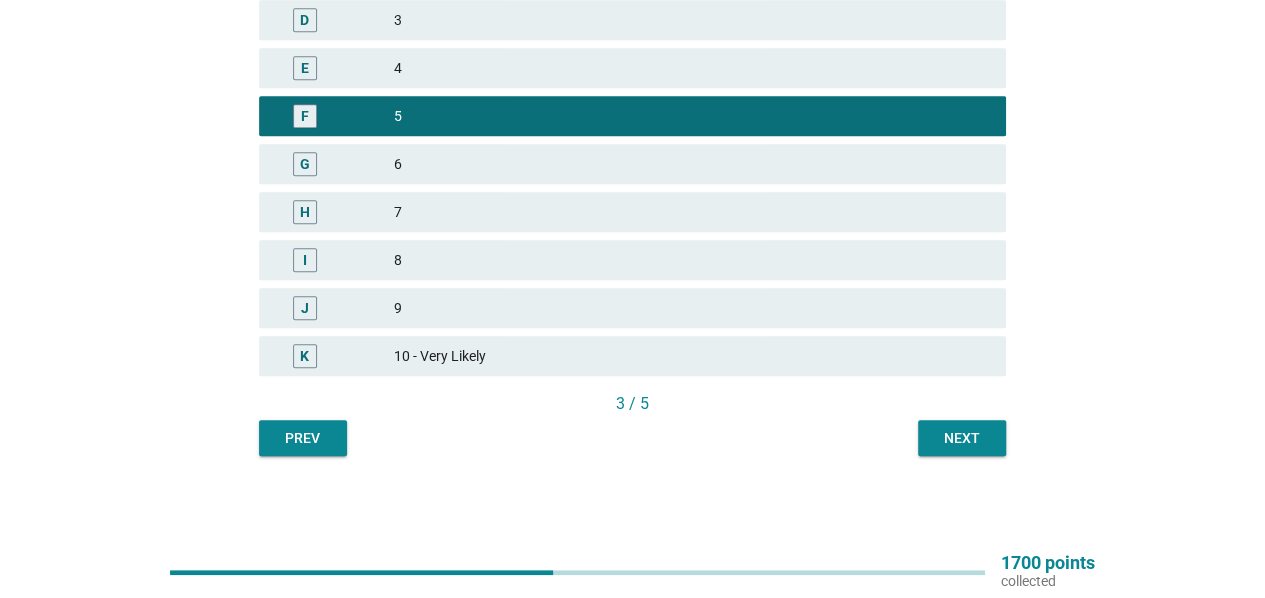 click on "Next" at bounding box center [962, 438] 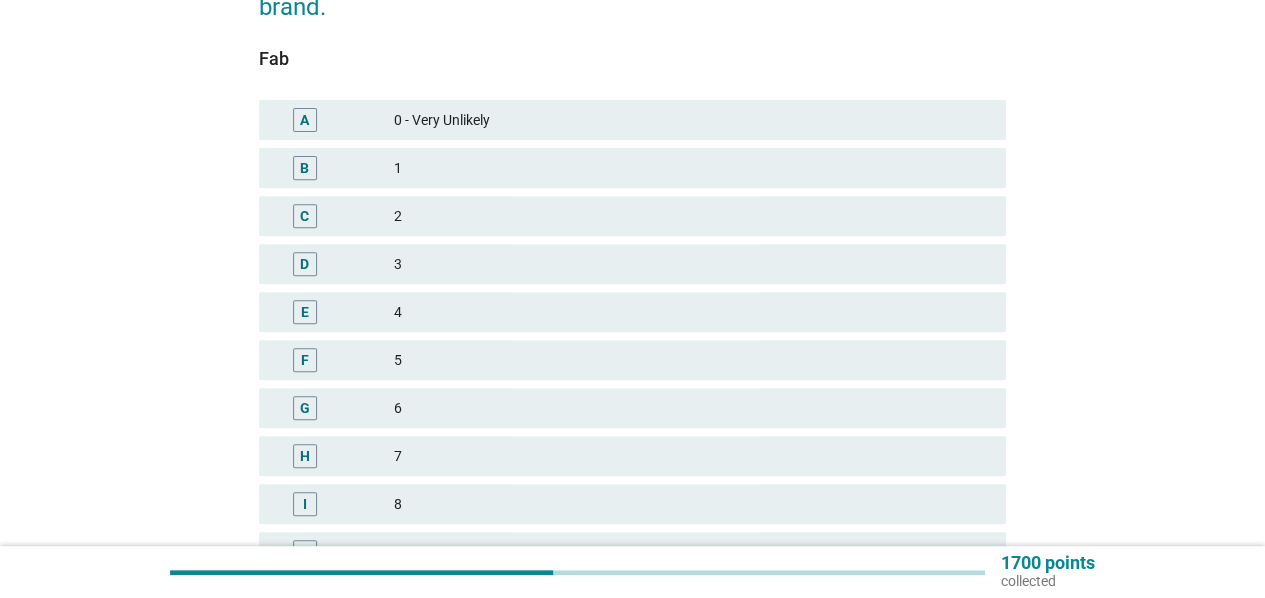 scroll, scrollTop: 300, scrollLeft: 0, axis: vertical 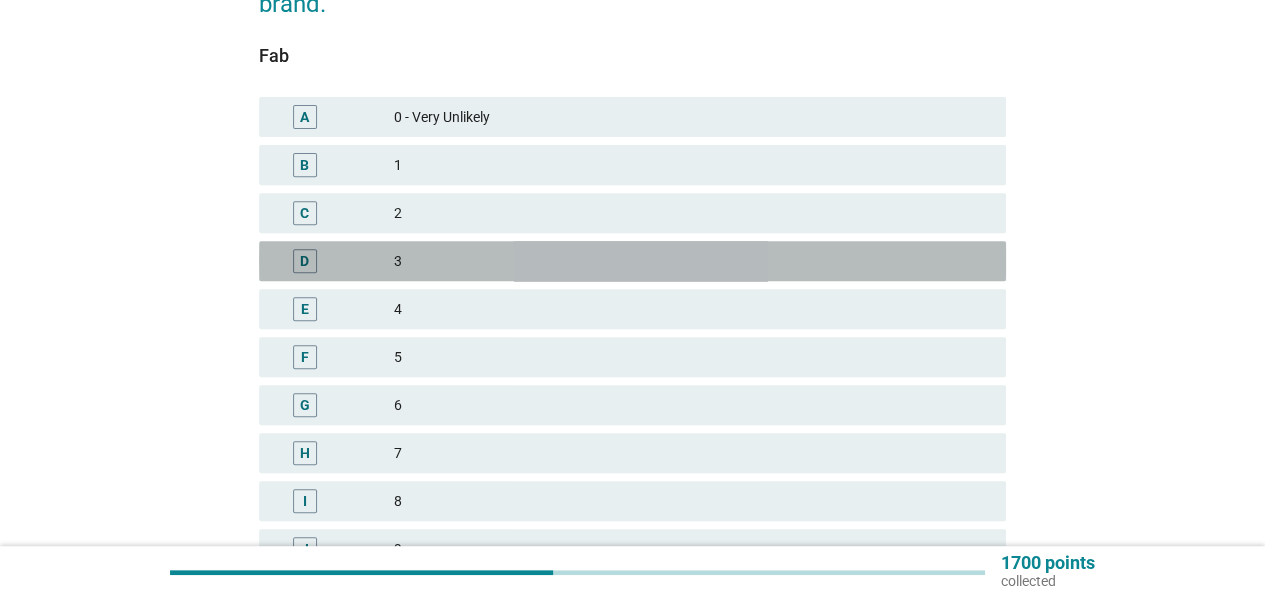 click on "3" at bounding box center [692, 261] 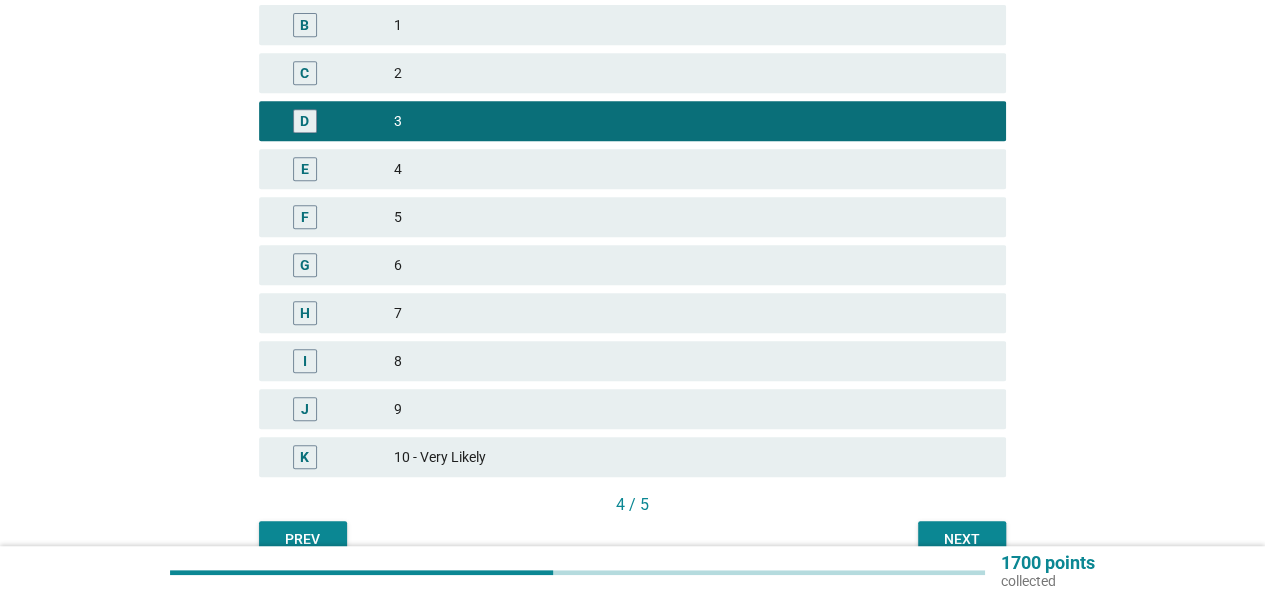 scroll, scrollTop: 541, scrollLeft: 0, axis: vertical 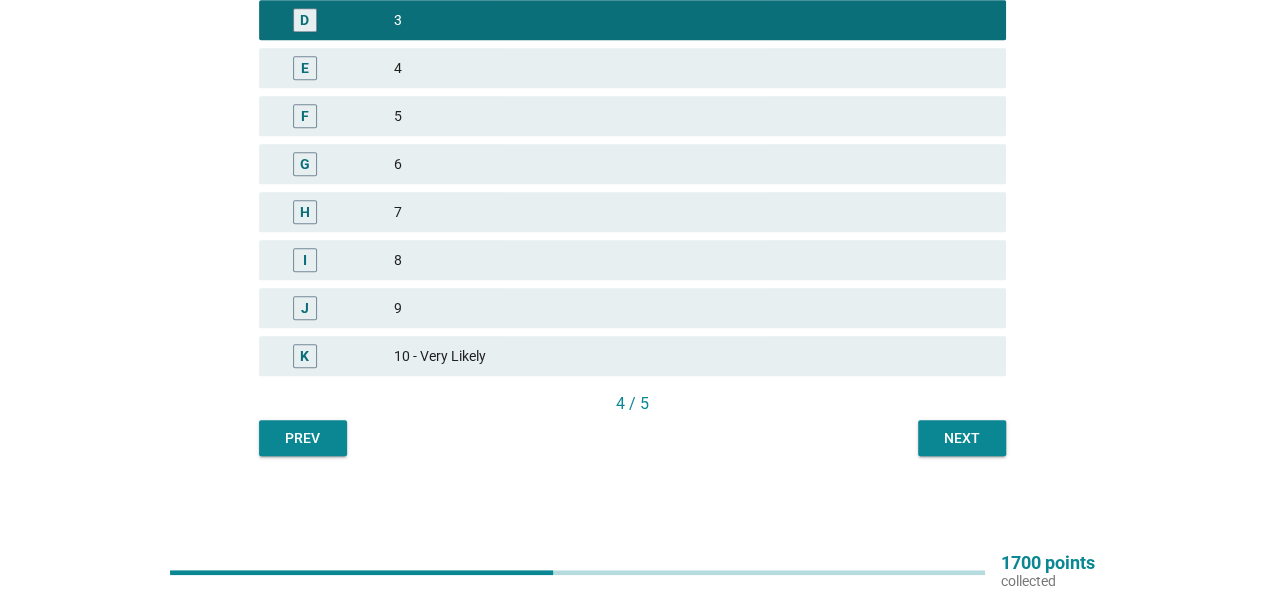 click on "English arrow_drop_down   How likely are you to recommend each of the brands to a friend or family? Please use the scale below where 0=Very Unlikely and 10=Very Likely to indicate your likelihood. Please select one answer for each brand.
Fab
A   0 - Very Unlikely B   1 C   2 D   3 E   4 F   5 G   6 H   7 I   8 J   9 K   10 - Very Likely
4 / 5
Prev   Next" at bounding box center [632, 2] 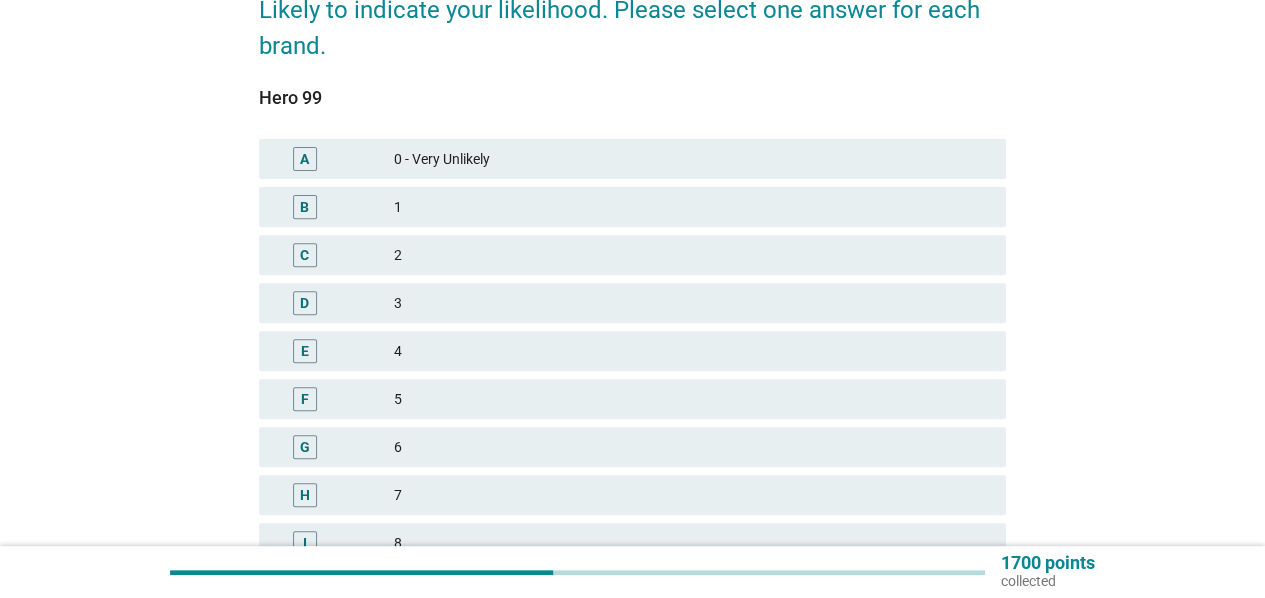 scroll, scrollTop: 300, scrollLeft: 0, axis: vertical 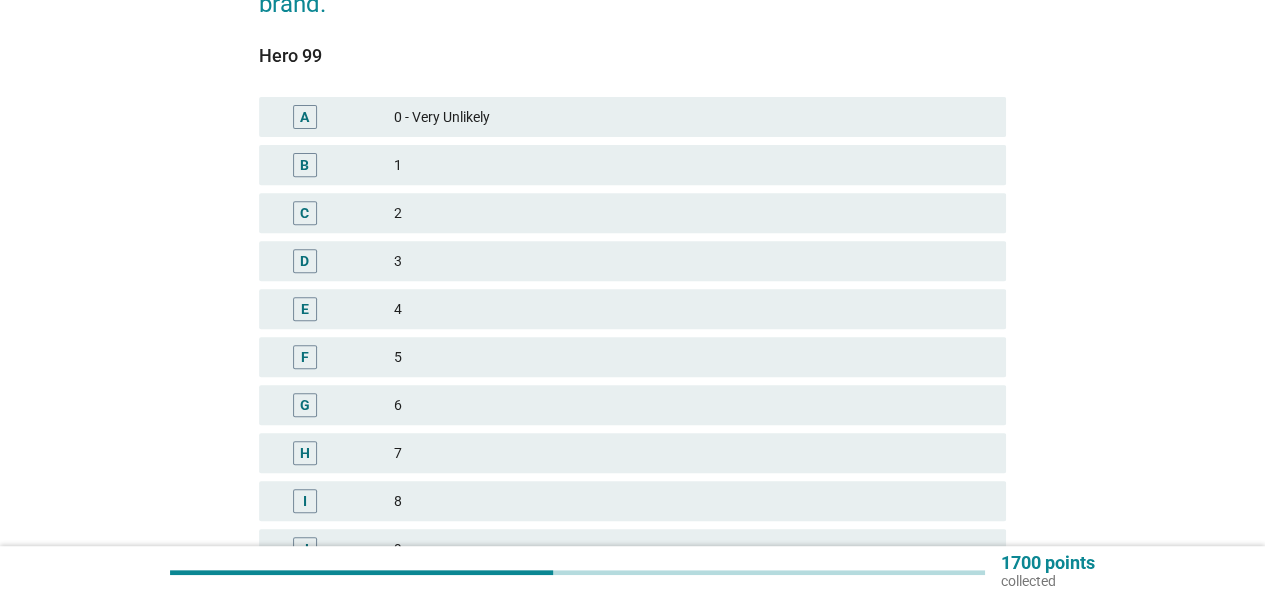 click on "2" at bounding box center (692, 213) 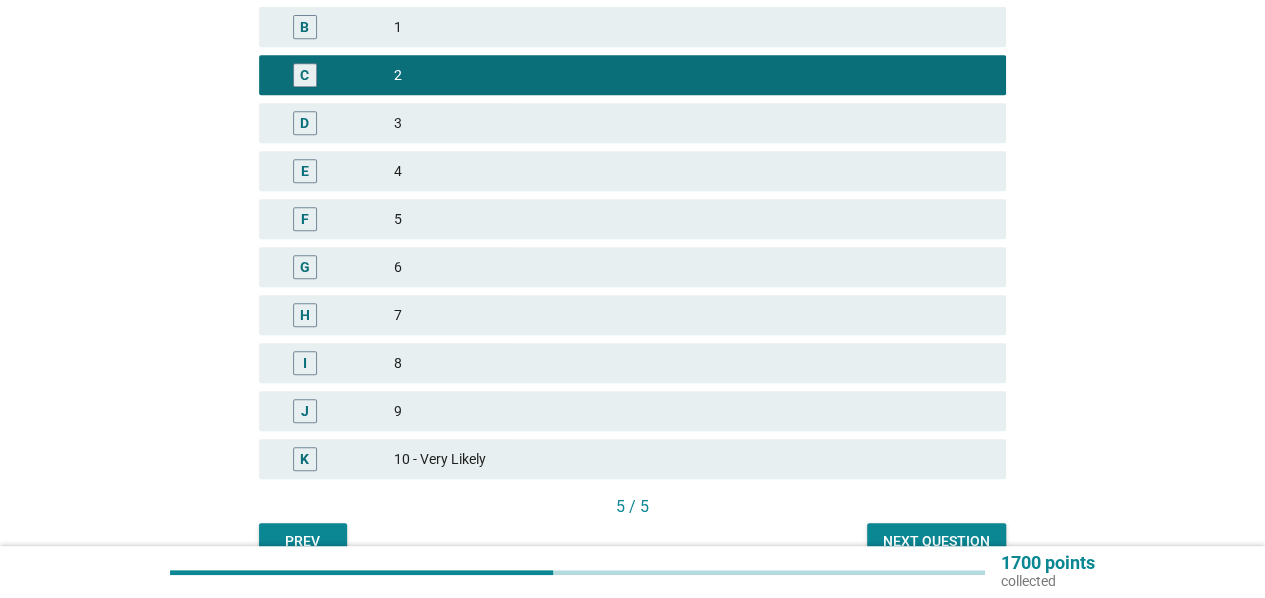 scroll, scrollTop: 541, scrollLeft: 0, axis: vertical 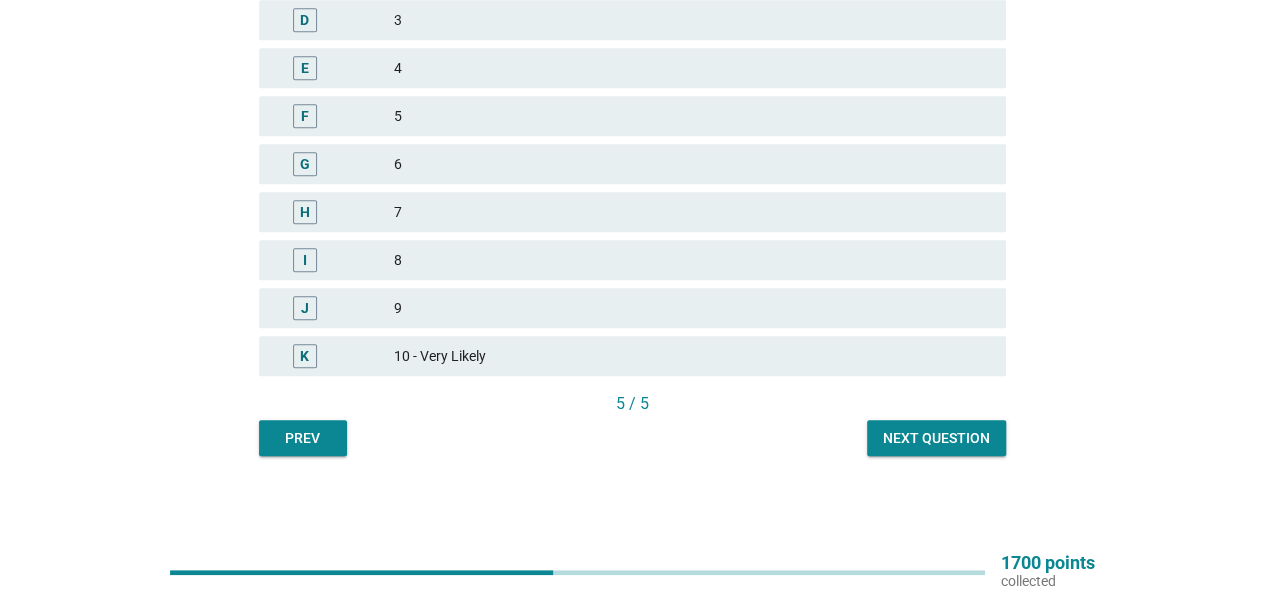 click on "Next question" at bounding box center [936, 438] 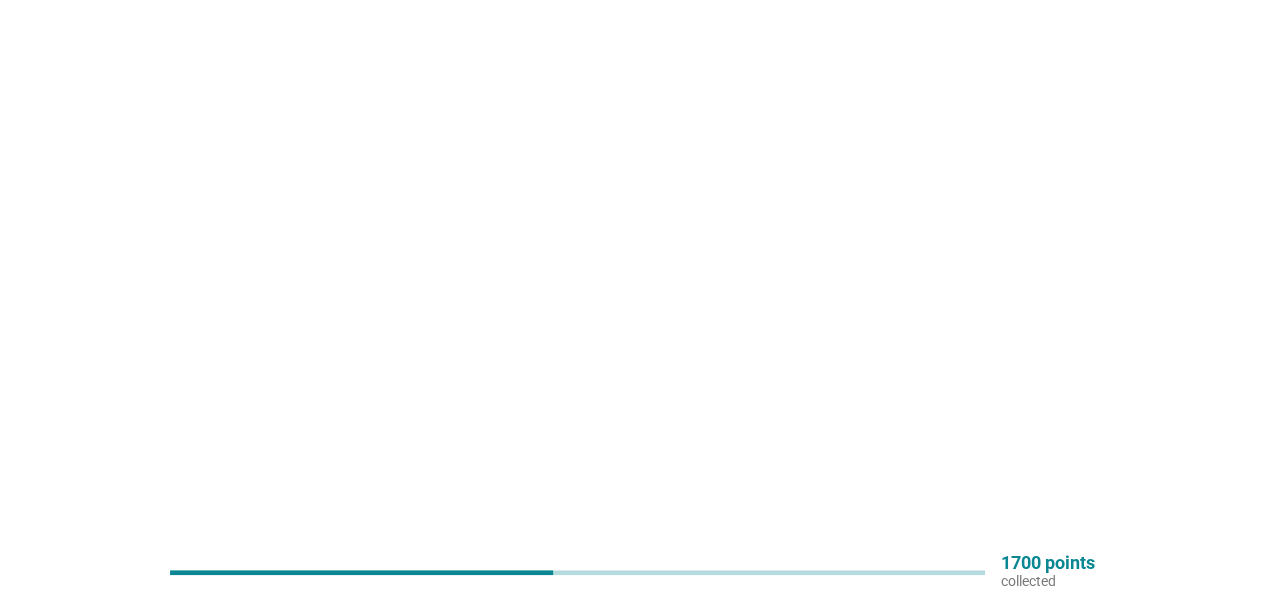 scroll, scrollTop: 0, scrollLeft: 0, axis: both 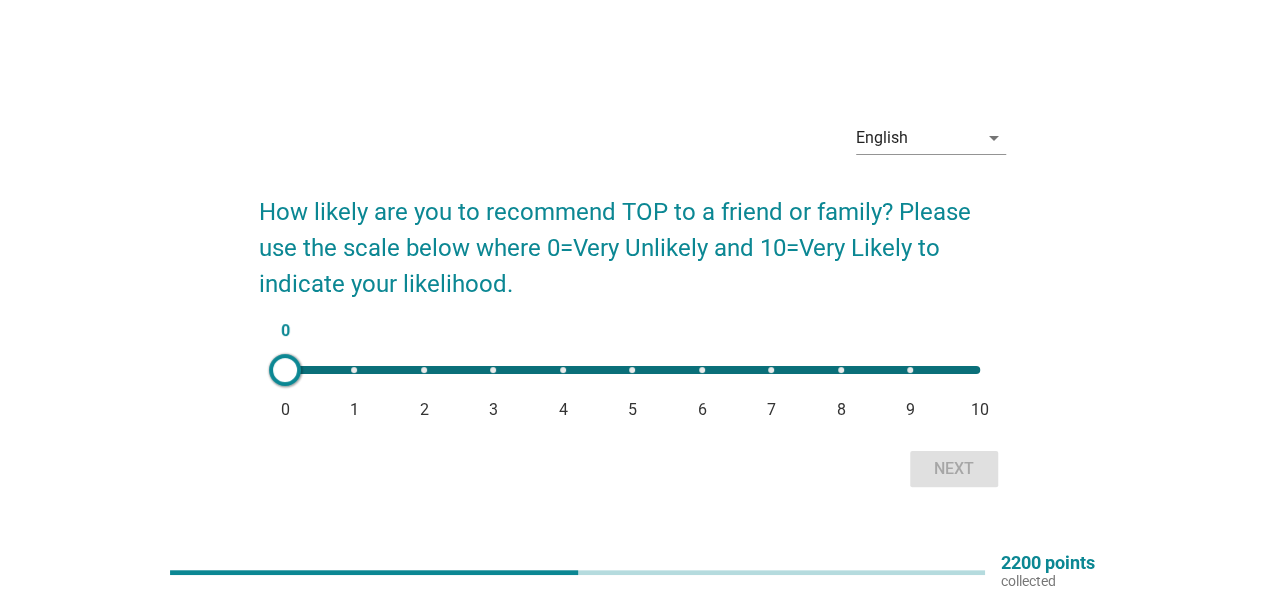 click on "10" at bounding box center (980, 410) 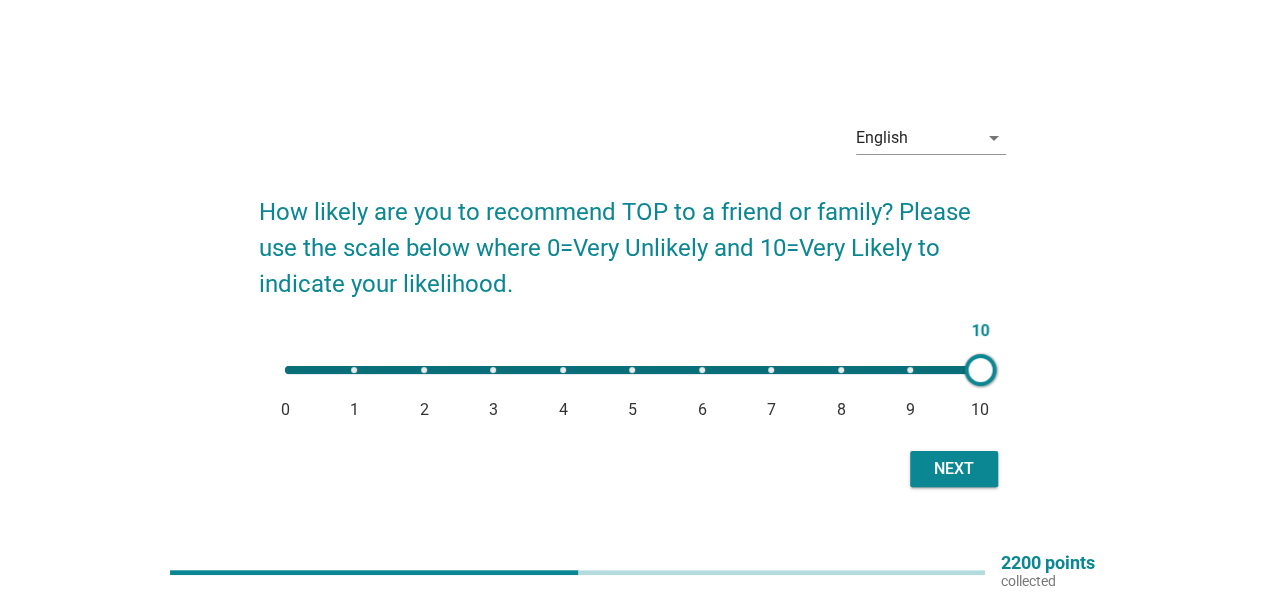 click on "10" at bounding box center (980, 410) 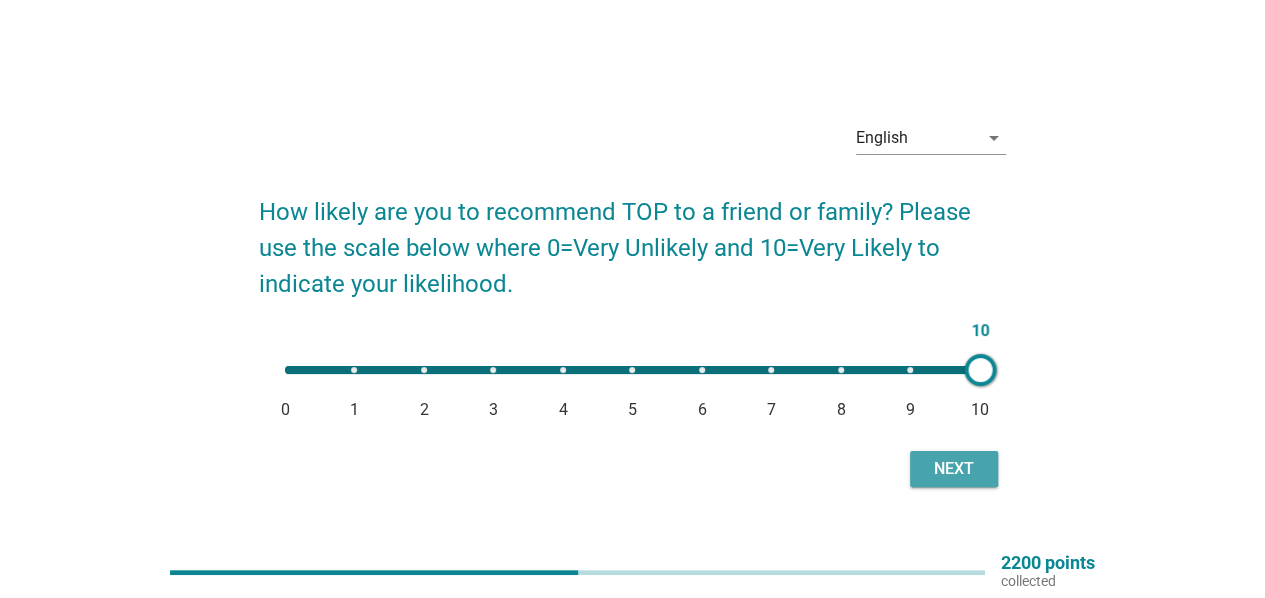 click on "Next" at bounding box center (954, 469) 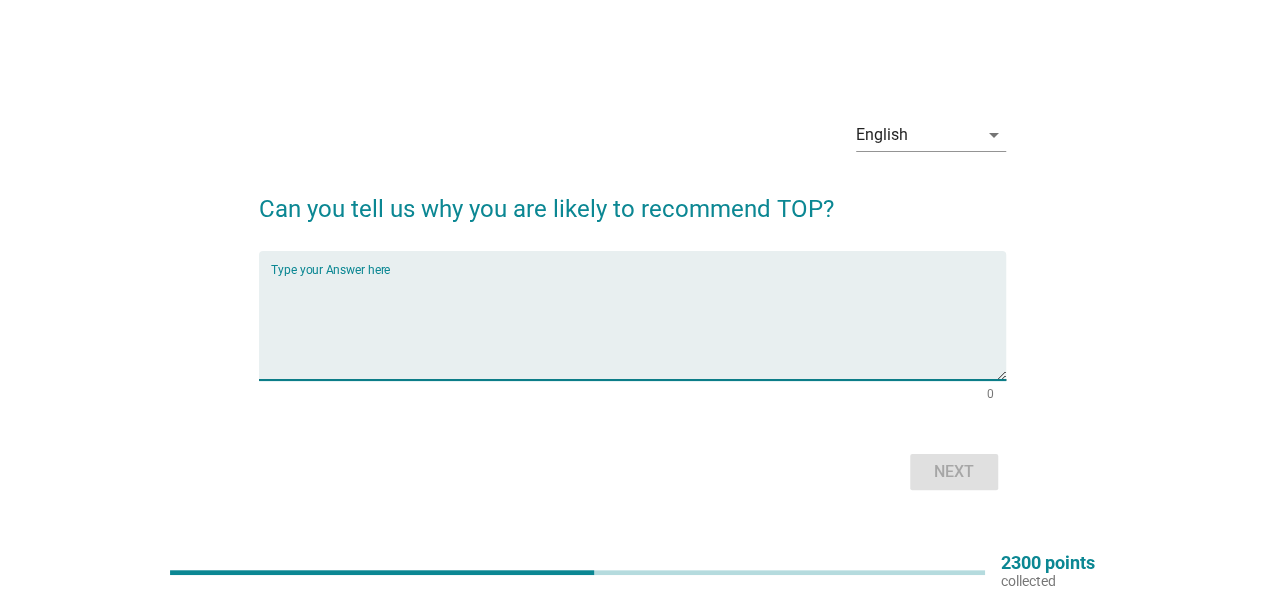 click at bounding box center [638, 327] 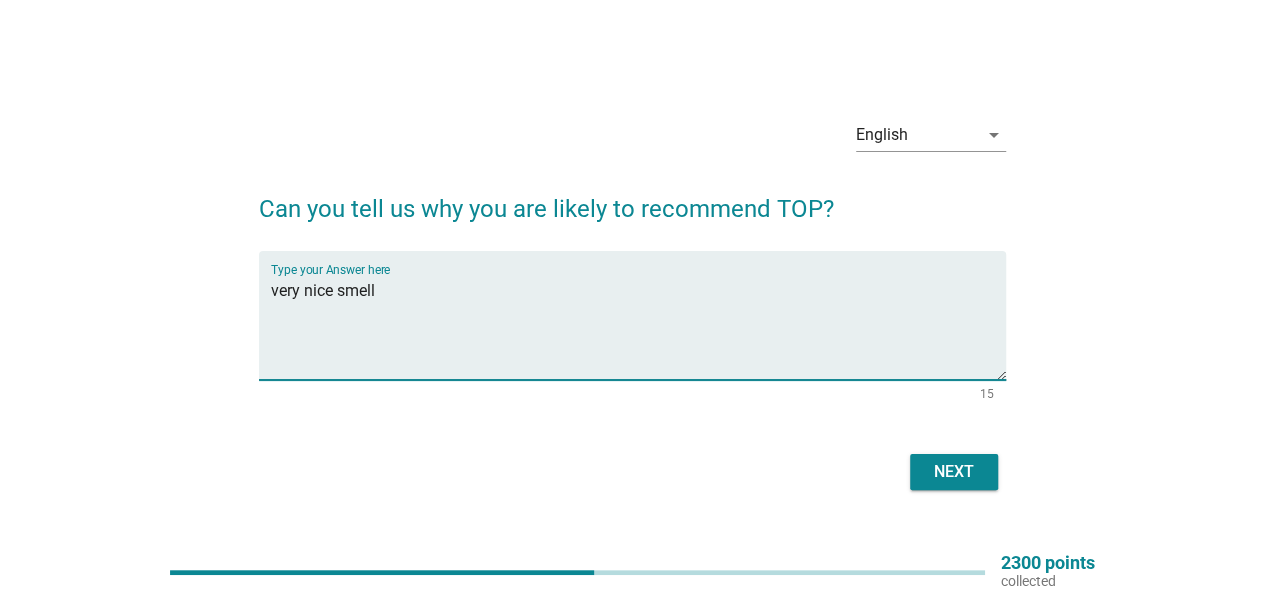 type on "very nice smell" 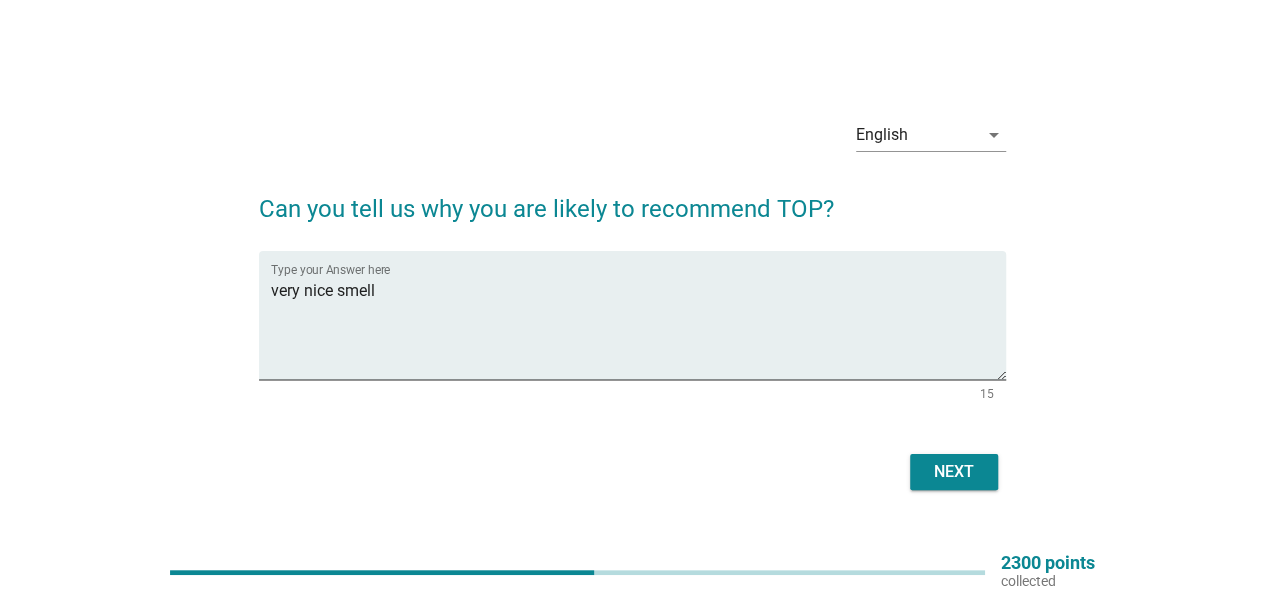 click on "Next" at bounding box center [632, 472] 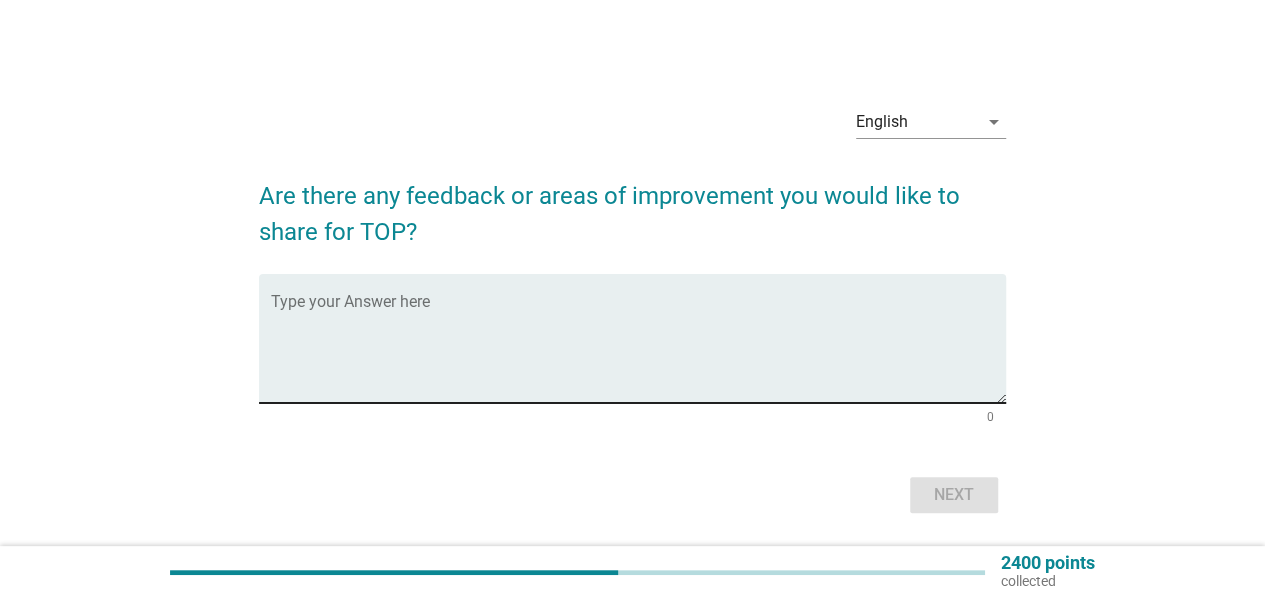 click at bounding box center [638, 350] 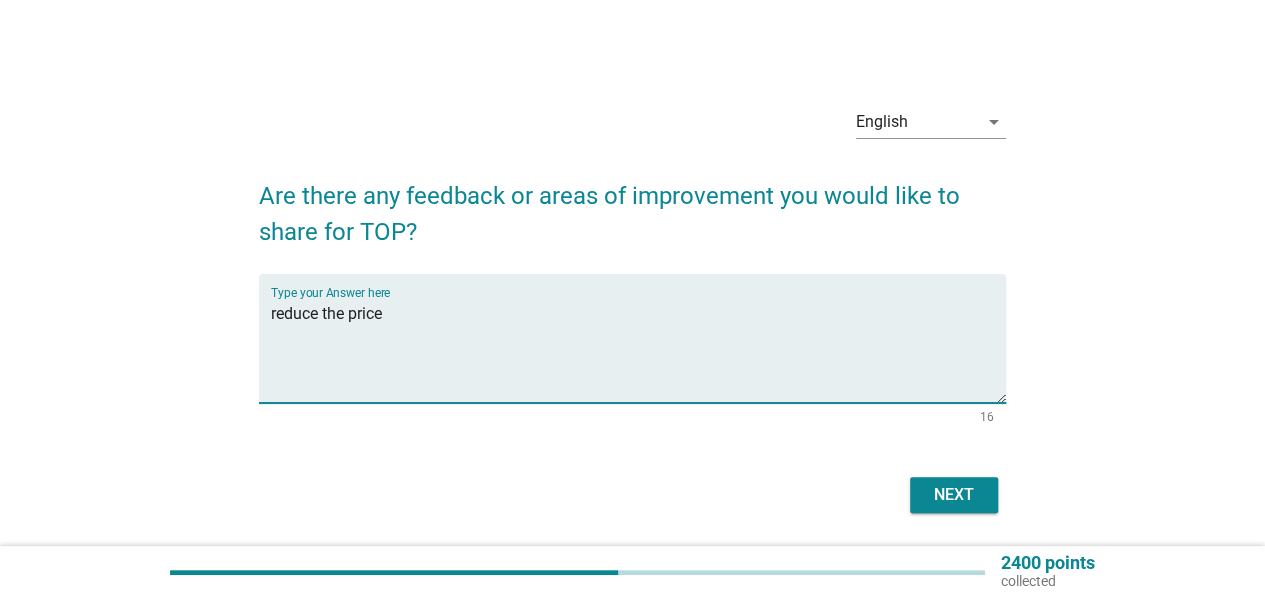 type on "reduce the price" 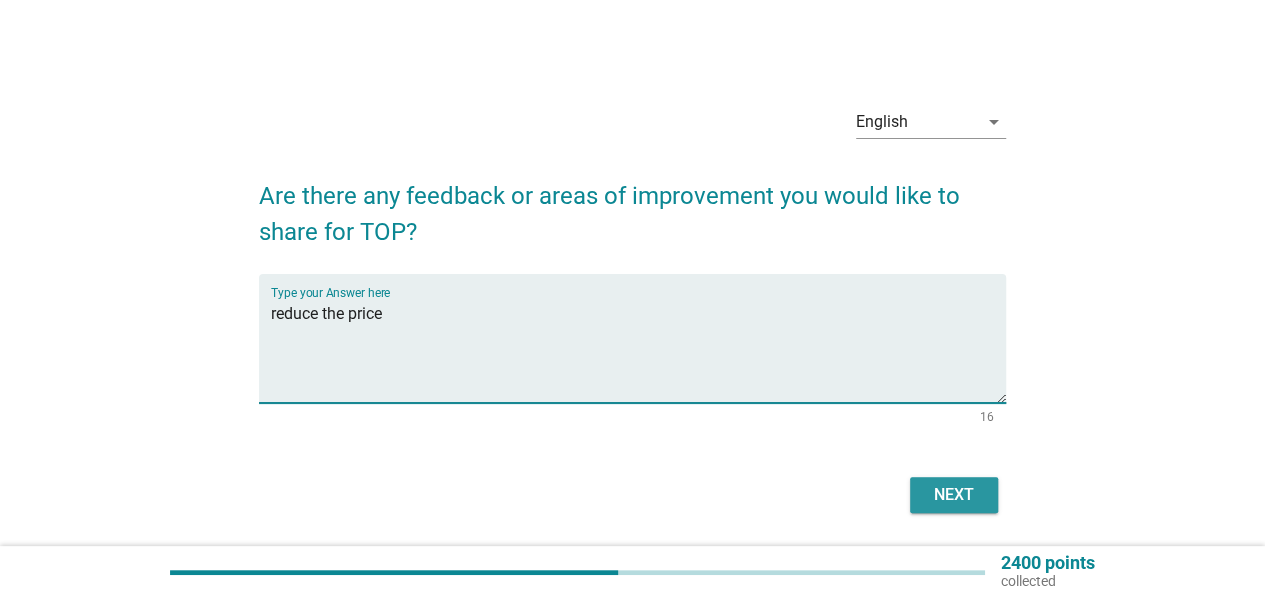 click on "Next" at bounding box center [954, 495] 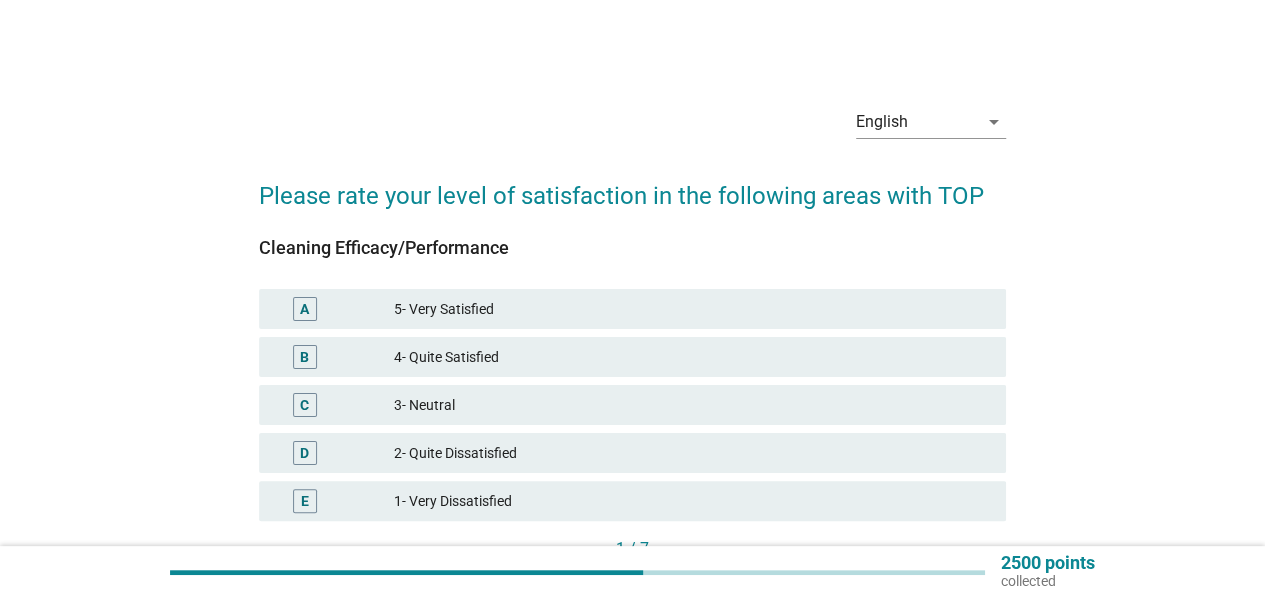 click on "5- Very Satisfied" at bounding box center [692, 309] 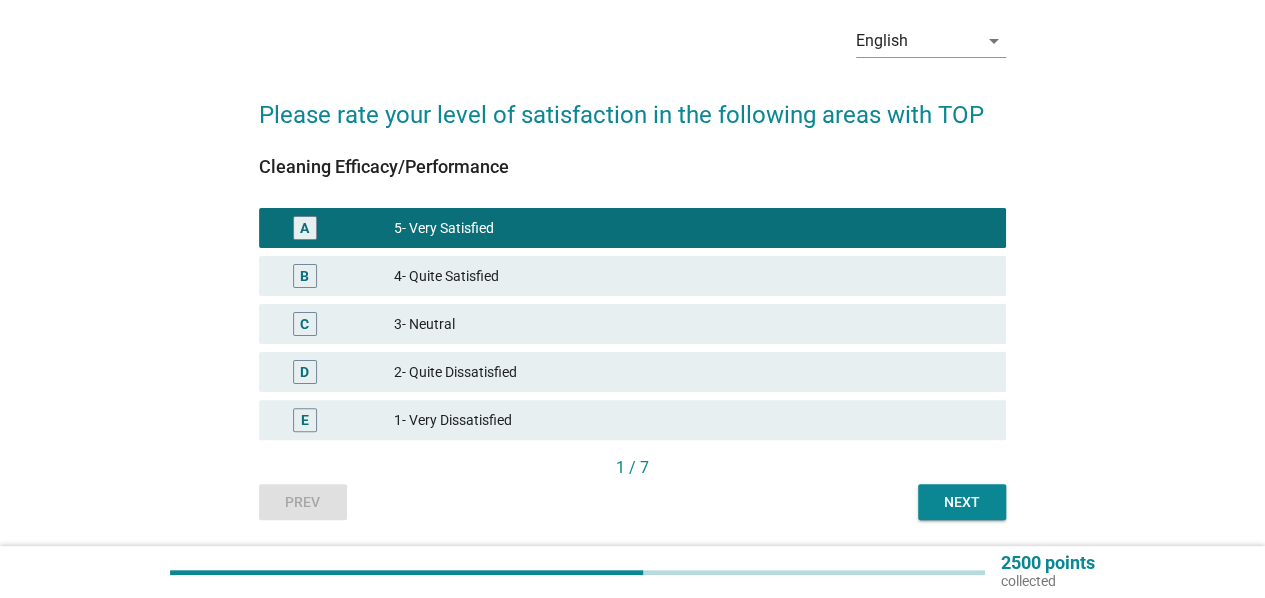 scroll, scrollTop: 145, scrollLeft: 0, axis: vertical 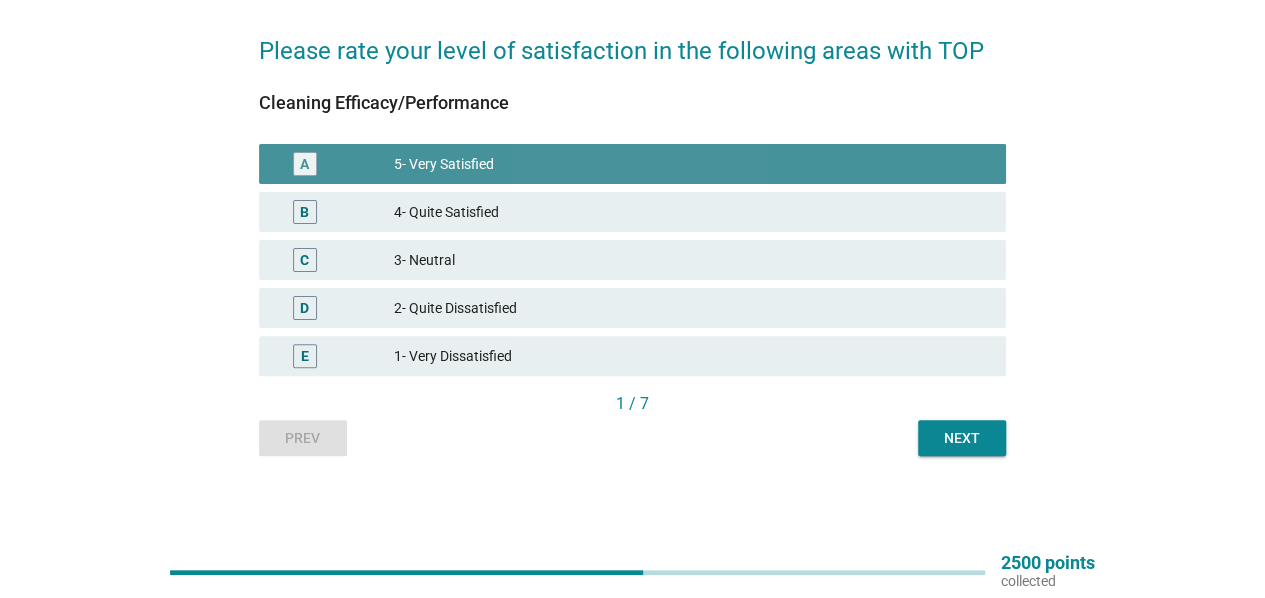 click on "A   5- Very Satisfied" at bounding box center [632, 164] 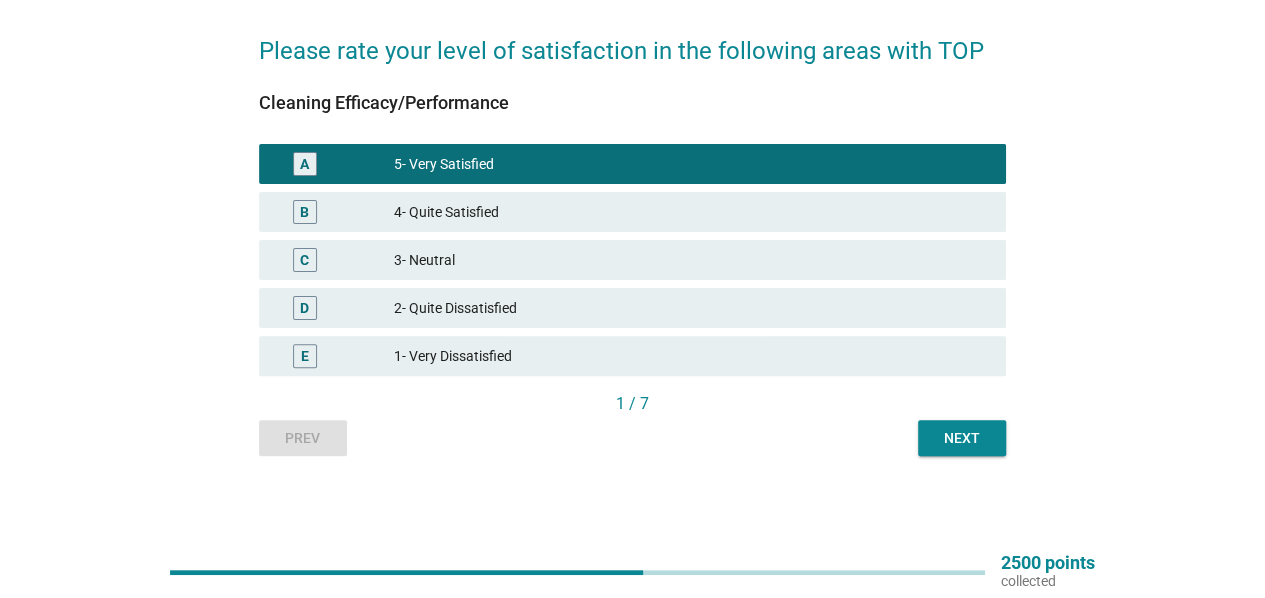 click on "4- Quite Satisfied" at bounding box center (692, 212) 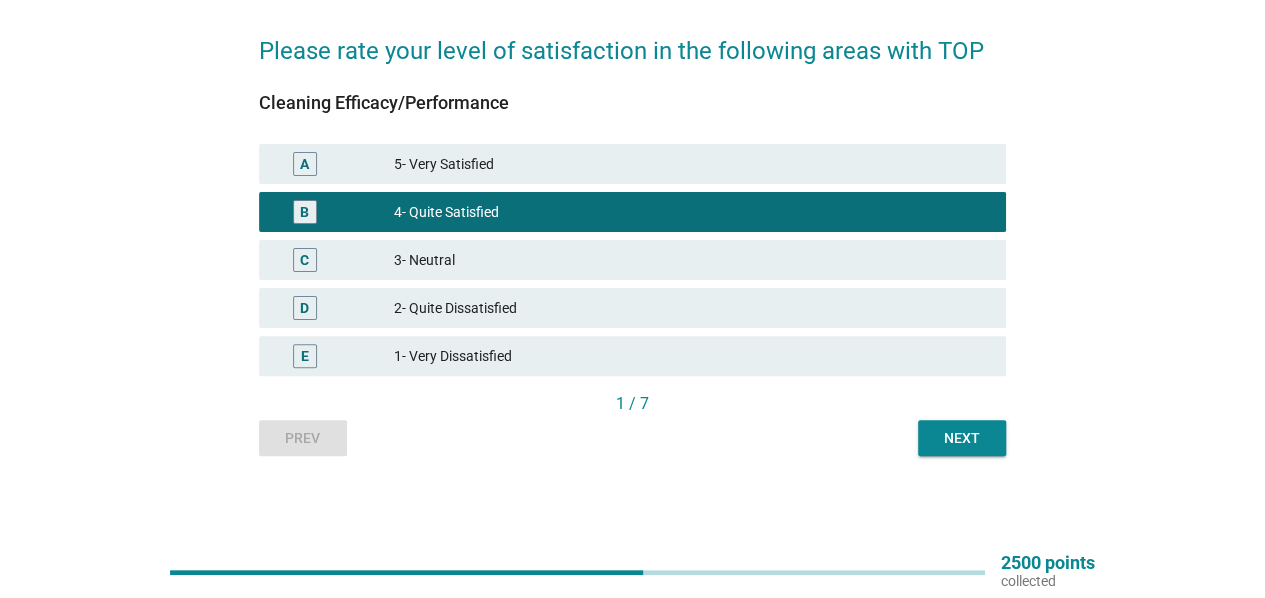 click on "English arrow_drop_down   Please rate your level of satisfaction in the following areas with TOP
Cleaning Efficacy/Performance
A   5- Very Satisfied B   4- Quite Satisfied C   3- Neutral D   2- Quite Dissatisfied E   1- Very Dissatisfied
1 / 7
Prev   Next" at bounding box center (632, 200) 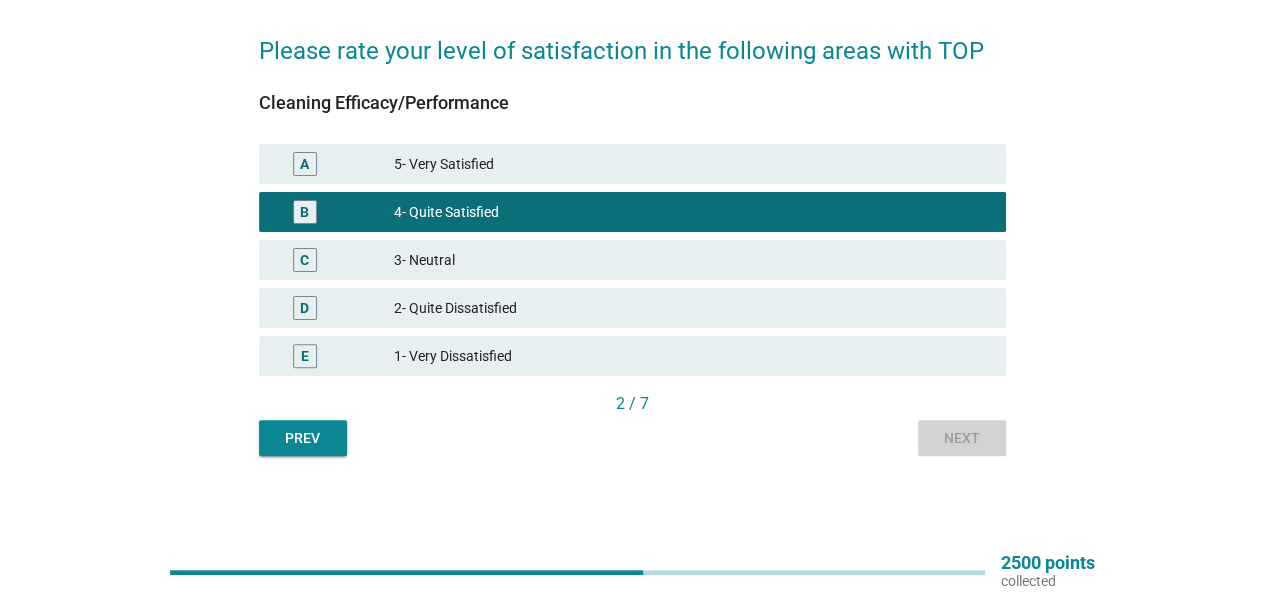 scroll, scrollTop: 0, scrollLeft: 0, axis: both 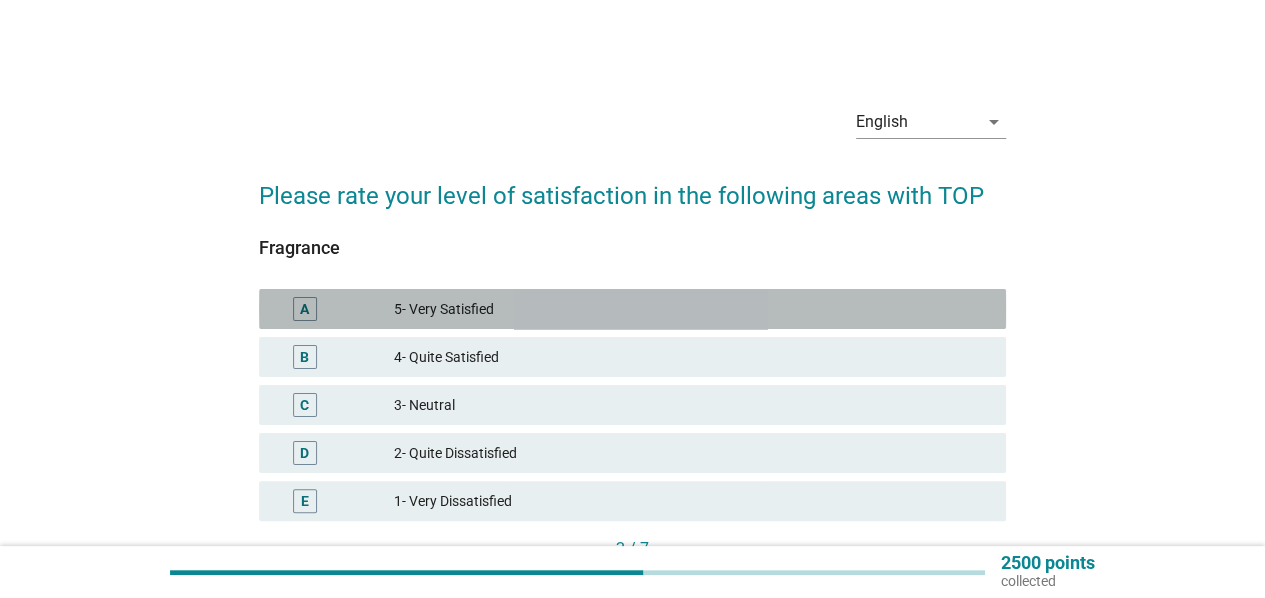 click on "A   5- Very Satisfied" at bounding box center [632, 309] 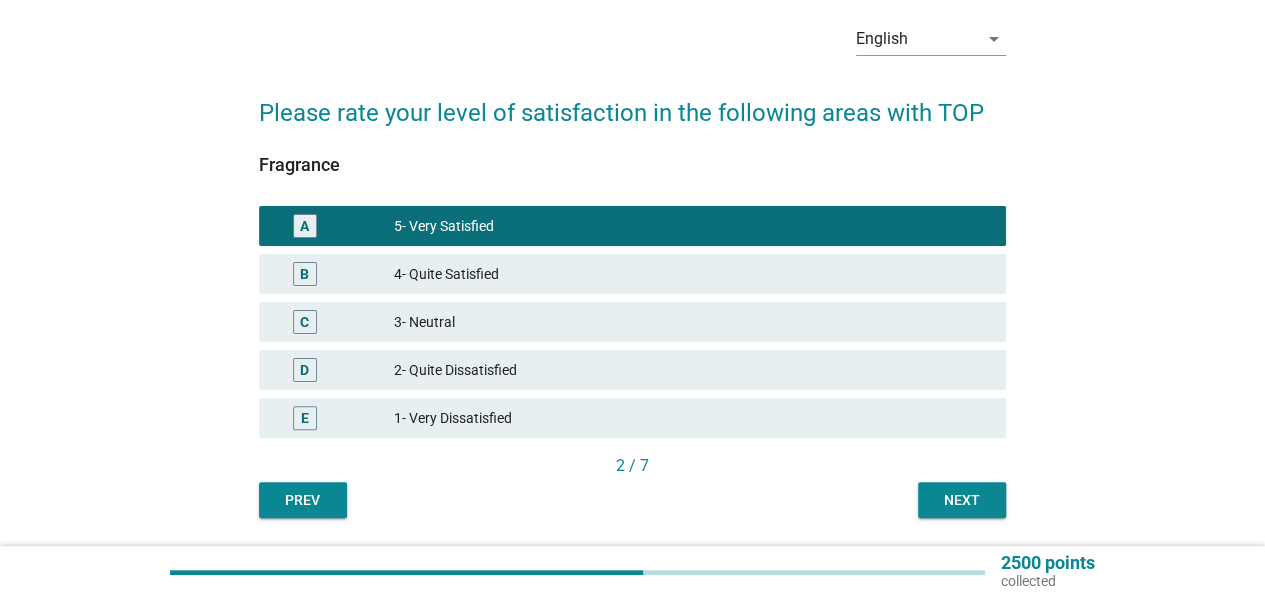 scroll, scrollTop: 145, scrollLeft: 0, axis: vertical 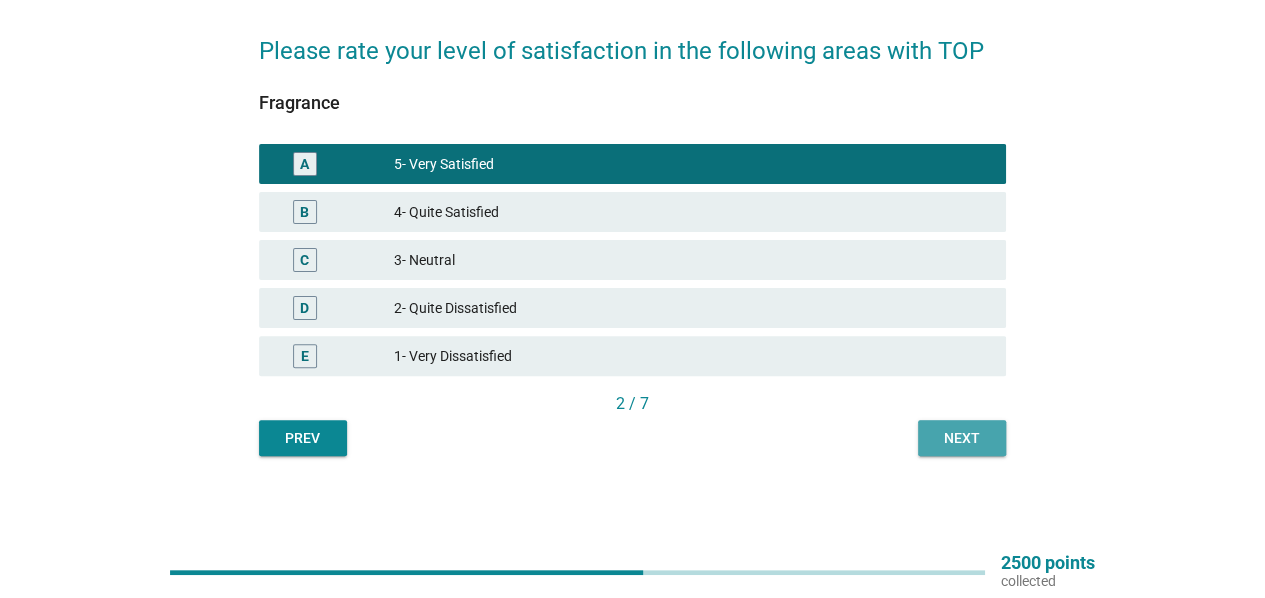click on "Next" at bounding box center (962, 438) 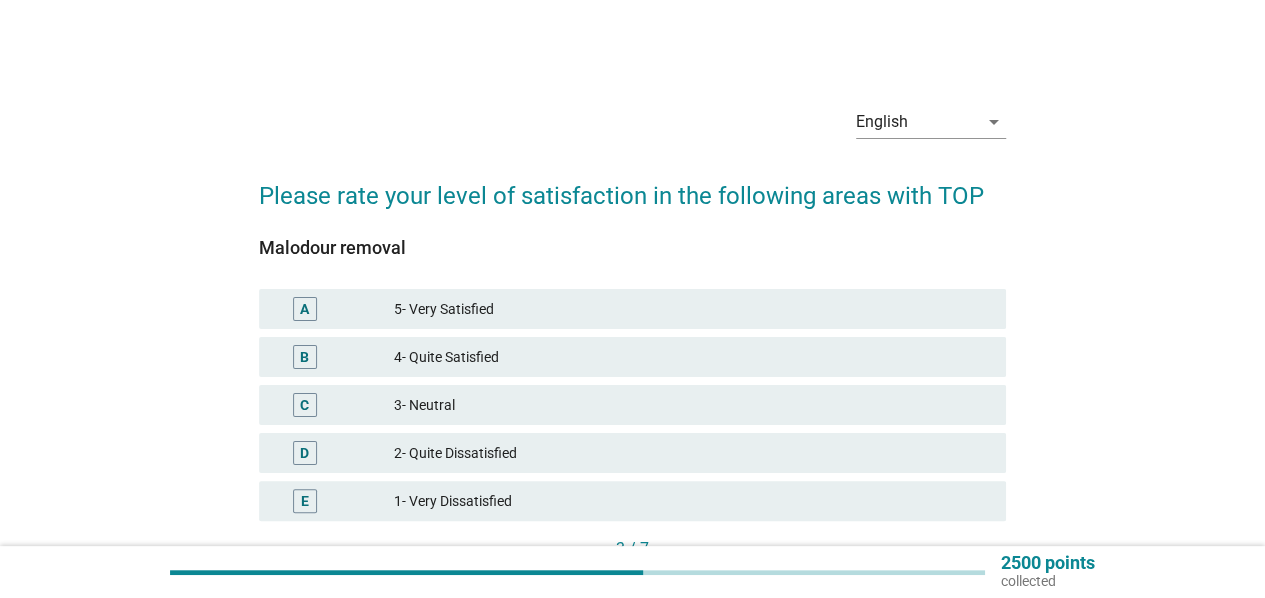 click on "4- Quite Satisfied" at bounding box center (692, 357) 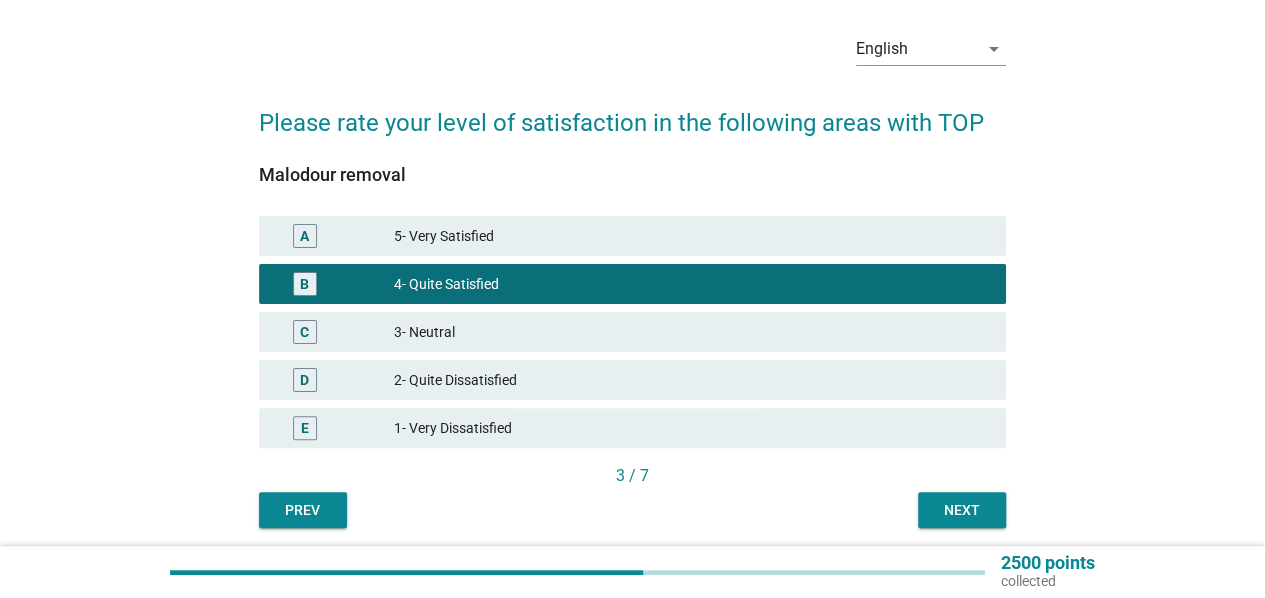 scroll, scrollTop: 145, scrollLeft: 0, axis: vertical 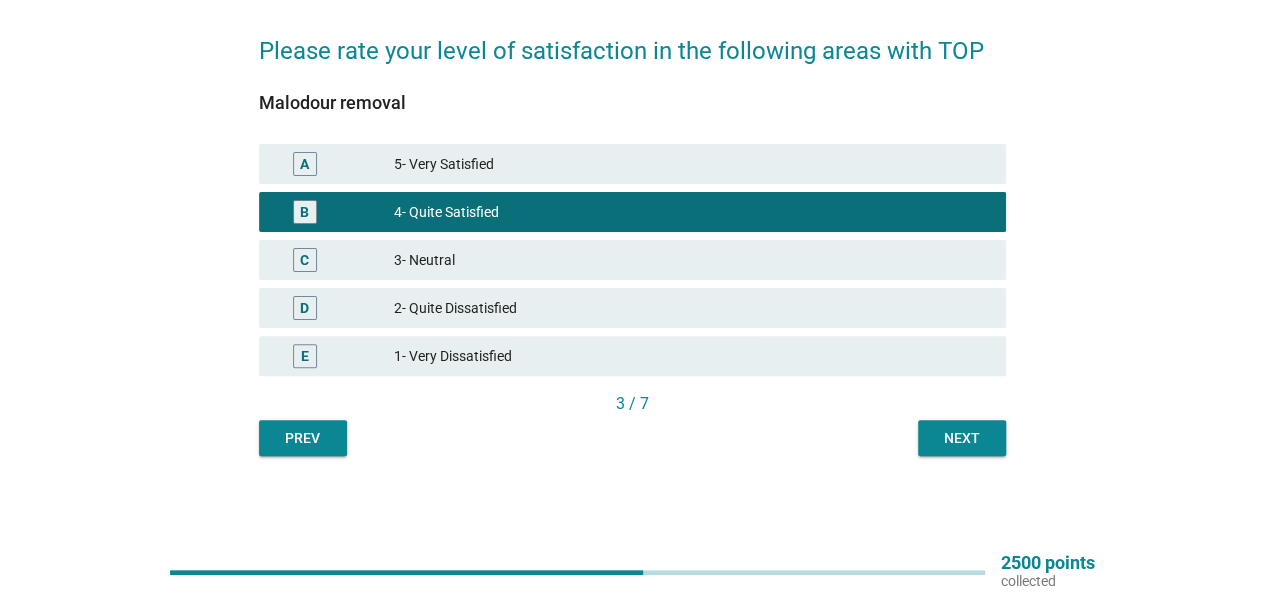 click on "Next" at bounding box center [962, 438] 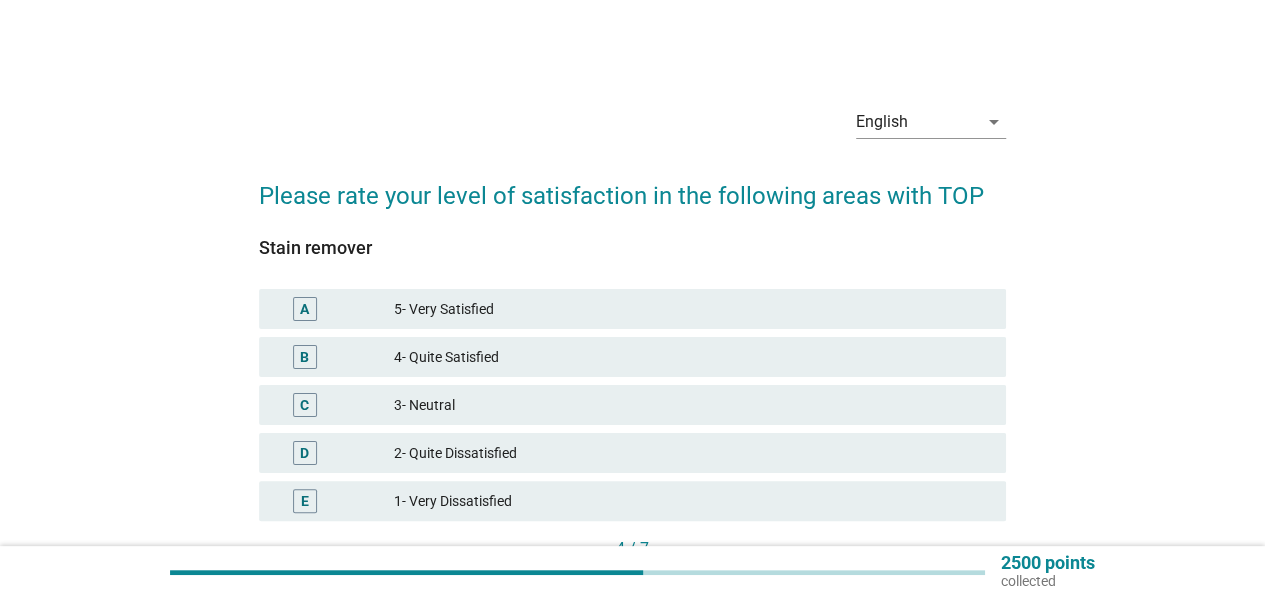 click on "5- Very Satisfied" at bounding box center [692, 309] 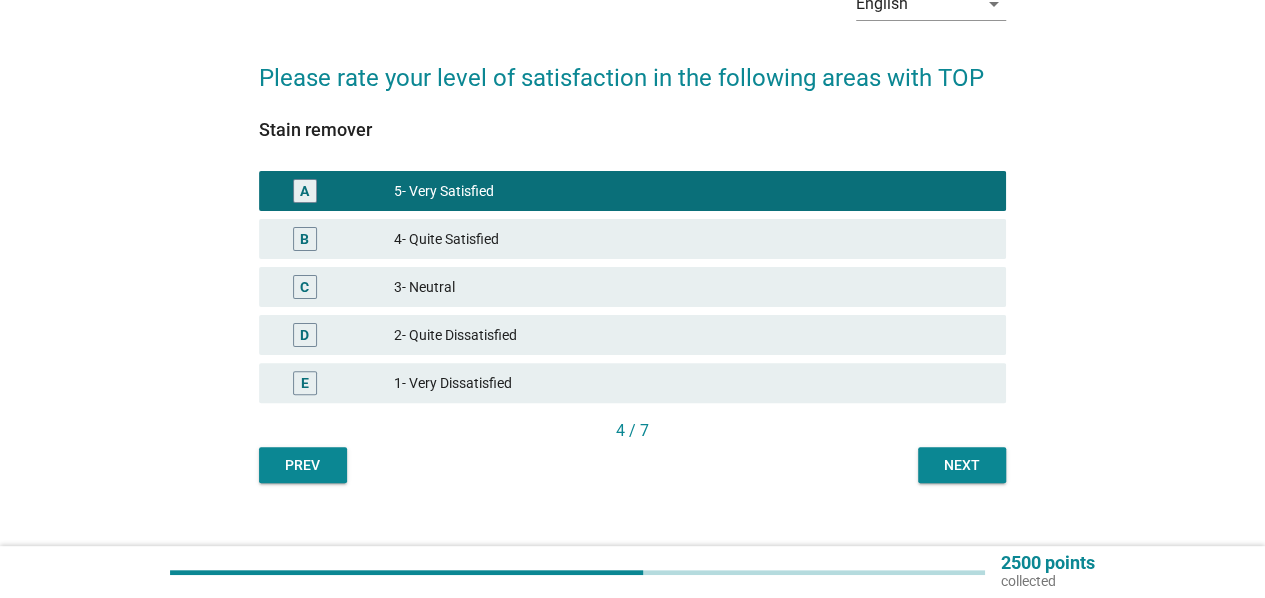 scroll, scrollTop: 145, scrollLeft: 0, axis: vertical 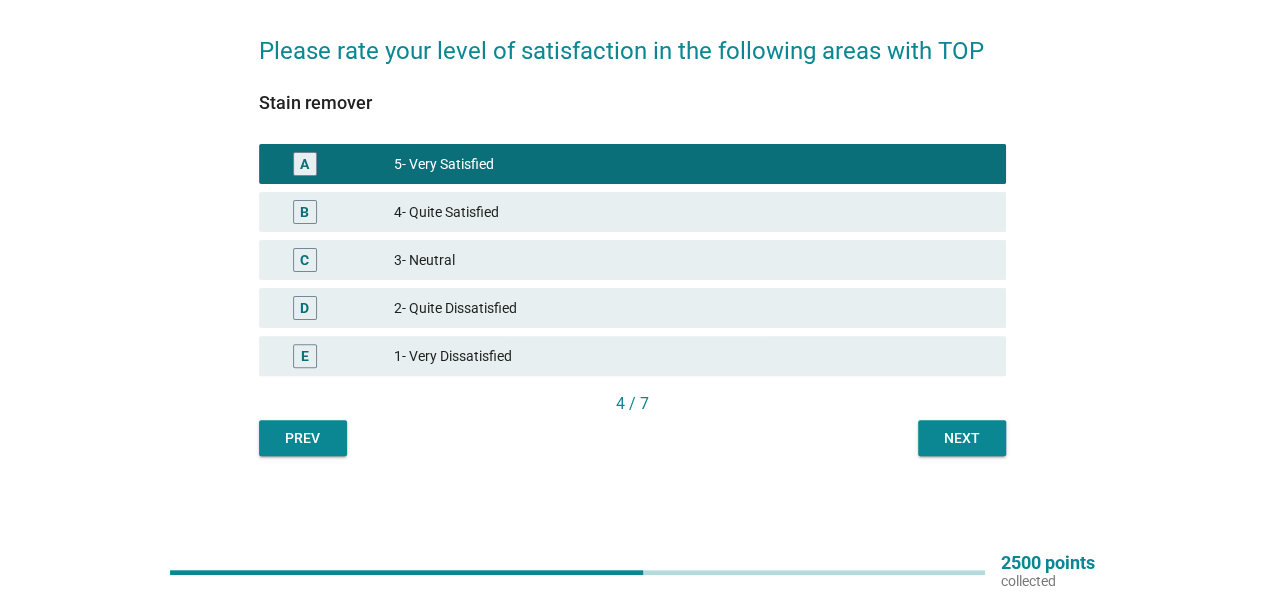 drag, startPoint x: 965, startPoint y: 413, endPoint x: 966, endPoint y: 427, distance: 14.035668 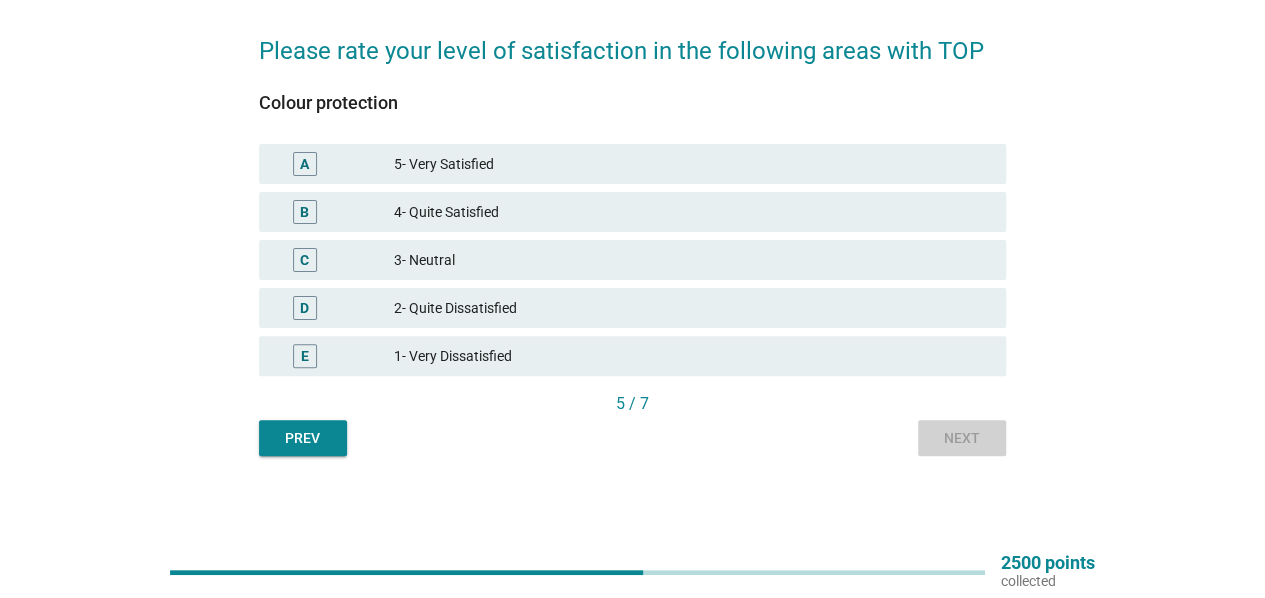 scroll, scrollTop: 0, scrollLeft: 0, axis: both 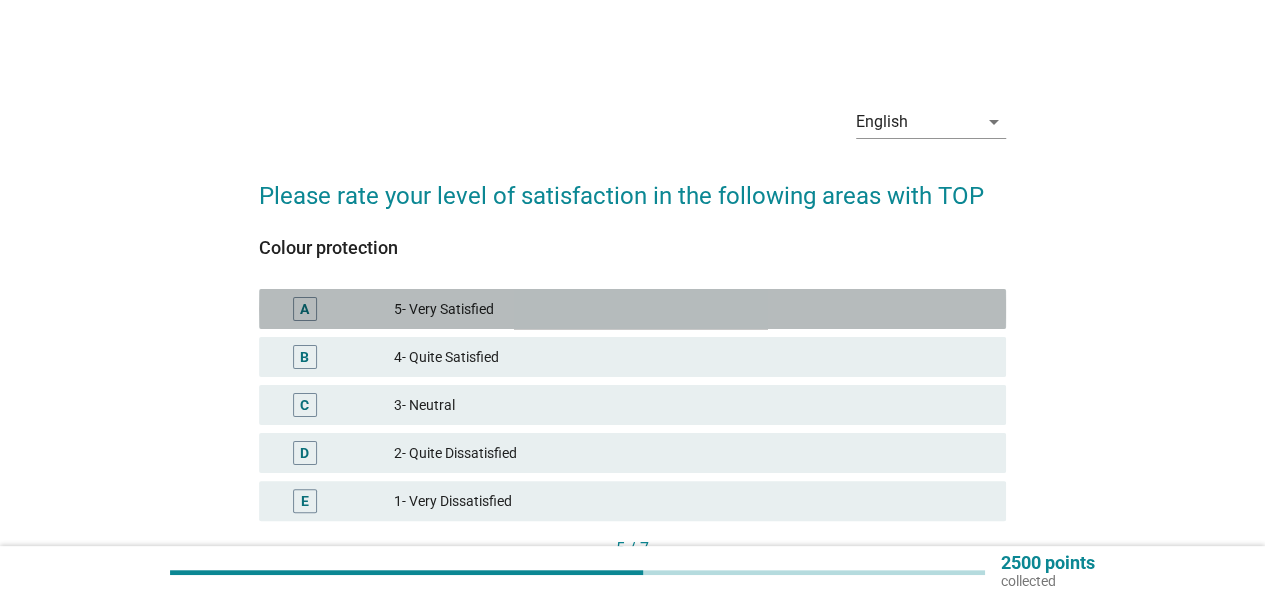 click on "5- Very Satisfied" at bounding box center (692, 309) 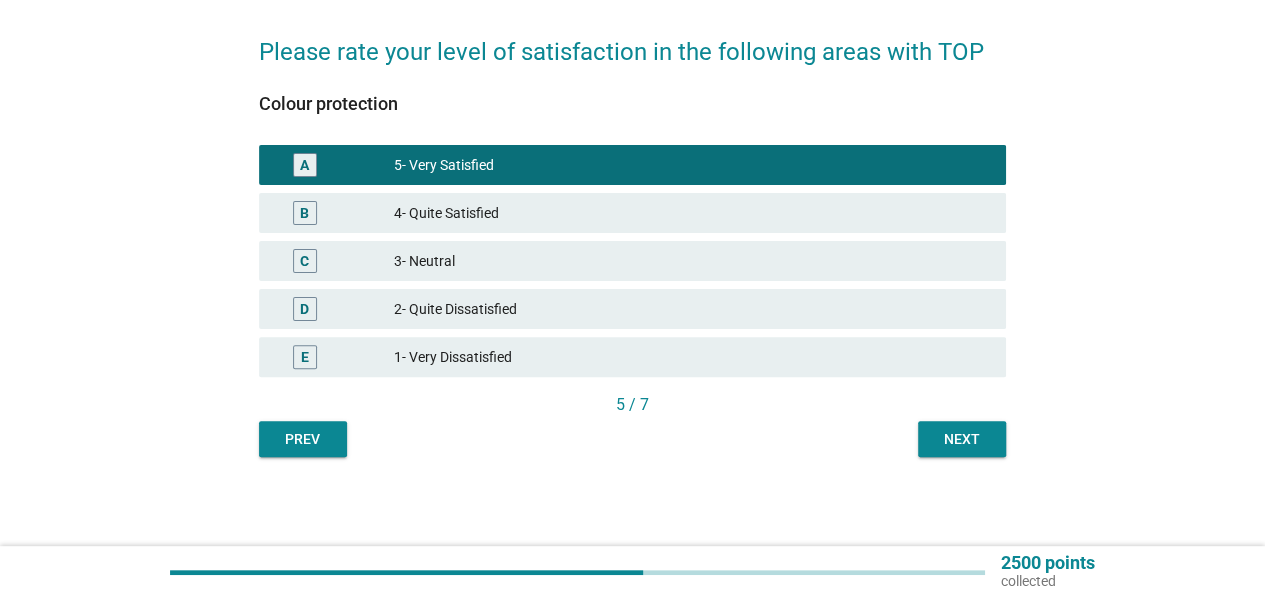scroll, scrollTop: 145, scrollLeft: 0, axis: vertical 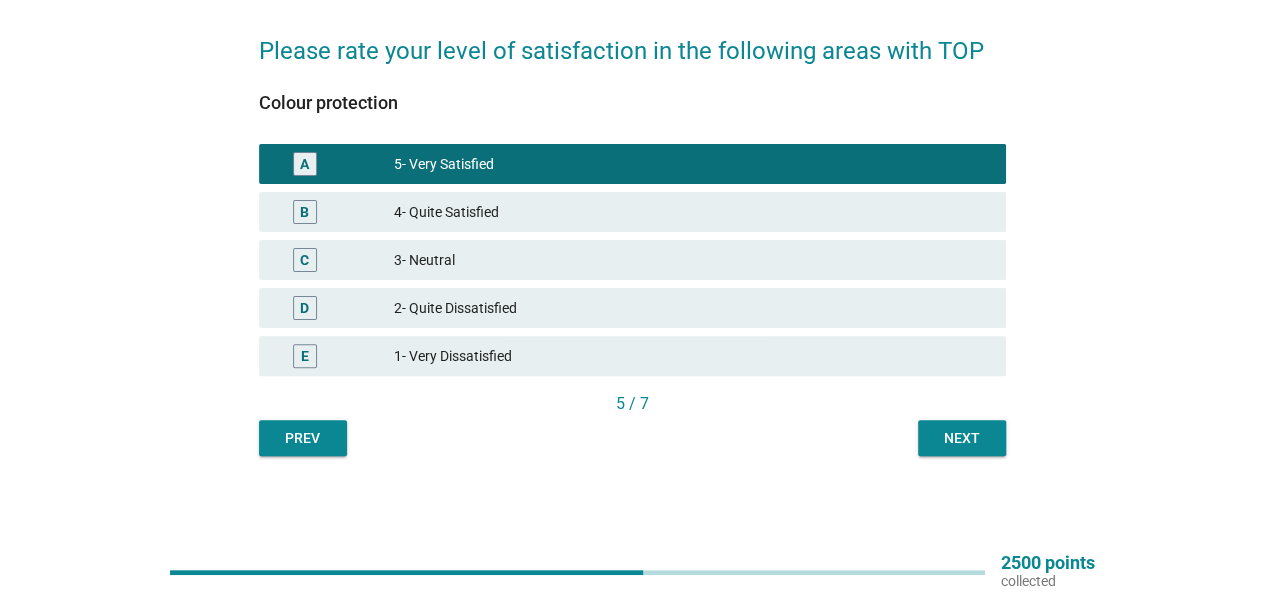 click on "Next" at bounding box center (962, 438) 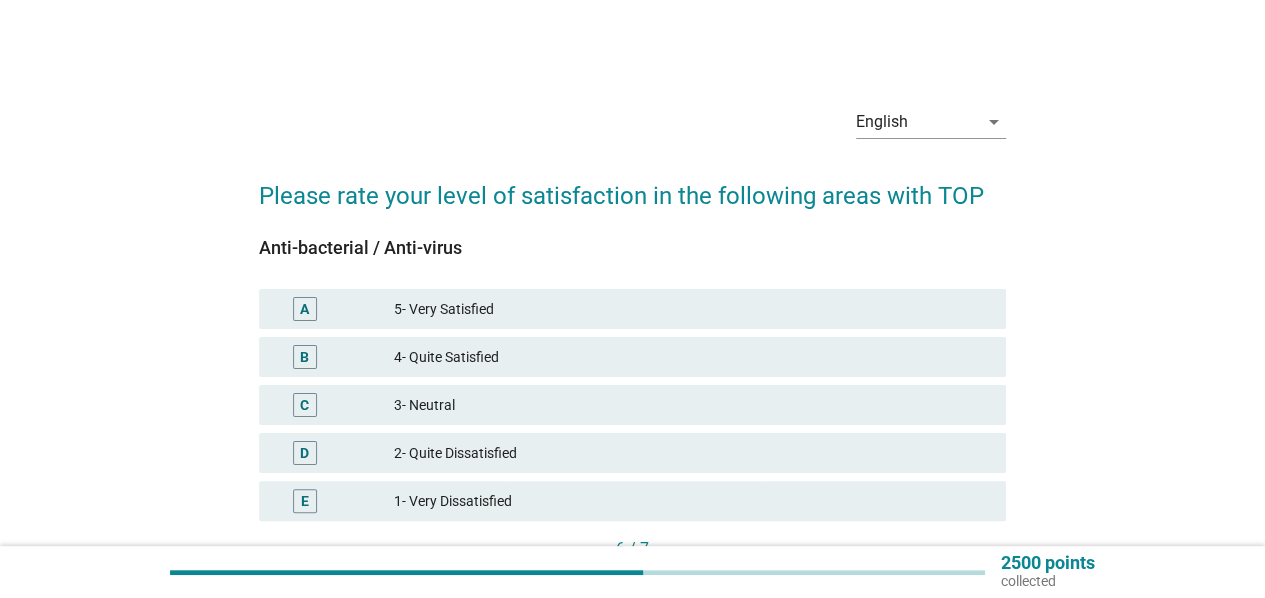 click on "5- Very Satisfied" at bounding box center (692, 309) 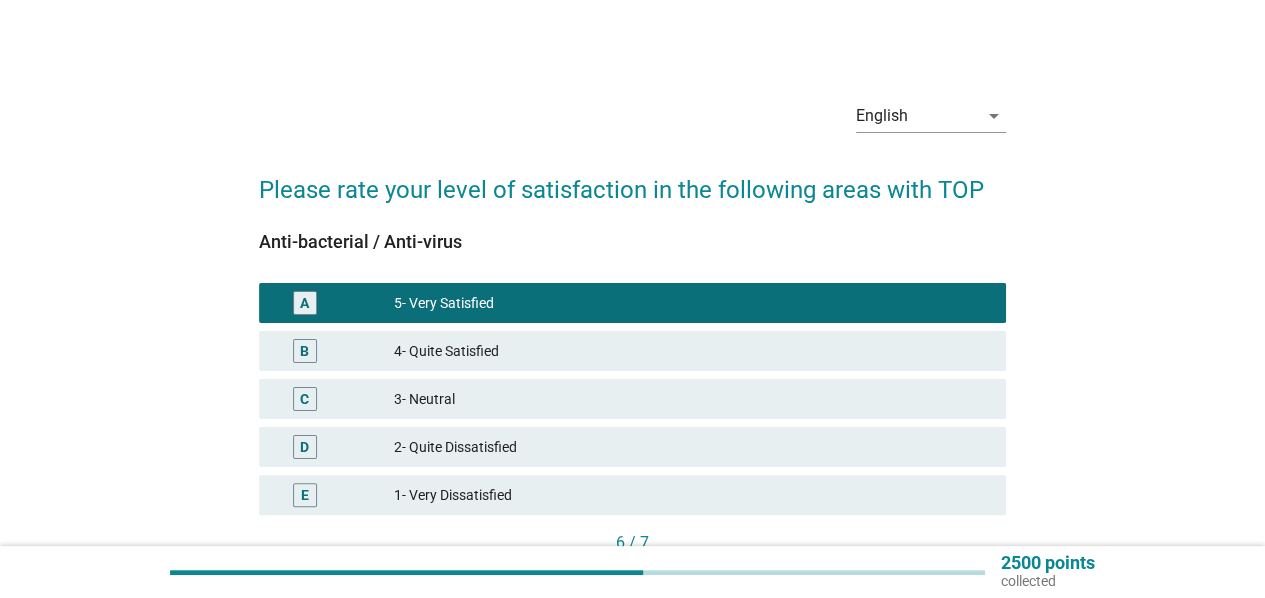 scroll, scrollTop: 145, scrollLeft: 0, axis: vertical 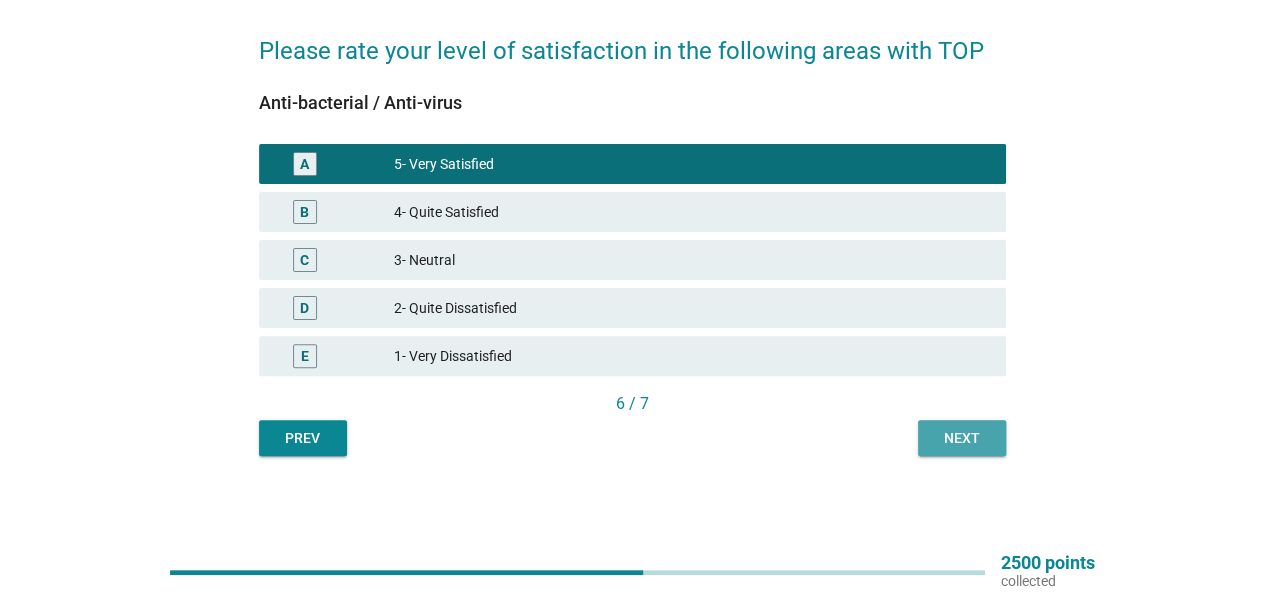 click on "Next" at bounding box center (962, 438) 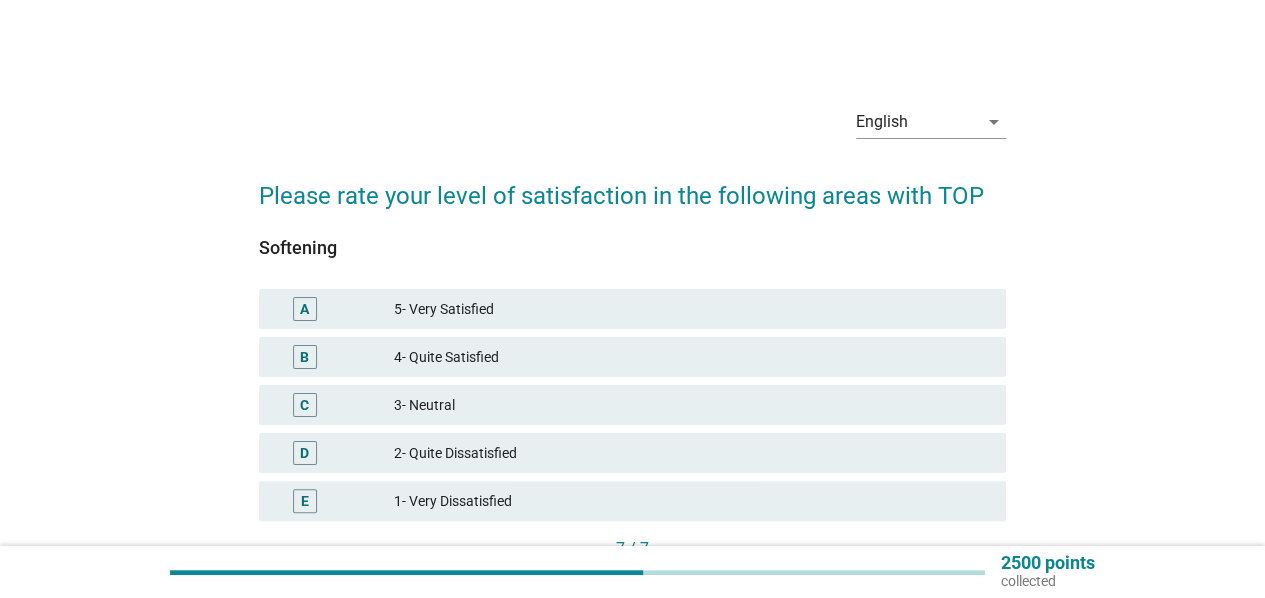 click on "3- Neutral" at bounding box center (692, 405) 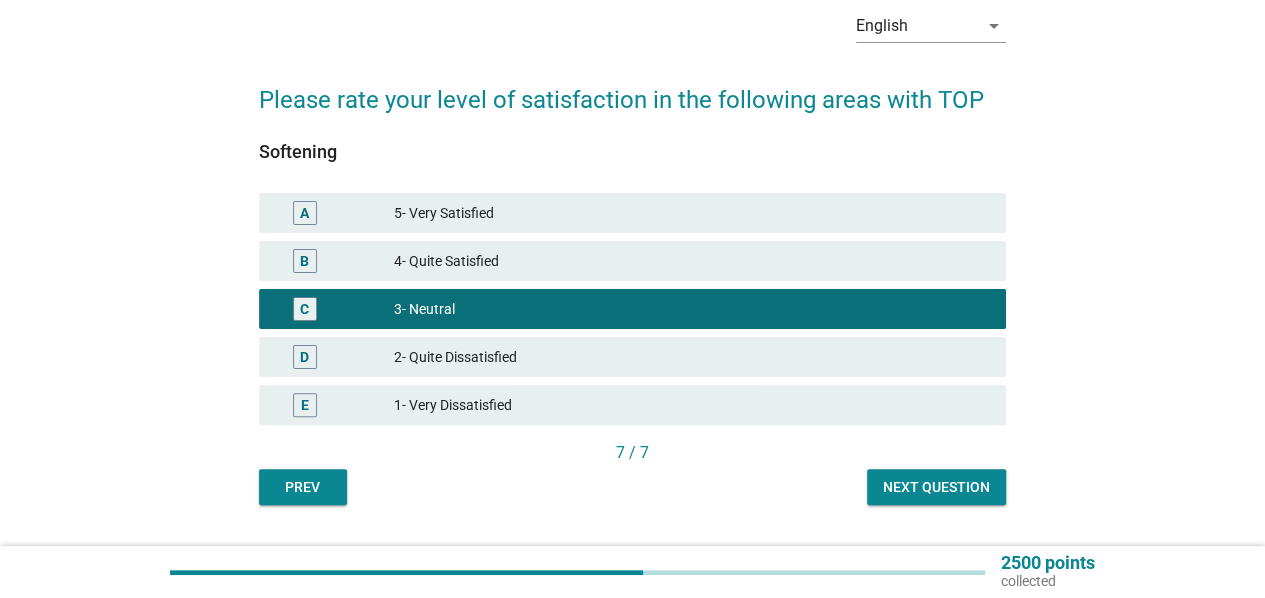scroll, scrollTop: 145, scrollLeft: 0, axis: vertical 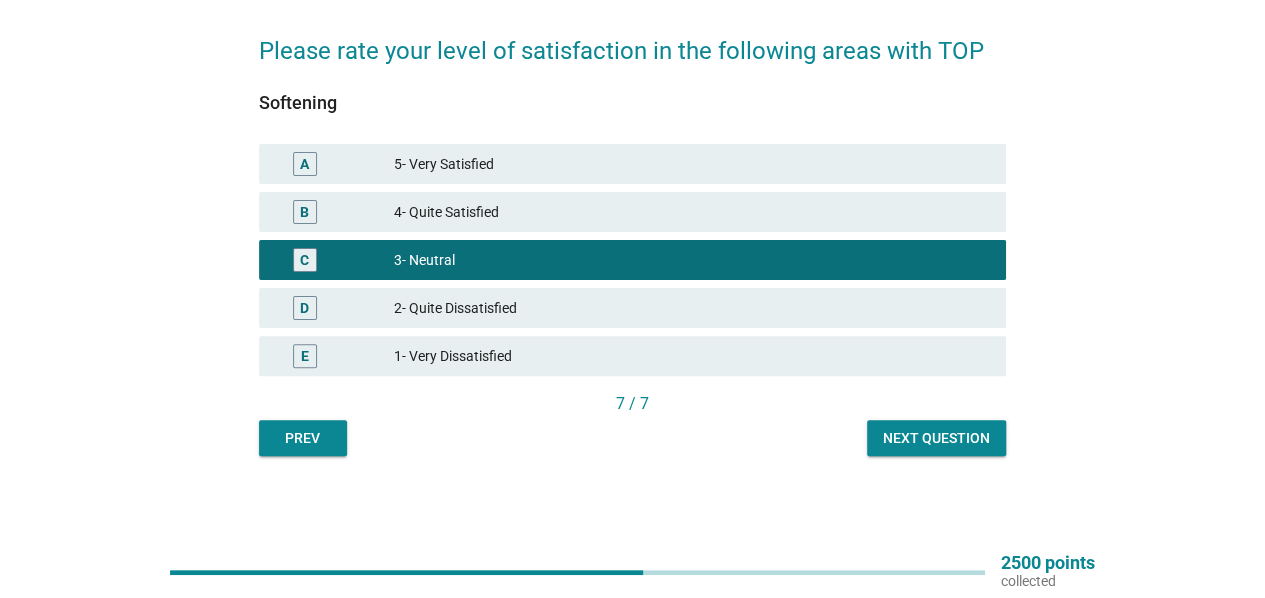 drag, startPoint x: 1024, startPoint y: 447, endPoint x: 903, endPoint y: 416, distance: 124.90797 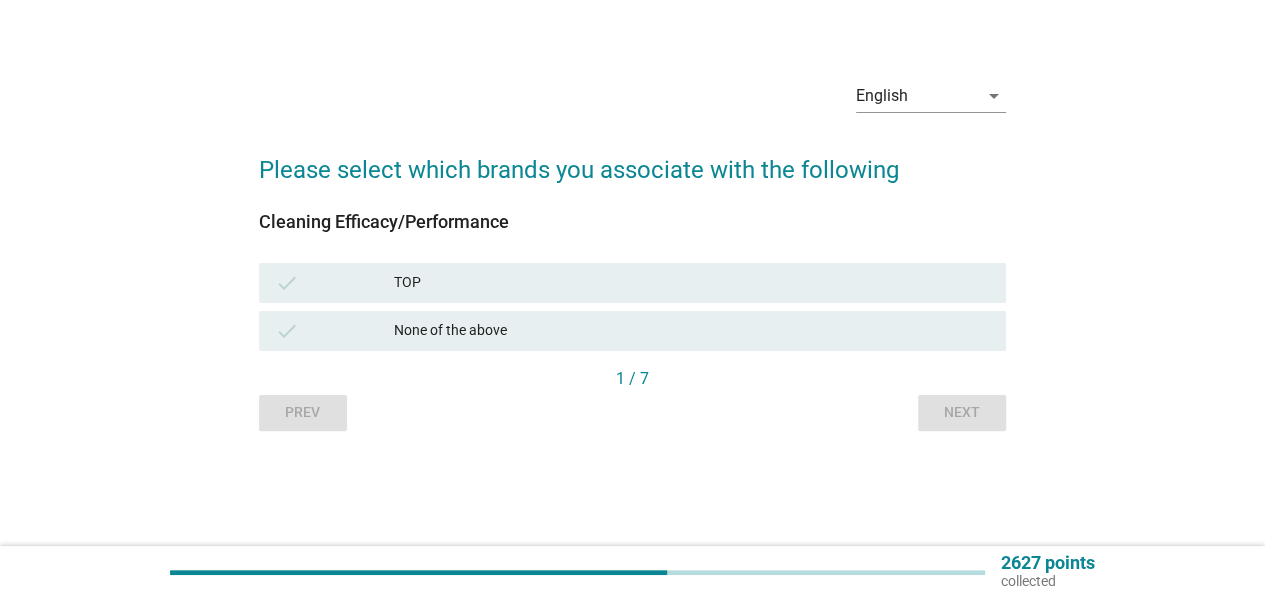 scroll, scrollTop: 0, scrollLeft: 0, axis: both 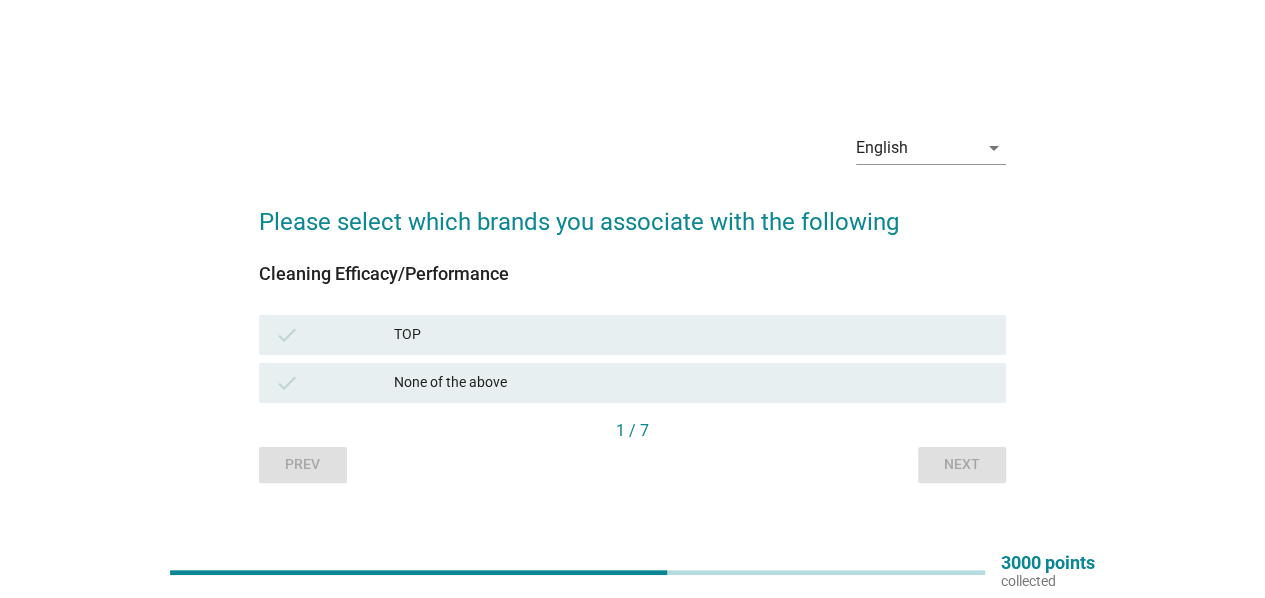 click on "check   TOP" at bounding box center (632, 335) 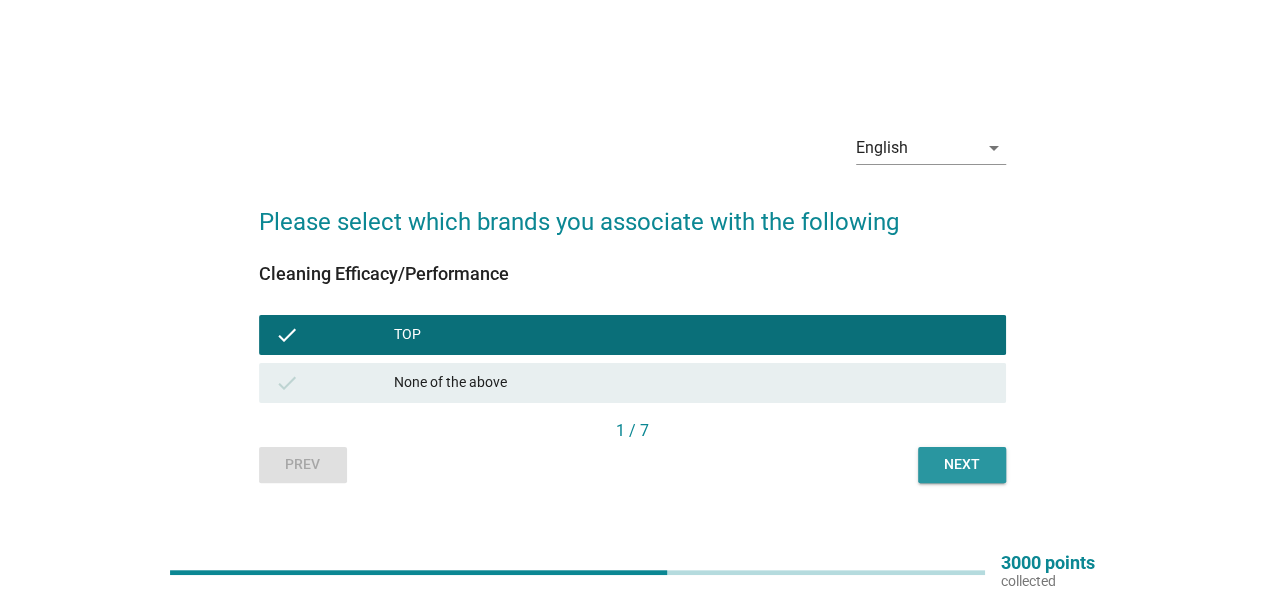 click on "Next" at bounding box center (962, 464) 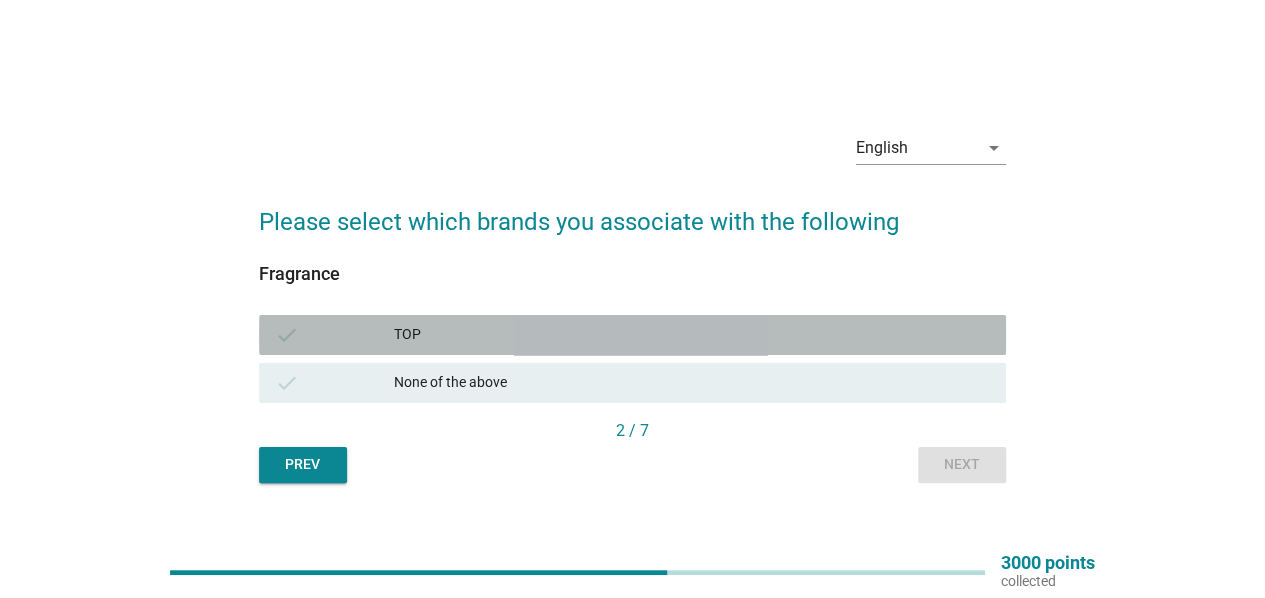 click on "TOP" at bounding box center (692, 335) 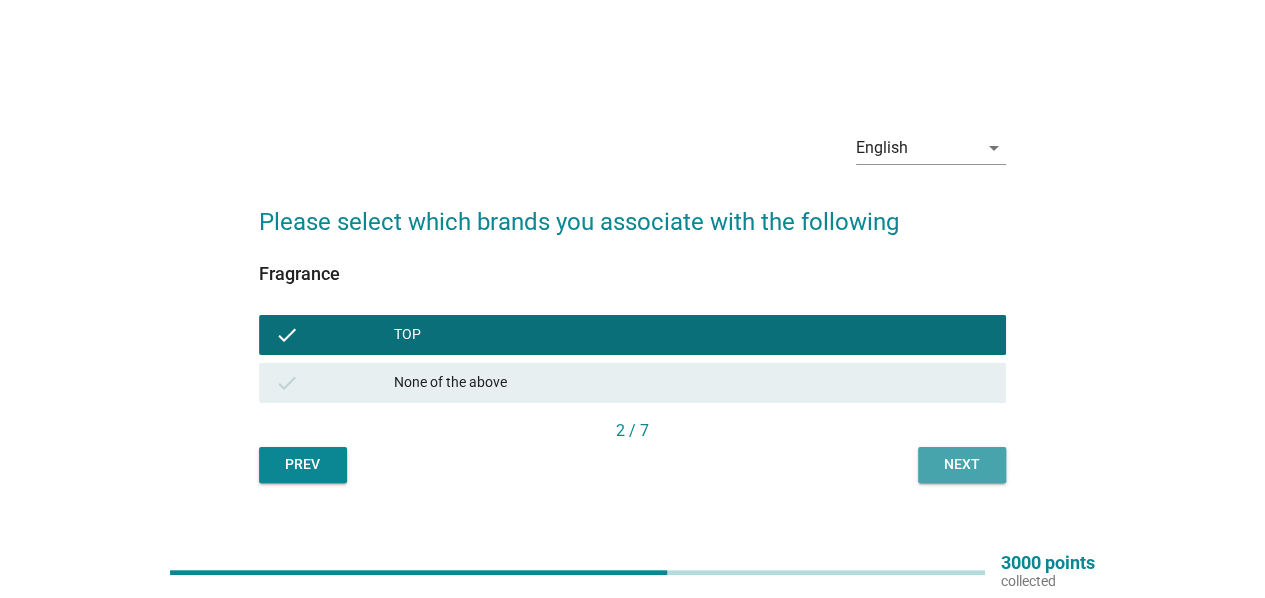 click on "Next" at bounding box center [962, 465] 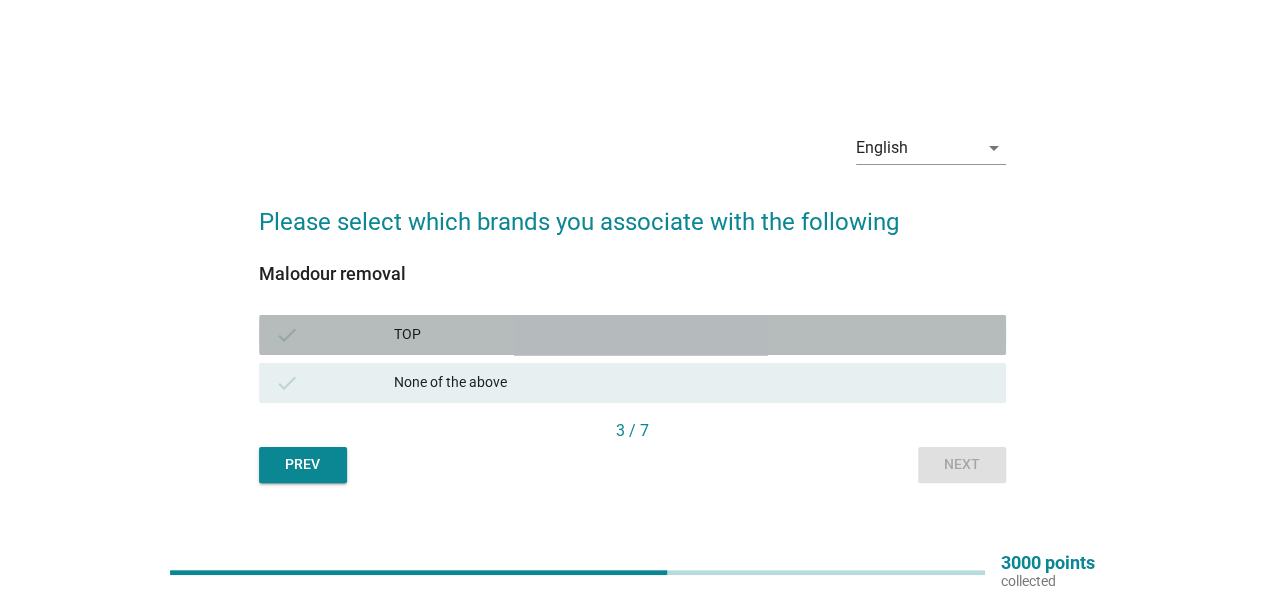 click on "check   TOP" at bounding box center (632, 335) 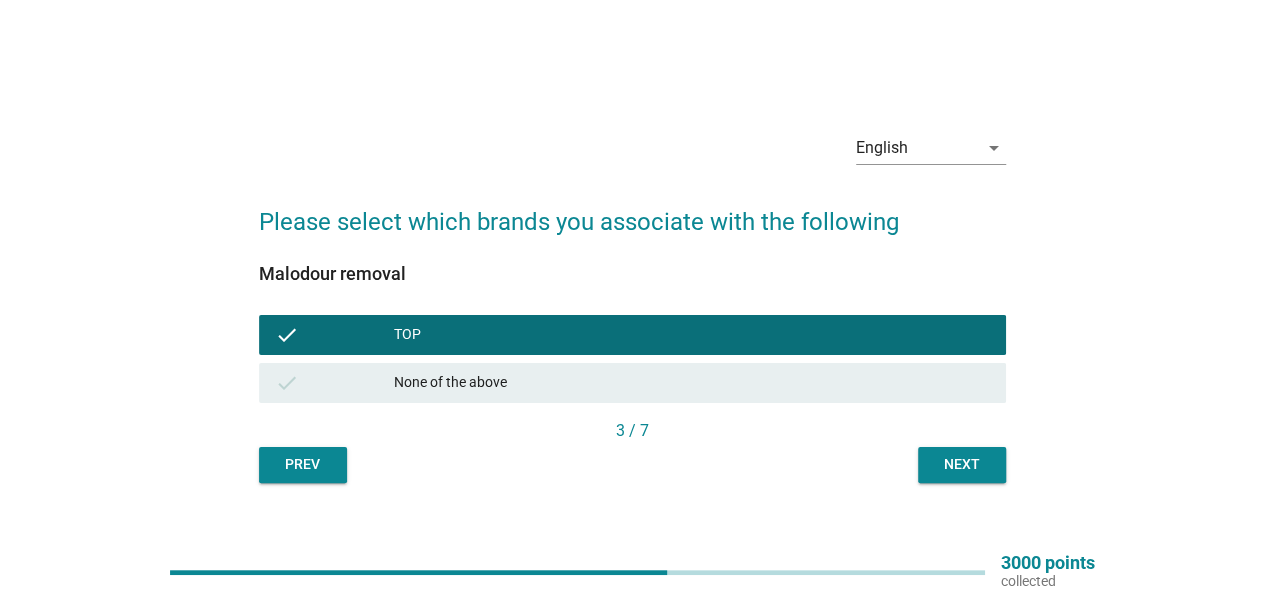 click on "Next" at bounding box center [962, 464] 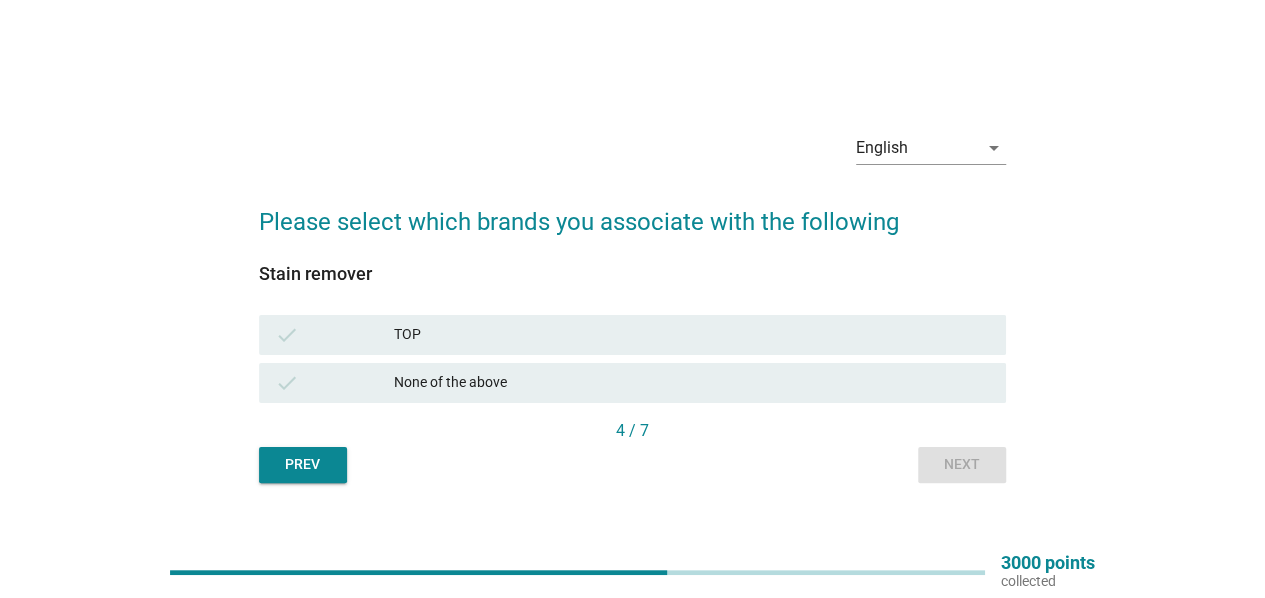 click on "TOP" at bounding box center [692, 335] 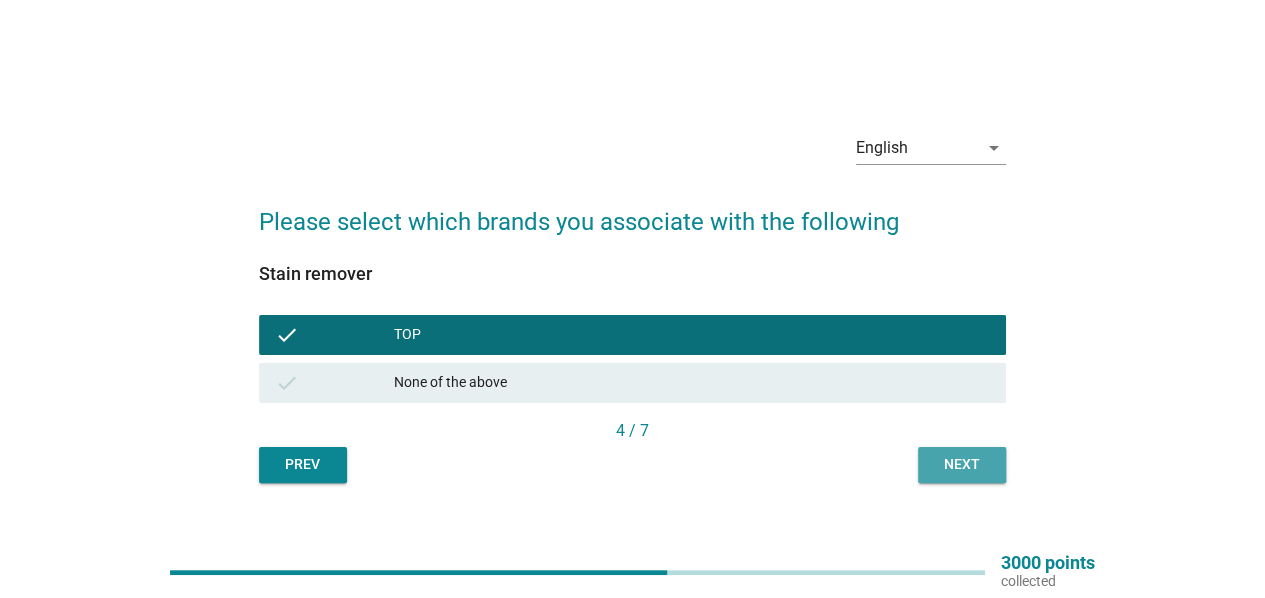 click on "Next" at bounding box center (962, 464) 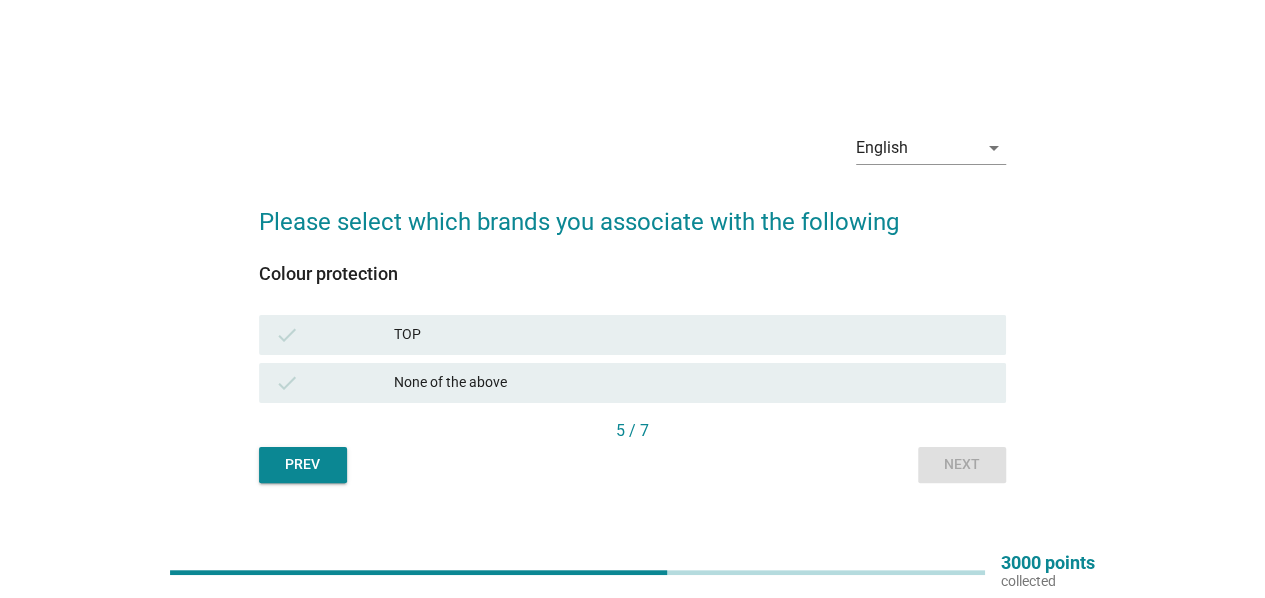 click on "TOP" at bounding box center [692, 335] 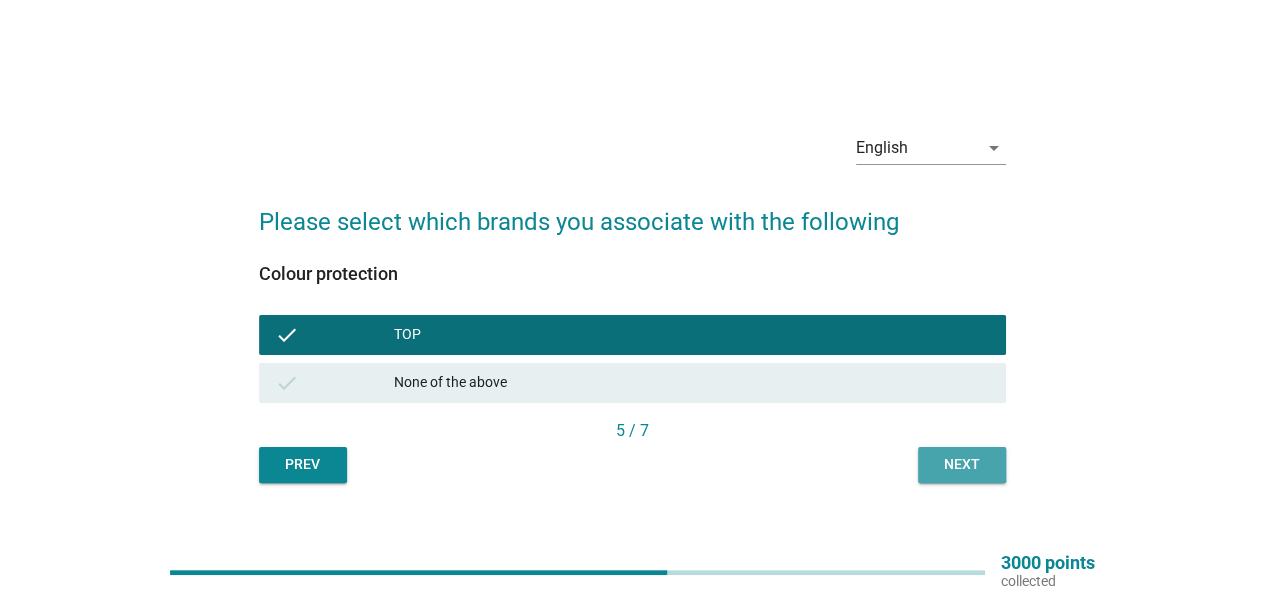 click on "Next" at bounding box center [962, 464] 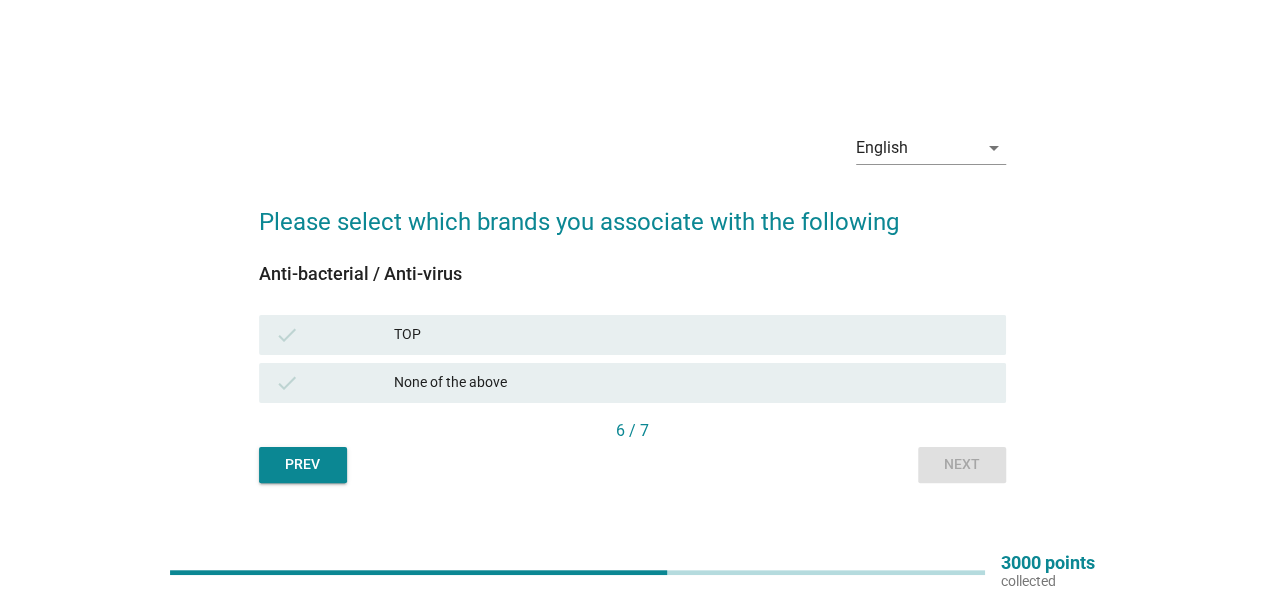 click on "TOP" at bounding box center [692, 335] 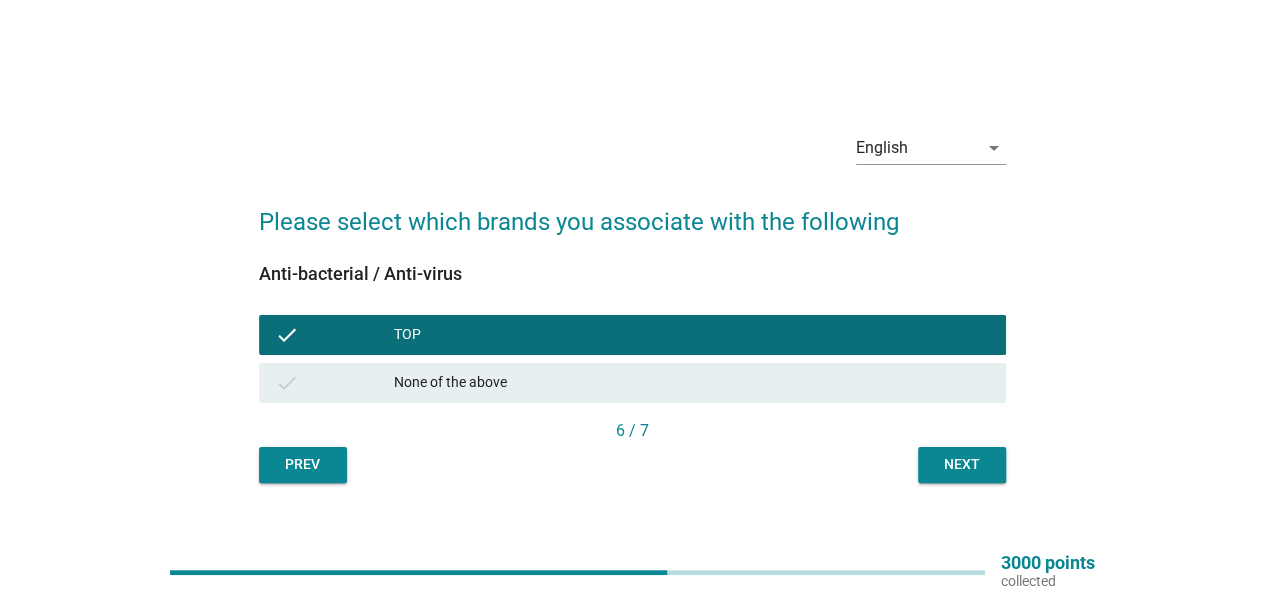 click on "Next" at bounding box center (962, 464) 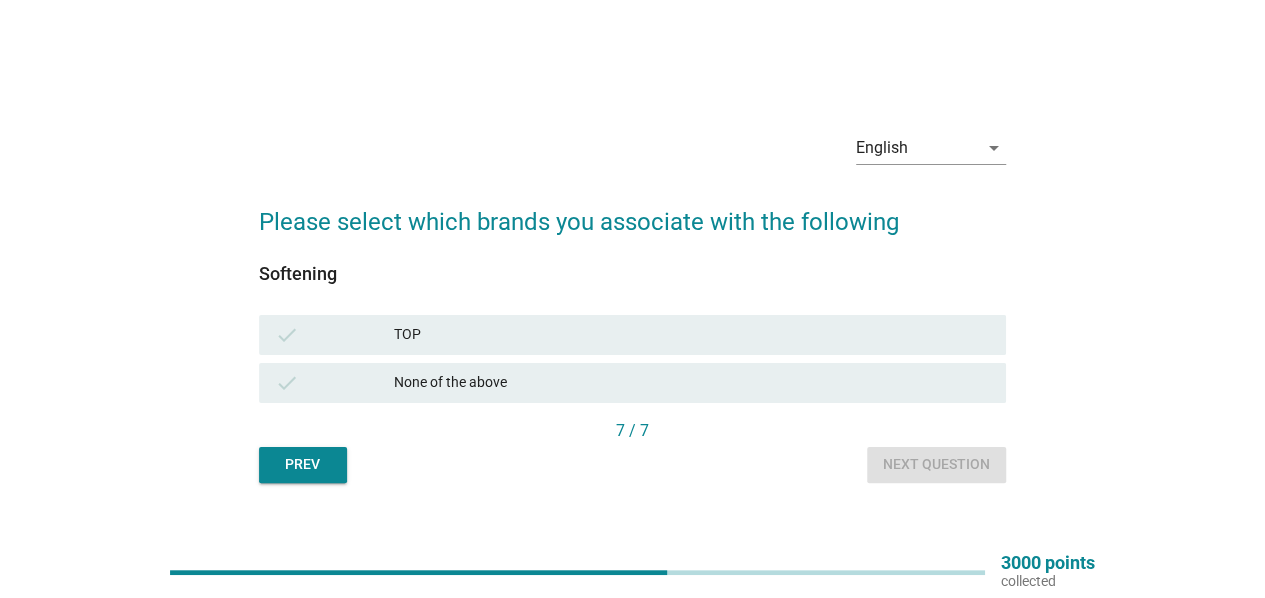 click on "TOP" at bounding box center [692, 335] 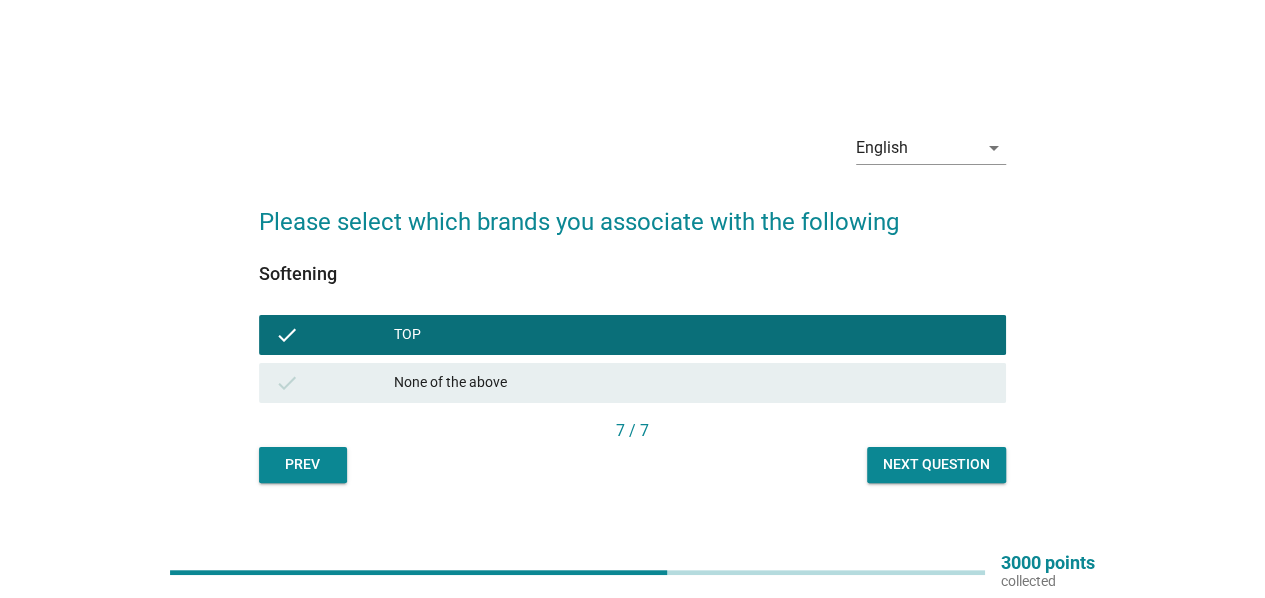 click on "Next question" at bounding box center (936, 465) 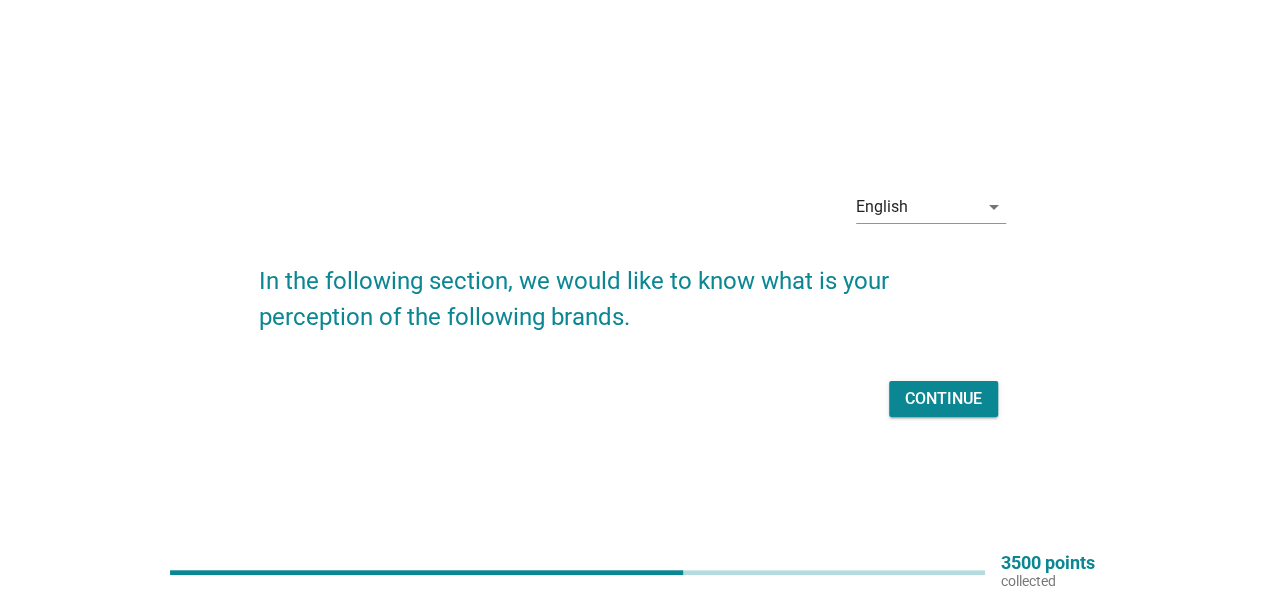 click on "Continue" at bounding box center [632, 399] 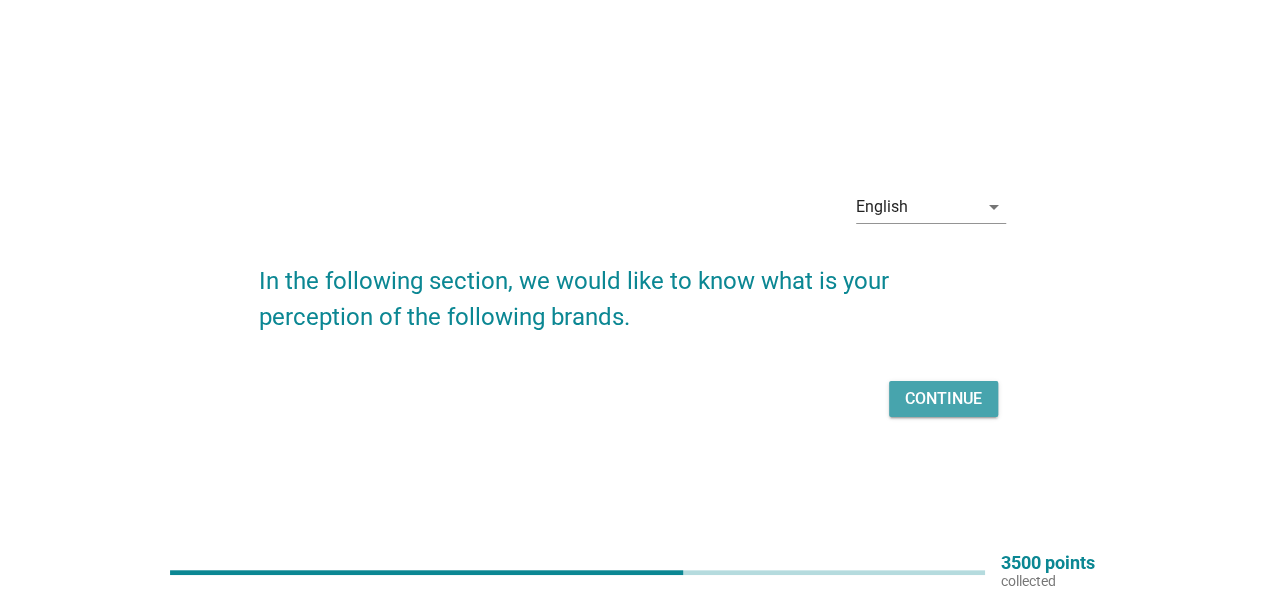 click on "Continue" at bounding box center (943, 399) 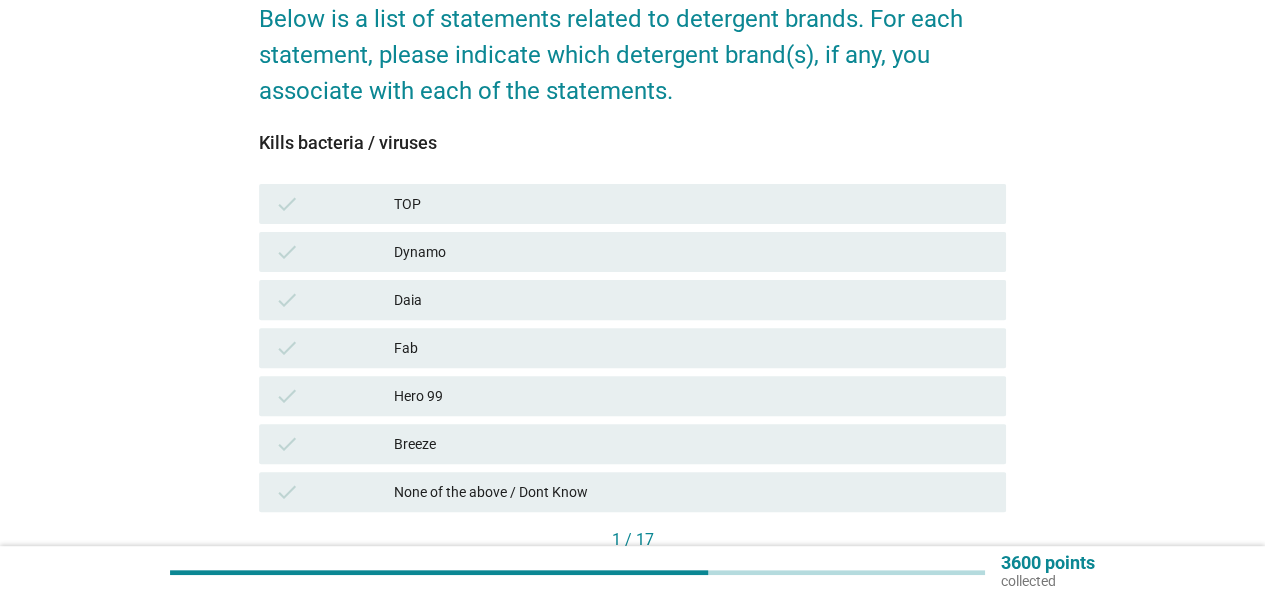 scroll, scrollTop: 200, scrollLeft: 0, axis: vertical 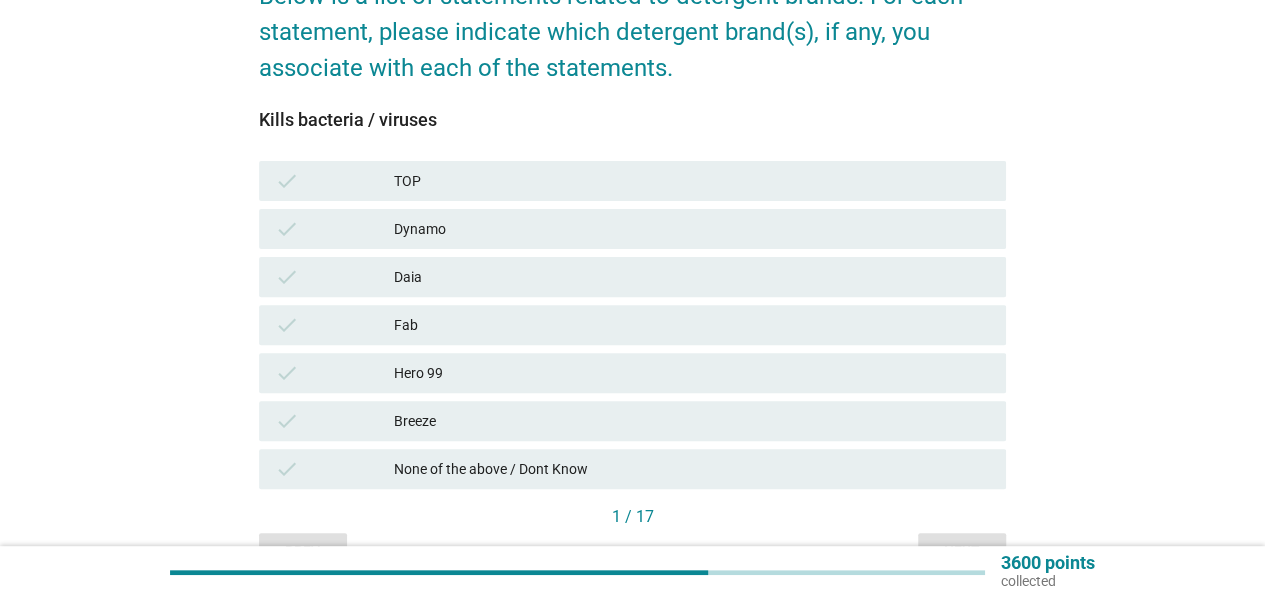 click on "TOP" at bounding box center (692, 181) 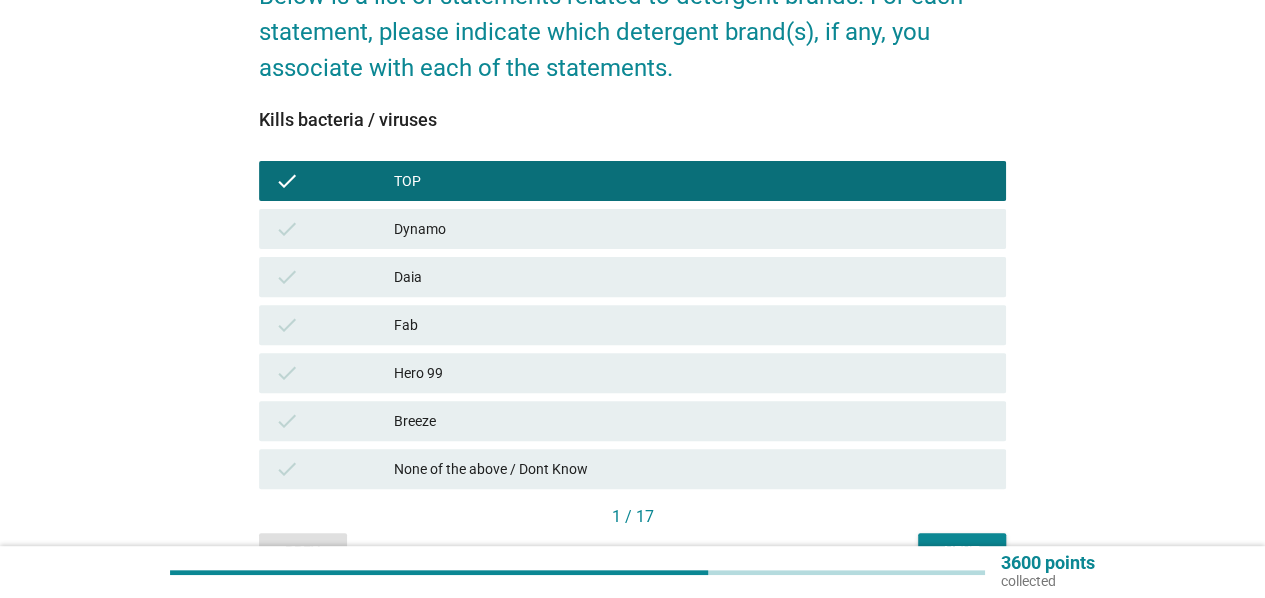 click on "Breeze" at bounding box center [692, 421] 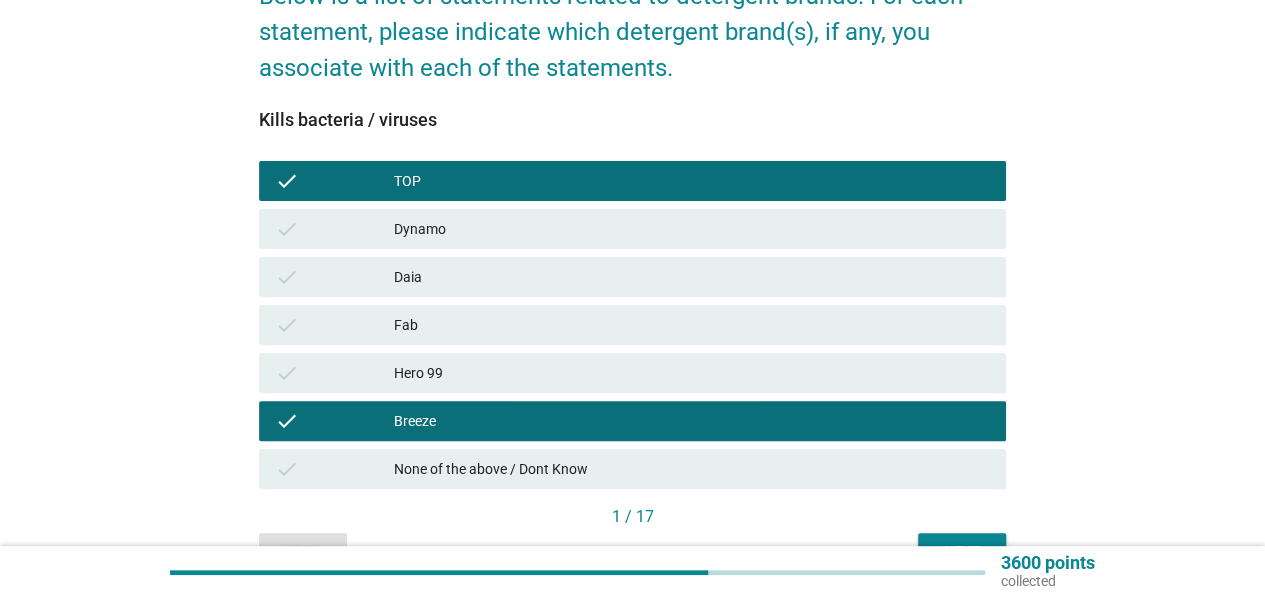 scroll, scrollTop: 300, scrollLeft: 0, axis: vertical 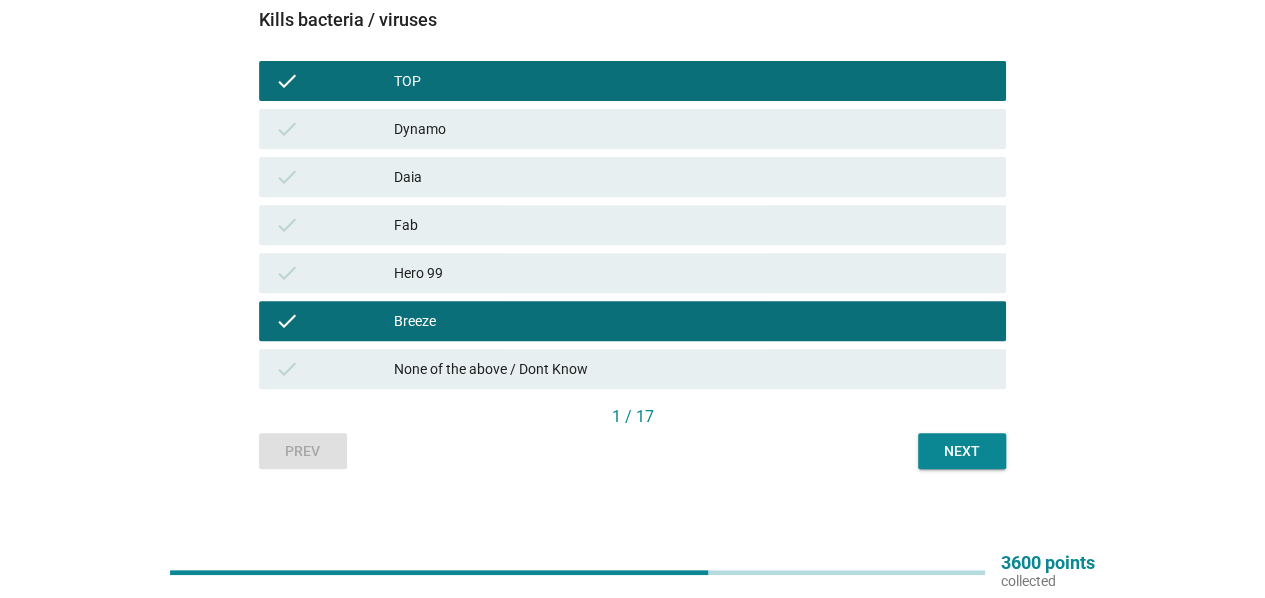 click on "Dynamo" at bounding box center [692, 129] 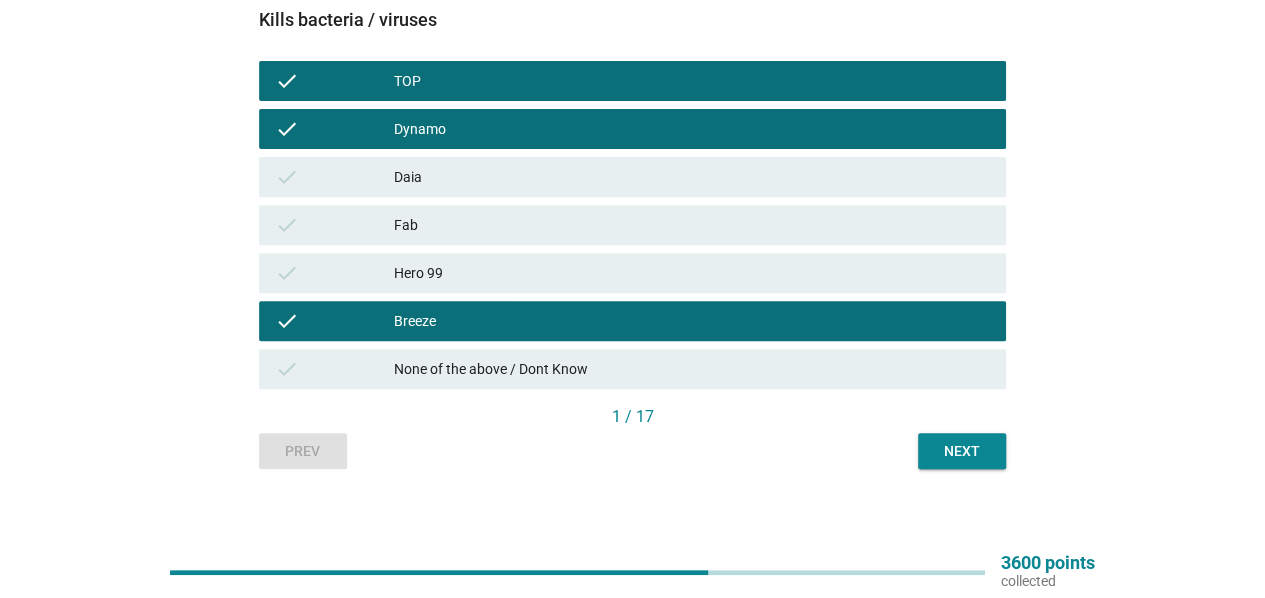 click on "Next" at bounding box center (962, 451) 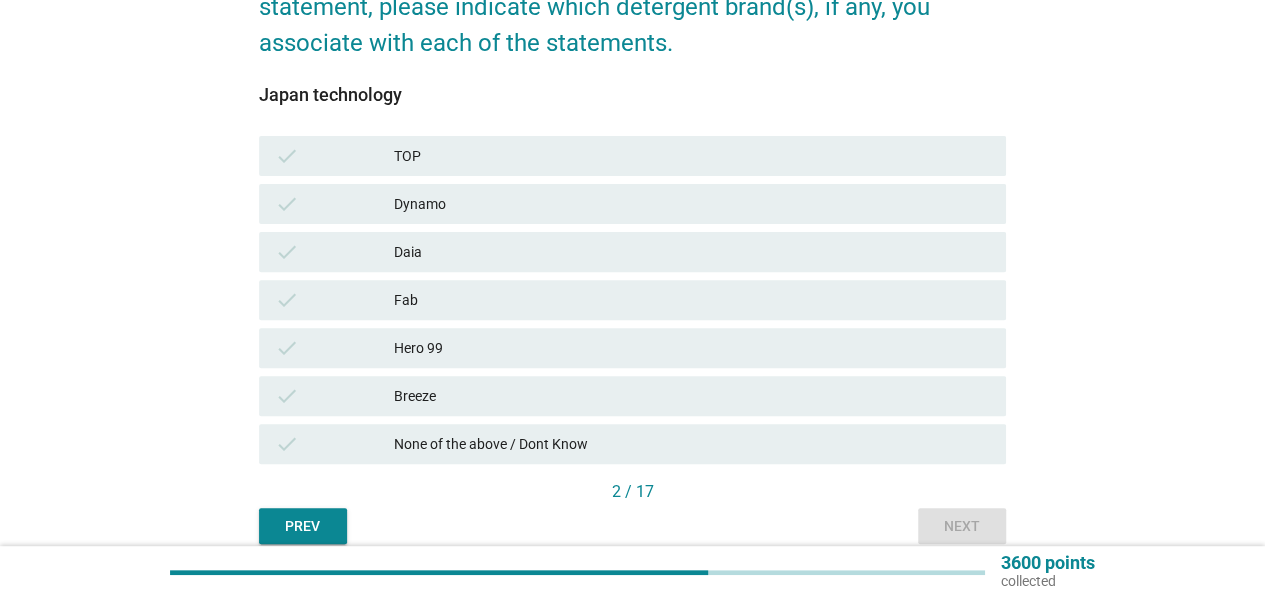 scroll, scrollTop: 300, scrollLeft: 0, axis: vertical 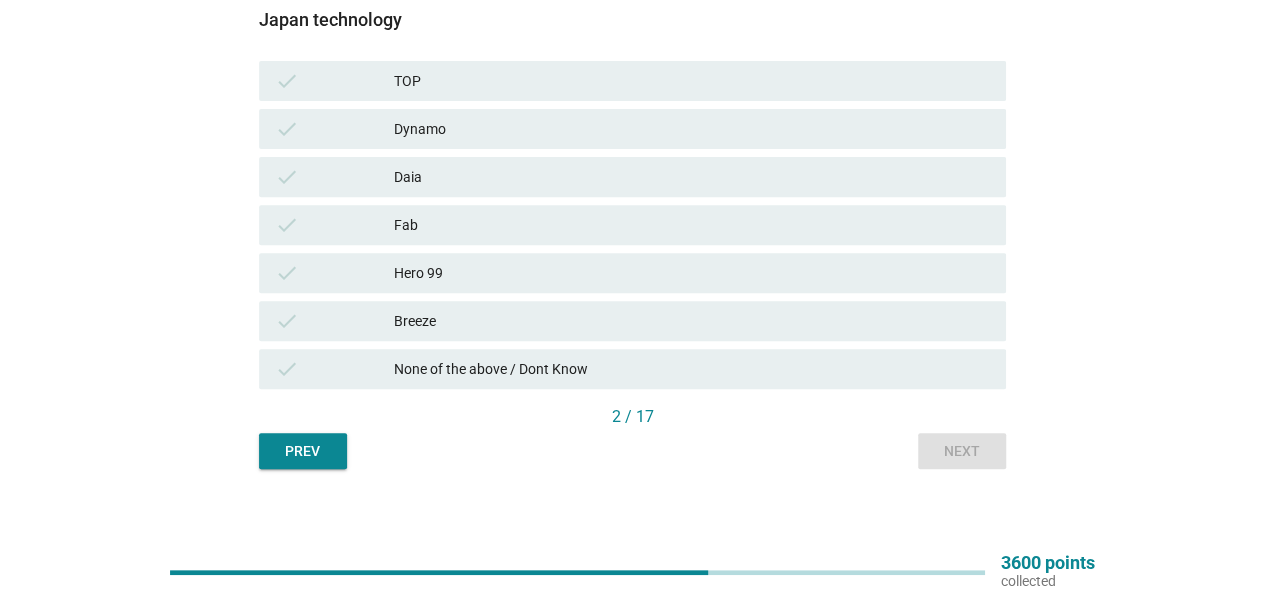 click on "check" at bounding box center (334, 129) 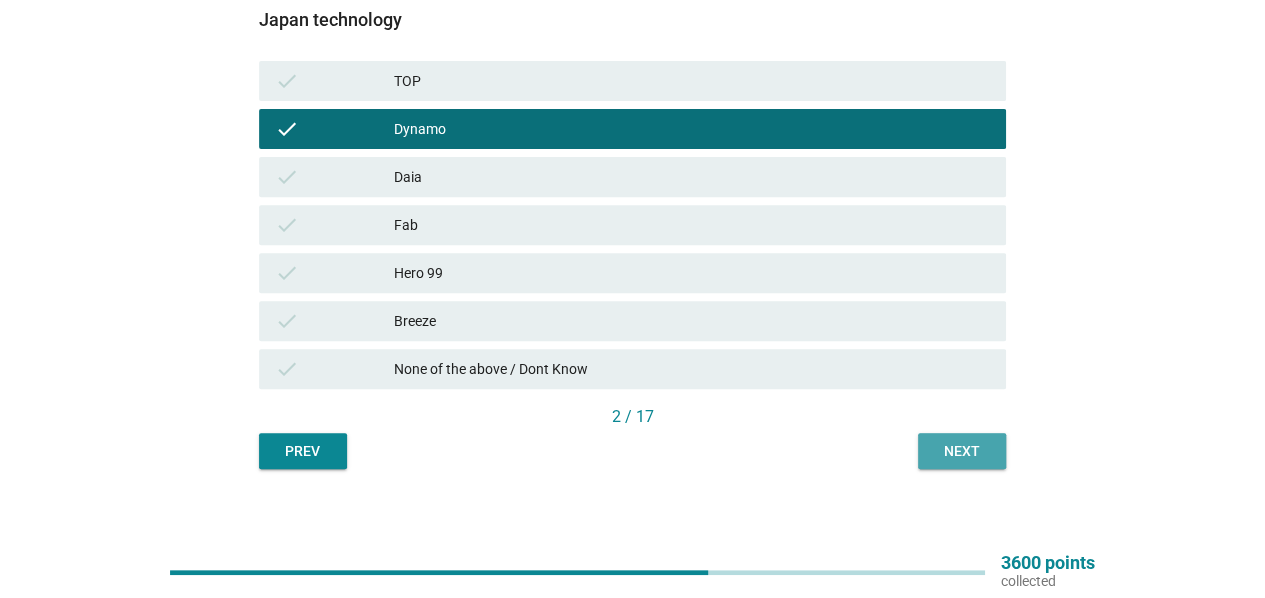 click on "Next" at bounding box center [962, 451] 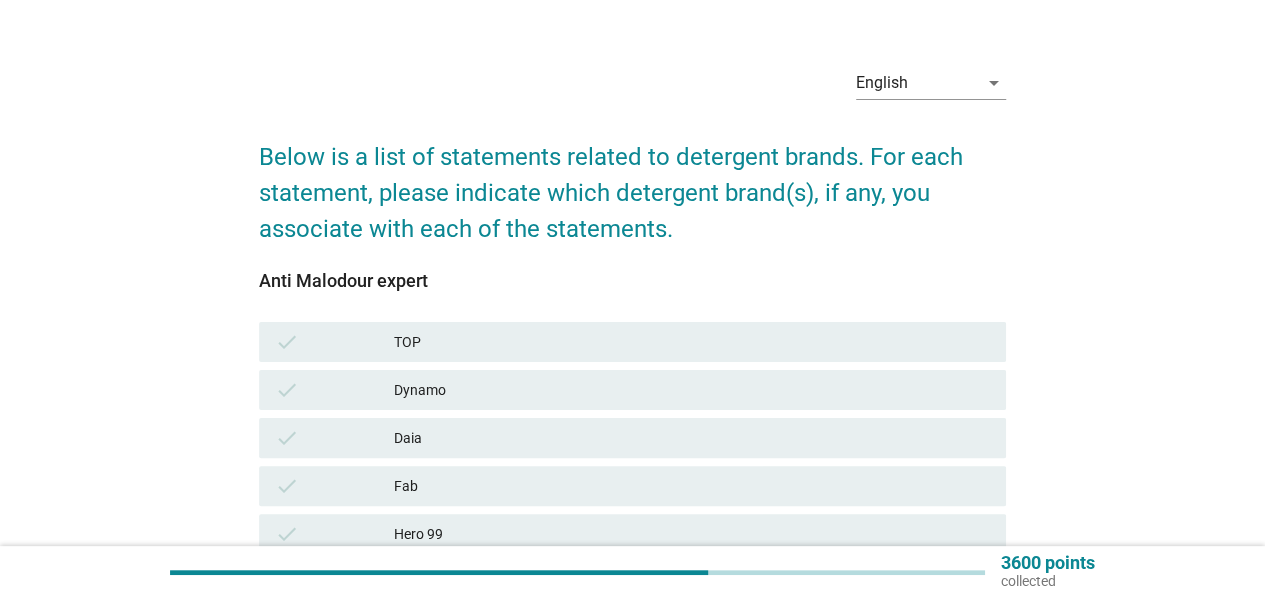 scroll, scrollTop: 100, scrollLeft: 0, axis: vertical 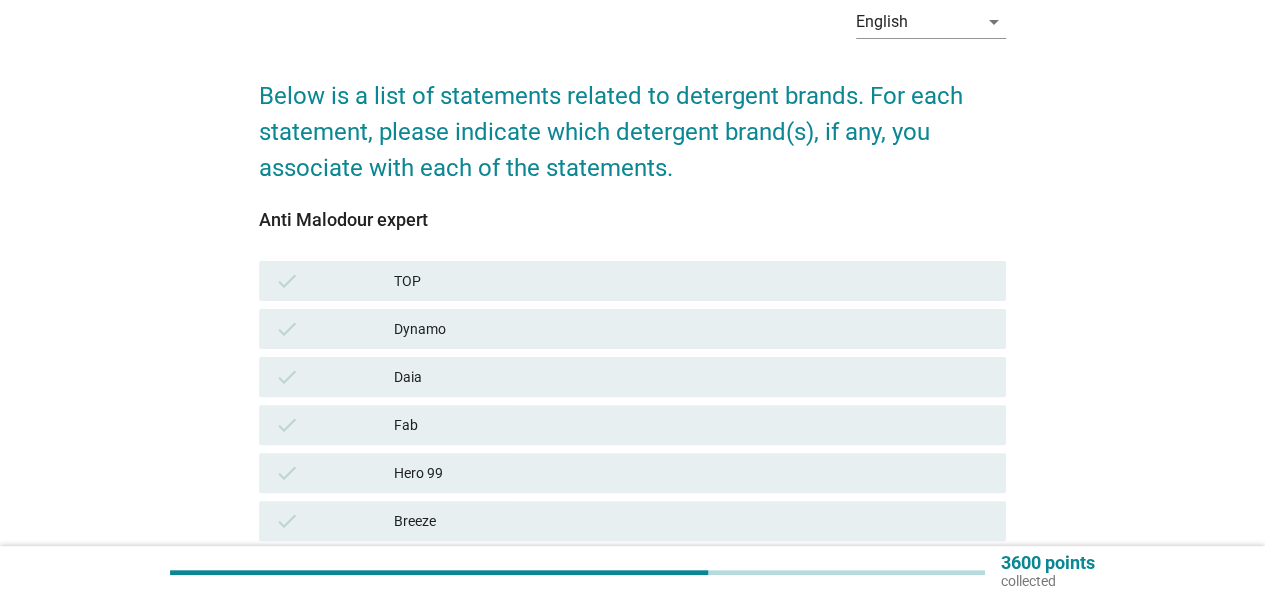 click on "TOP" at bounding box center [692, 281] 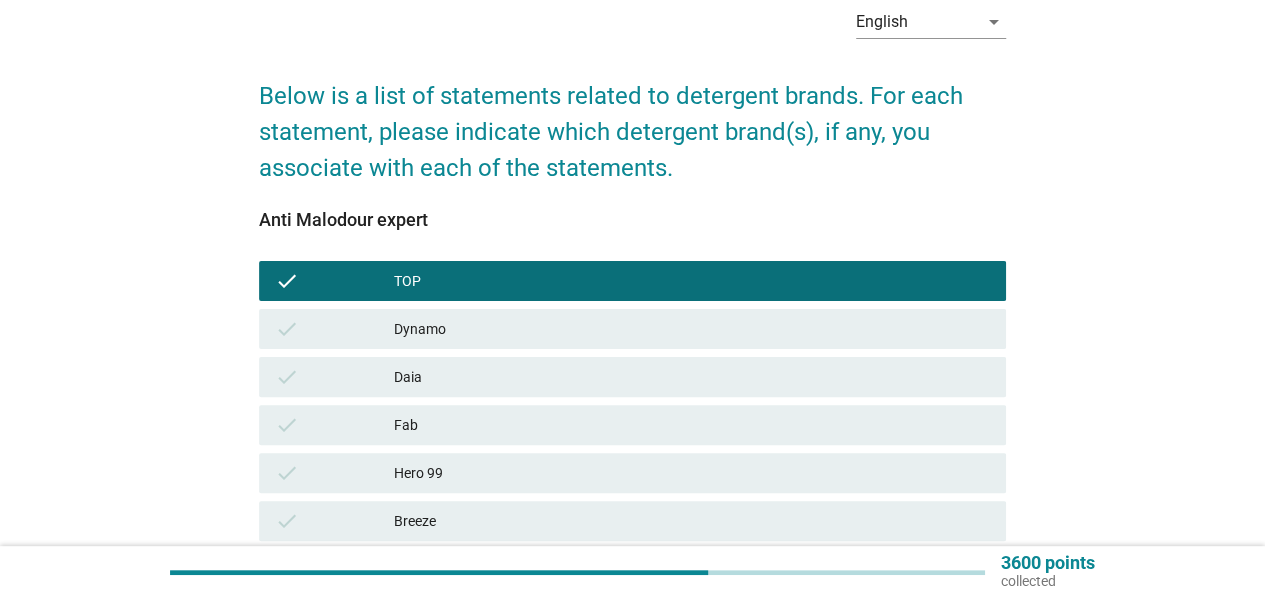 click on "Dynamo" at bounding box center [692, 329] 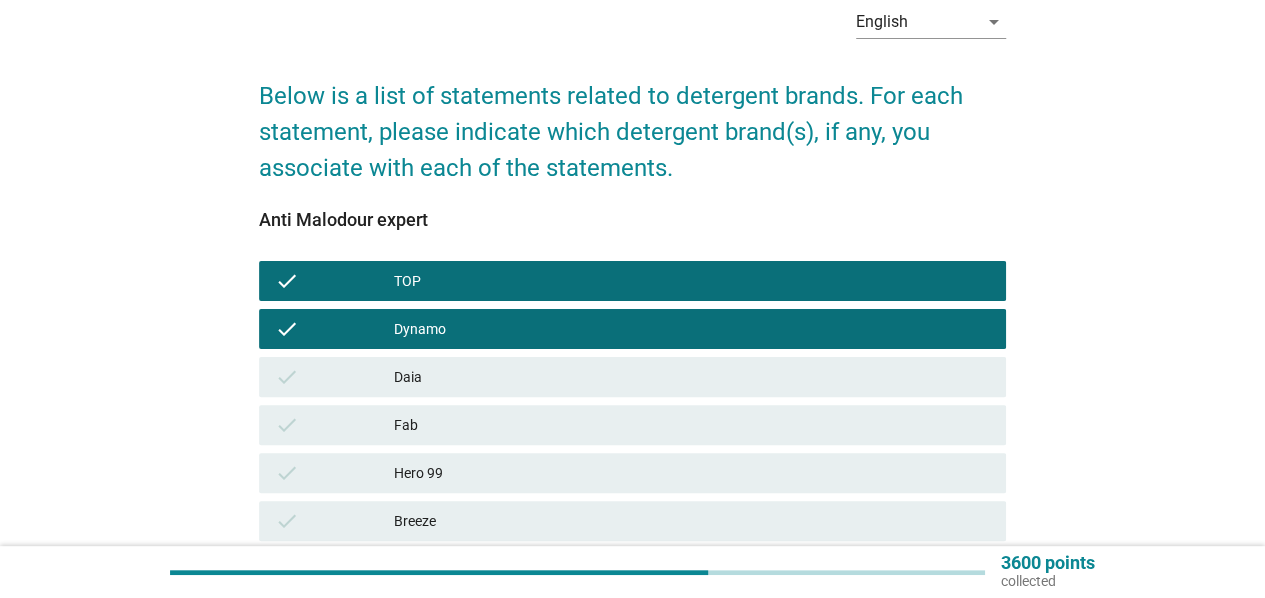 click on "Breeze" at bounding box center [692, 521] 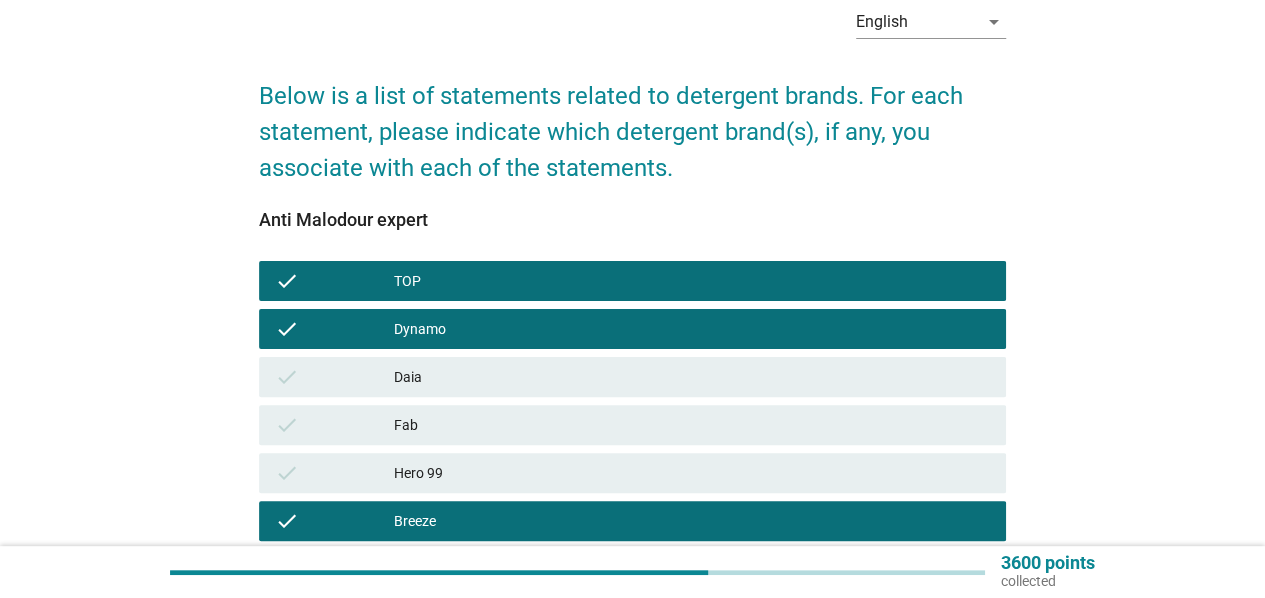 scroll, scrollTop: 300, scrollLeft: 0, axis: vertical 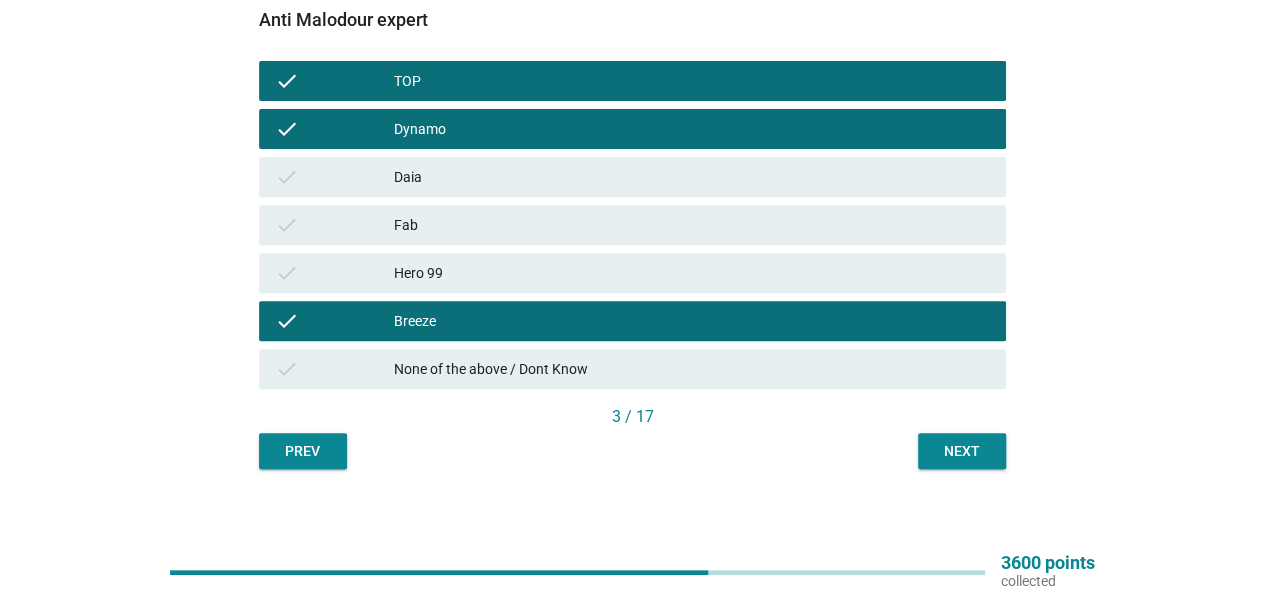 click on "Next" at bounding box center [962, 451] 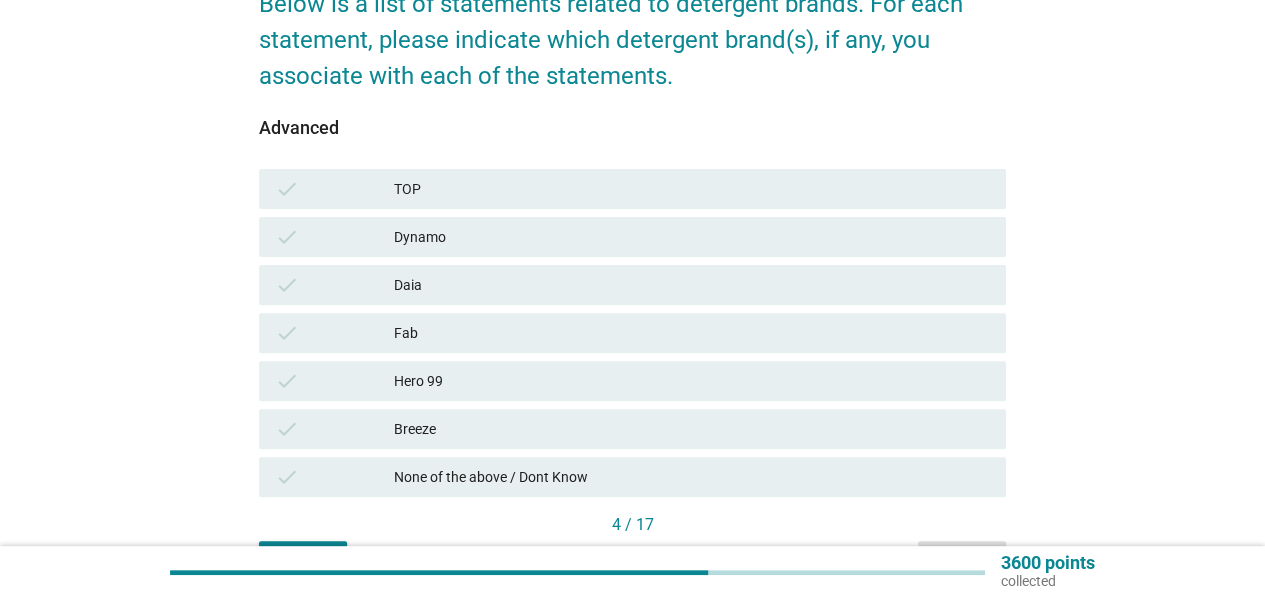 scroll, scrollTop: 200, scrollLeft: 0, axis: vertical 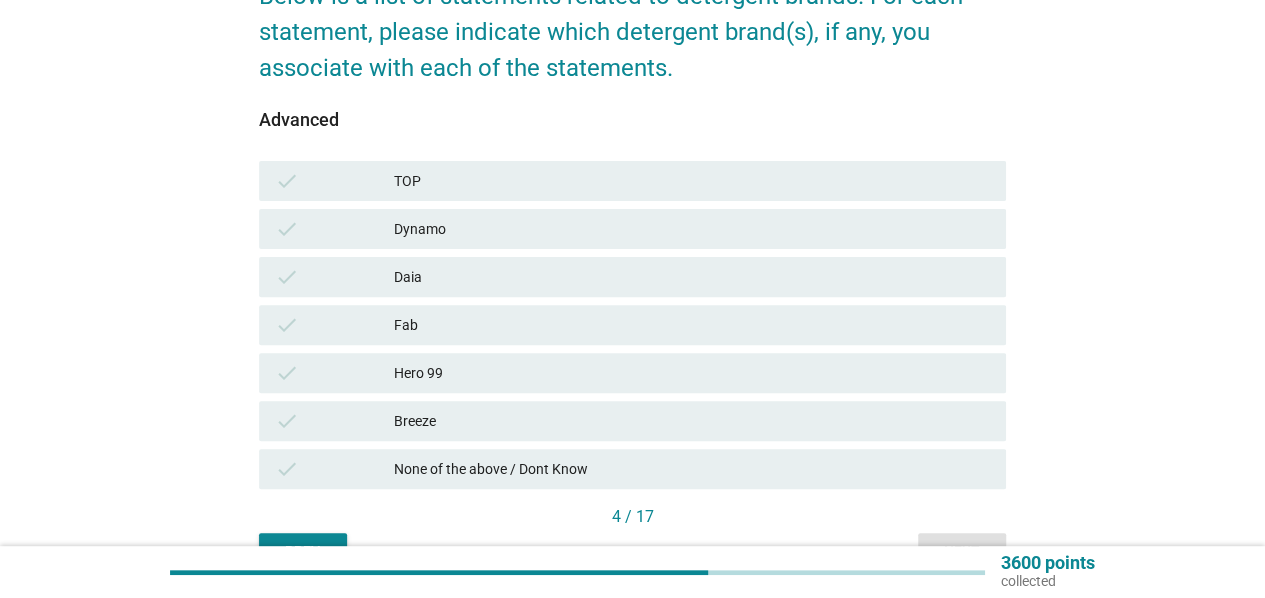 click on "TOP" at bounding box center (692, 181) 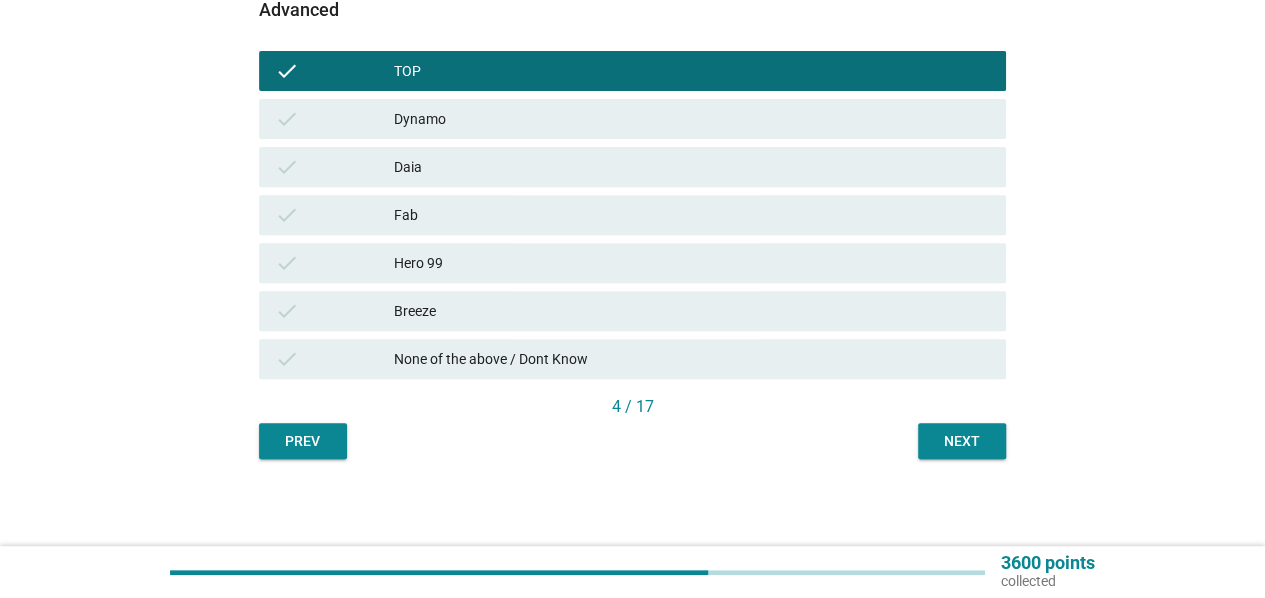 scroll, scrollTop: 313, scrollLeft: 0, axis: vertical 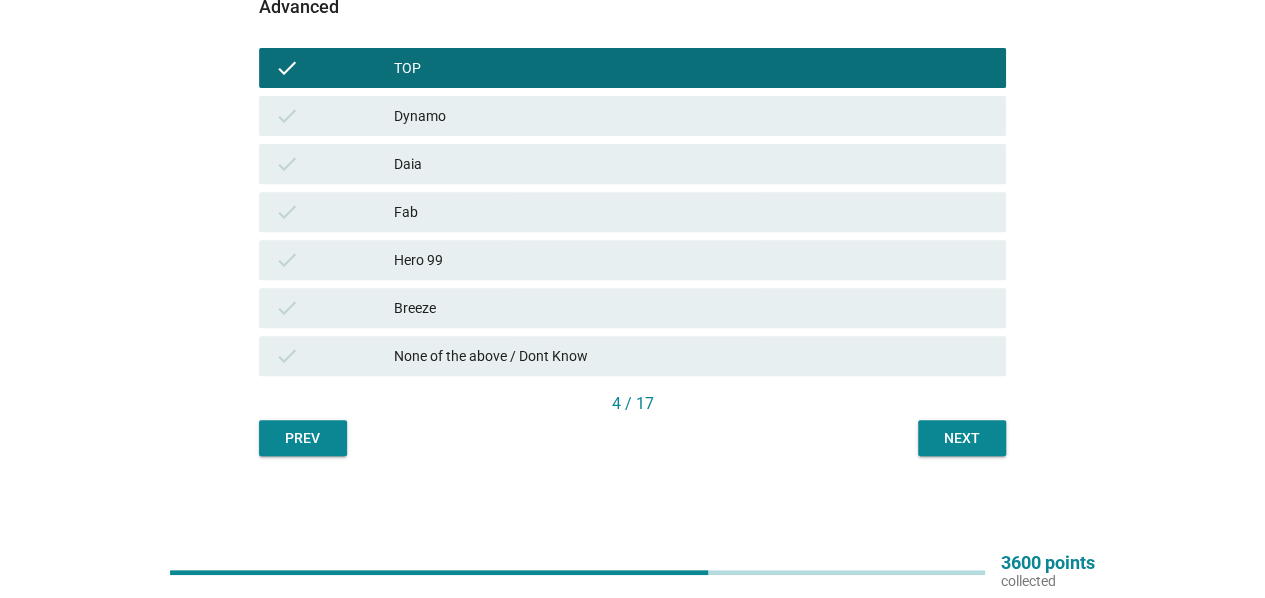 click on "Next" at bounding box center (962, 438) 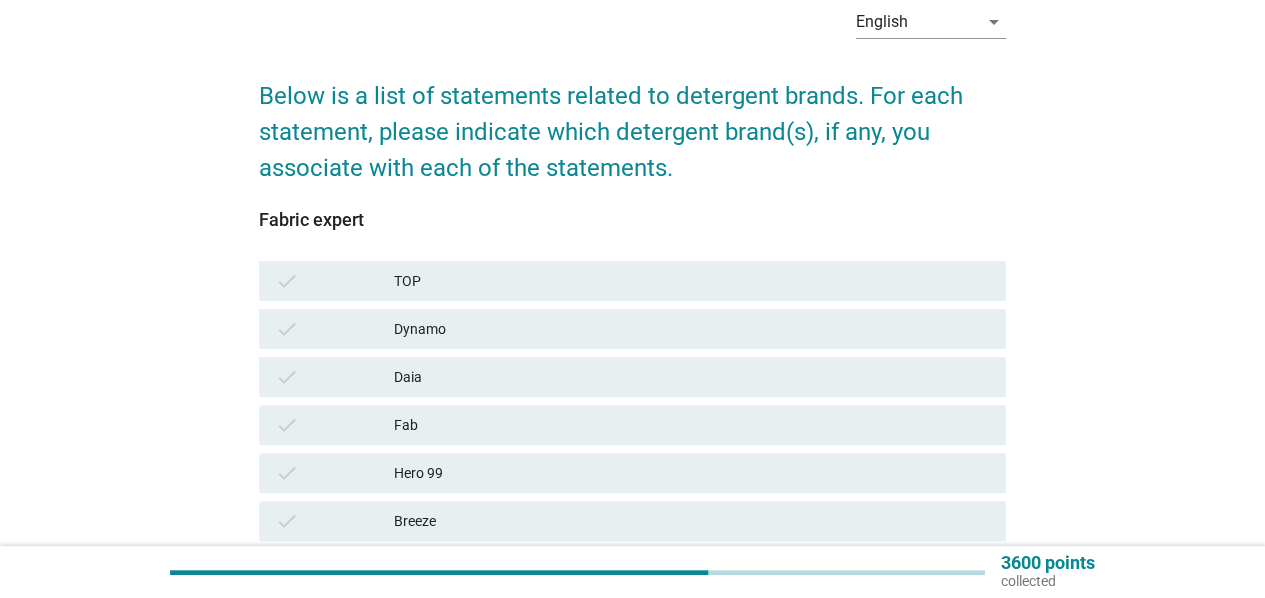scroll, scrollTop: 300, scrollLeft: 0, axis: vertical 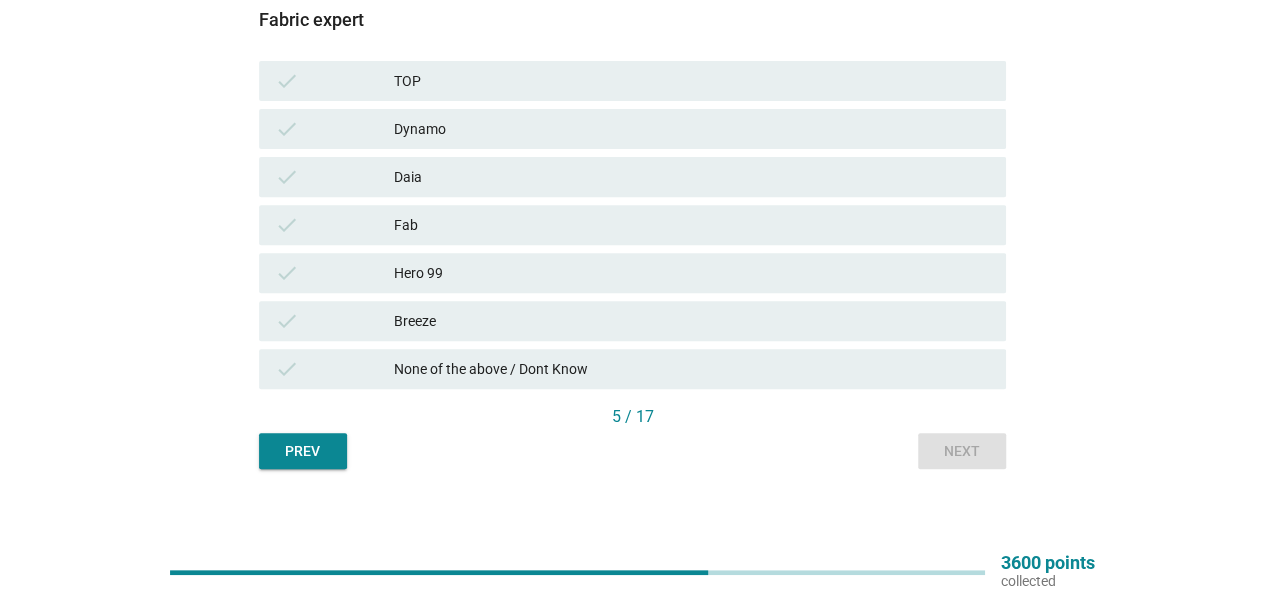 click on "check   TOP" at bounding box center (632, 81) 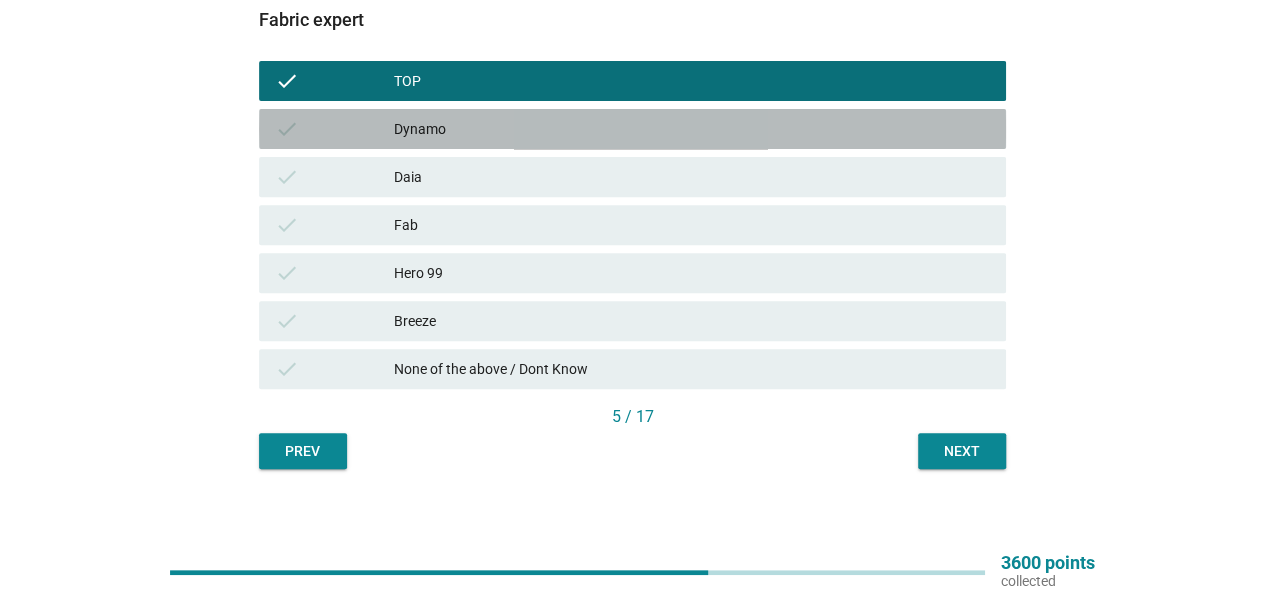 click on "Dynamo" at bounding box center (692, 129) 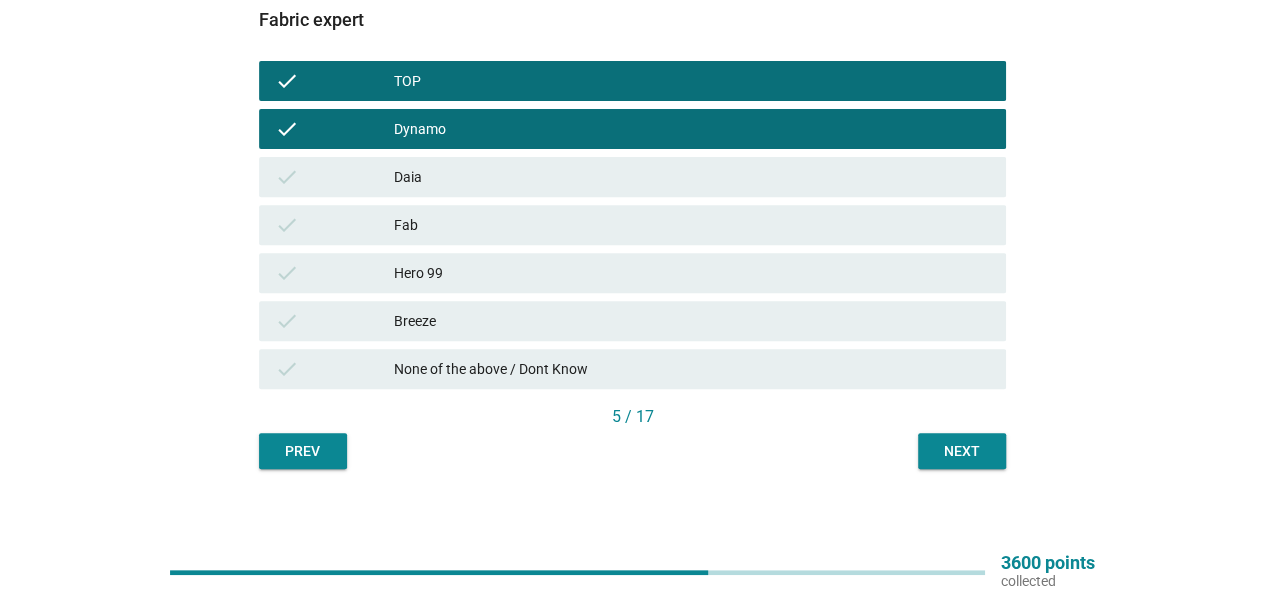 click on "Breeze" at bounding box center [692, 321] 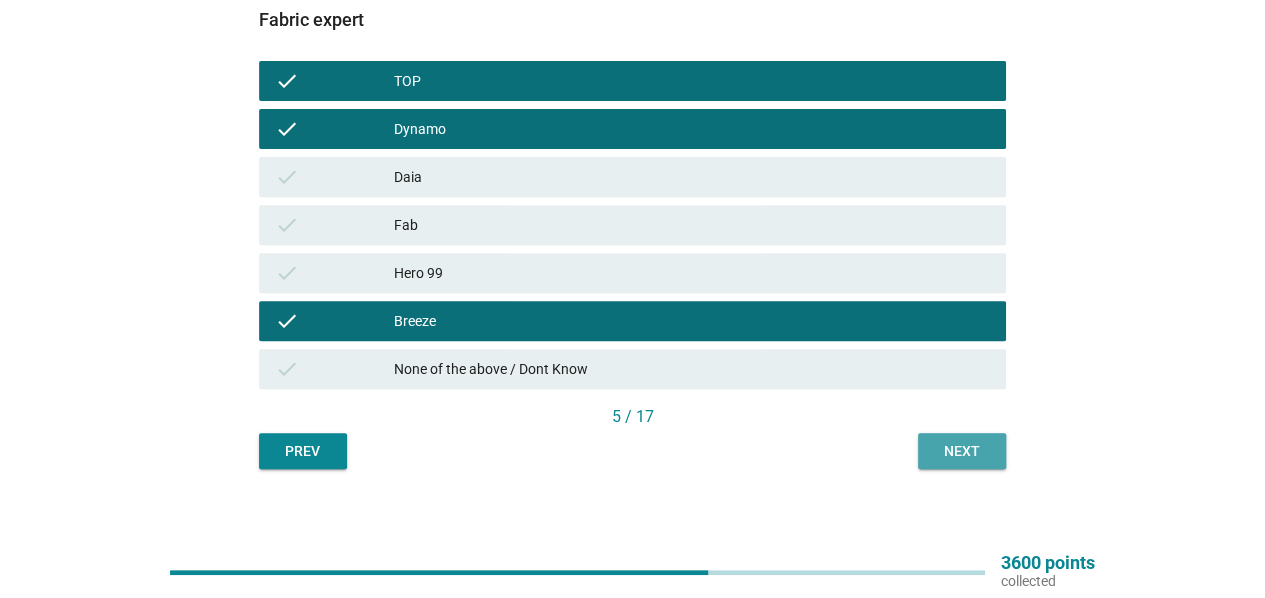 click on "Next" at bounding box center (962, 451) 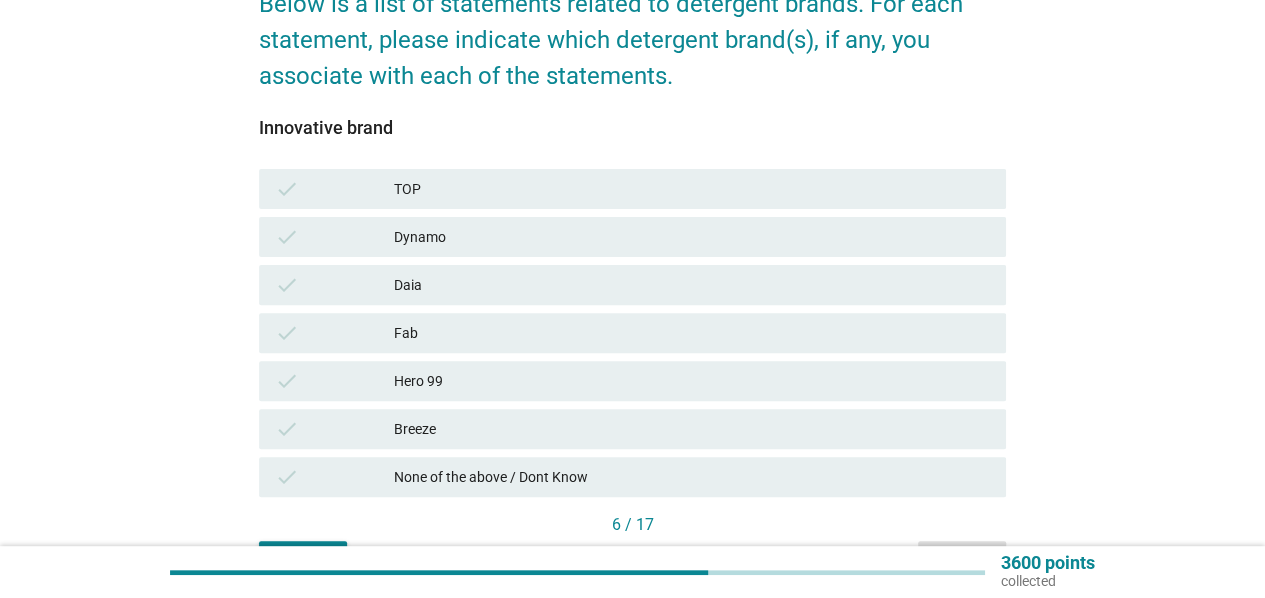 scroll, scrollTop: 200, scrollLeft: 0, axis: vertical 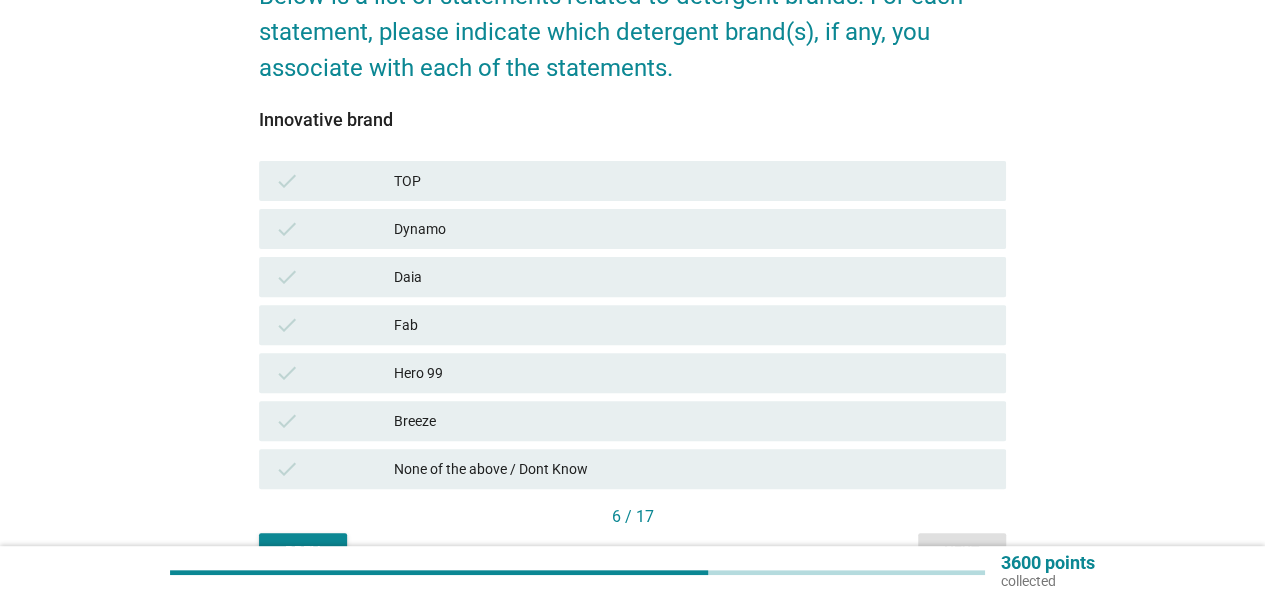 click on "None of the above / Dont Know" at bounding box center [692, 469] 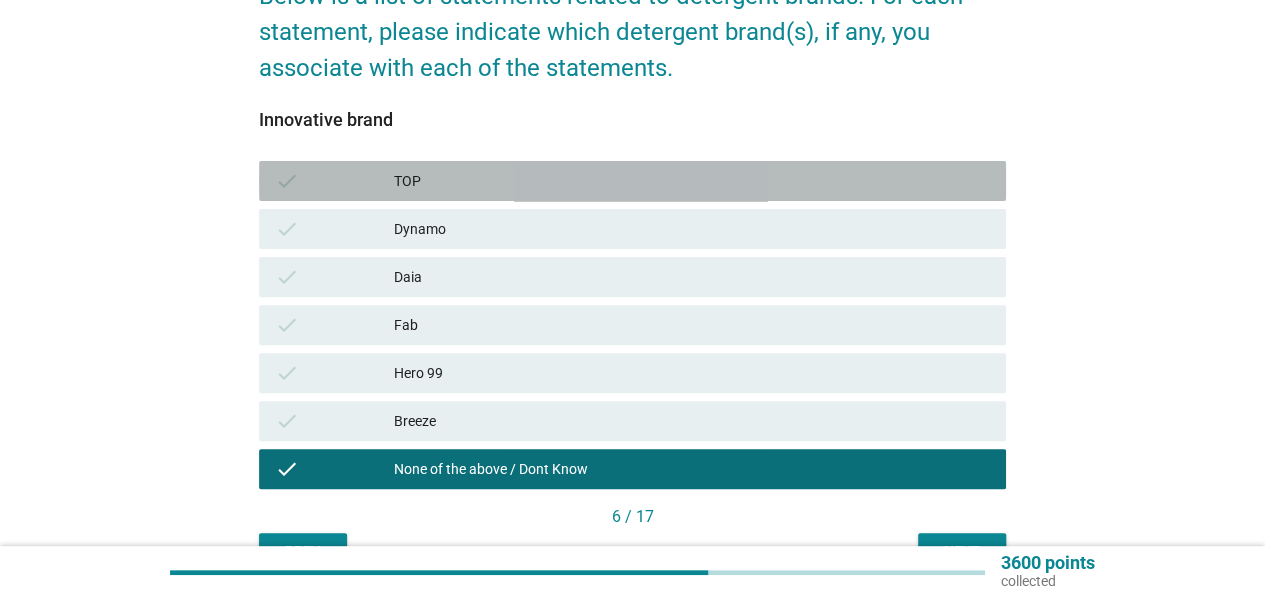 click on "TOP" at bounding box center [692, 181] 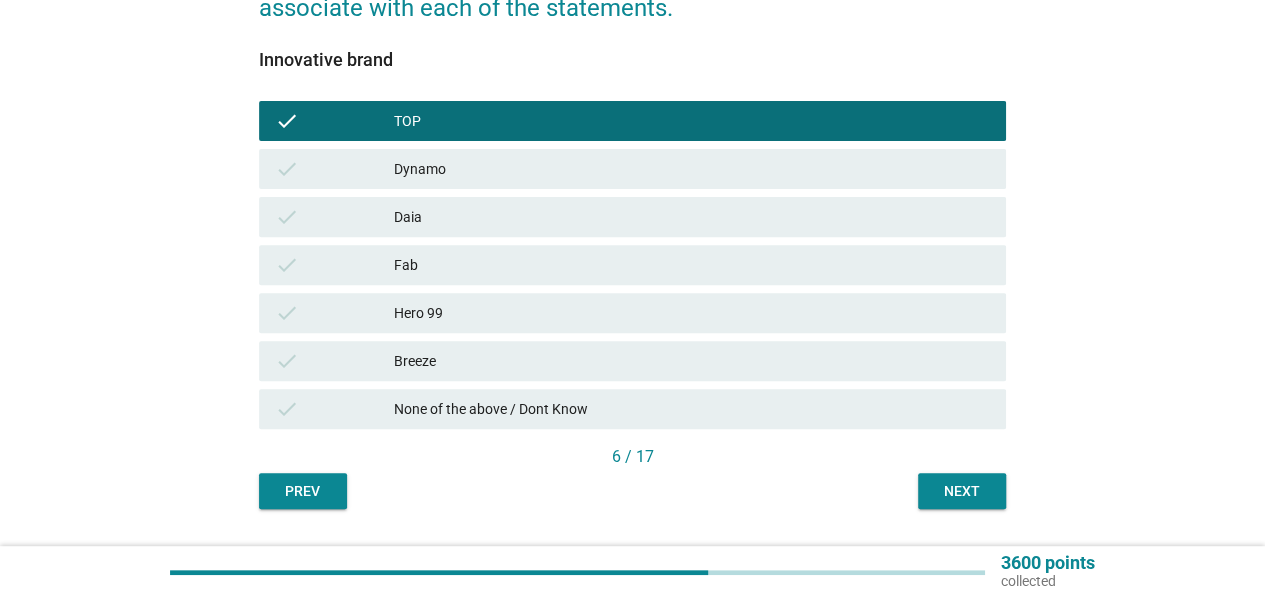 scroll, scrollTop: 313, scrollLeft: 0, axis: vertical 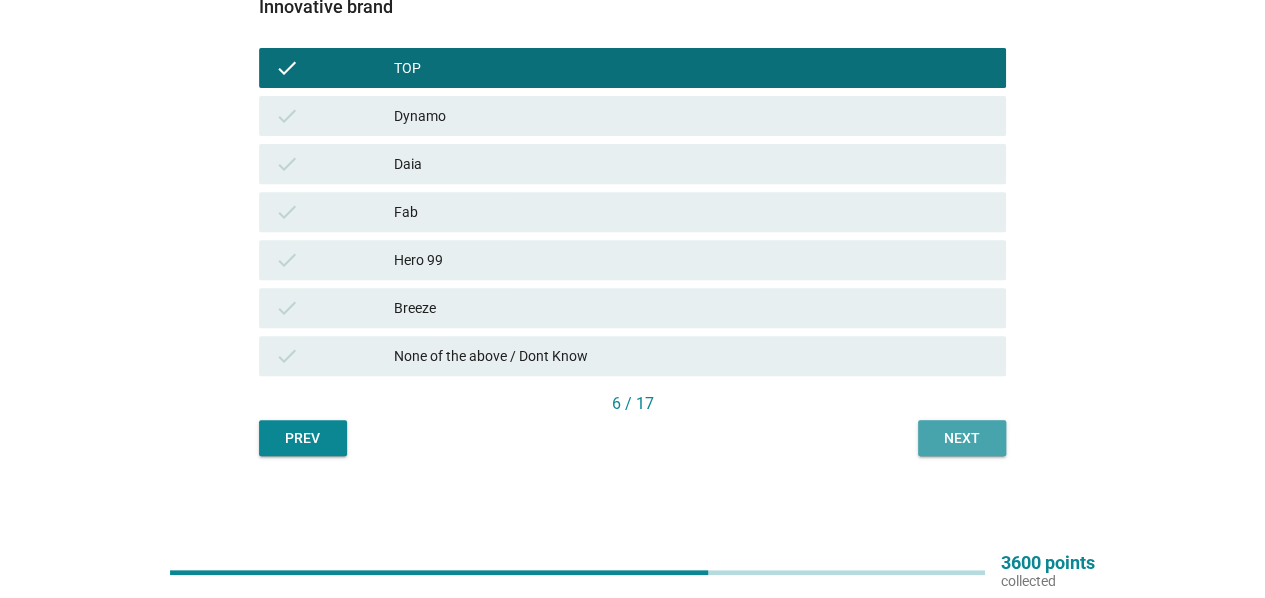 click on "Next" at bounding box center (962, 438) 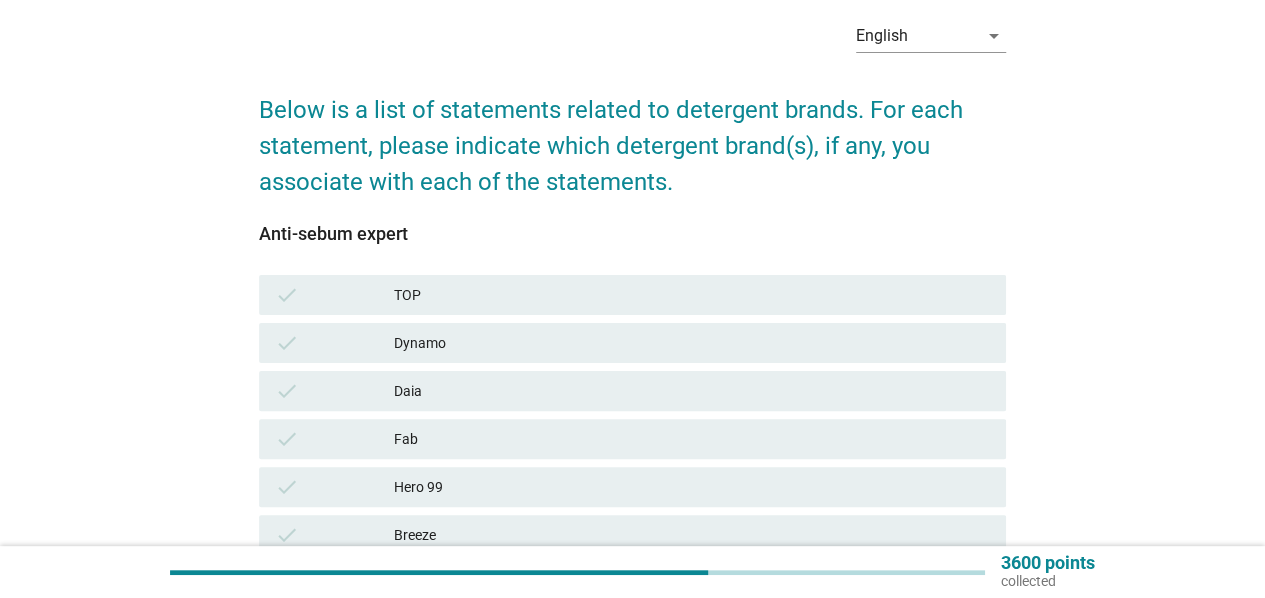 scroll, scrollTop: 200, scrollLeft: 0, axis: vertical 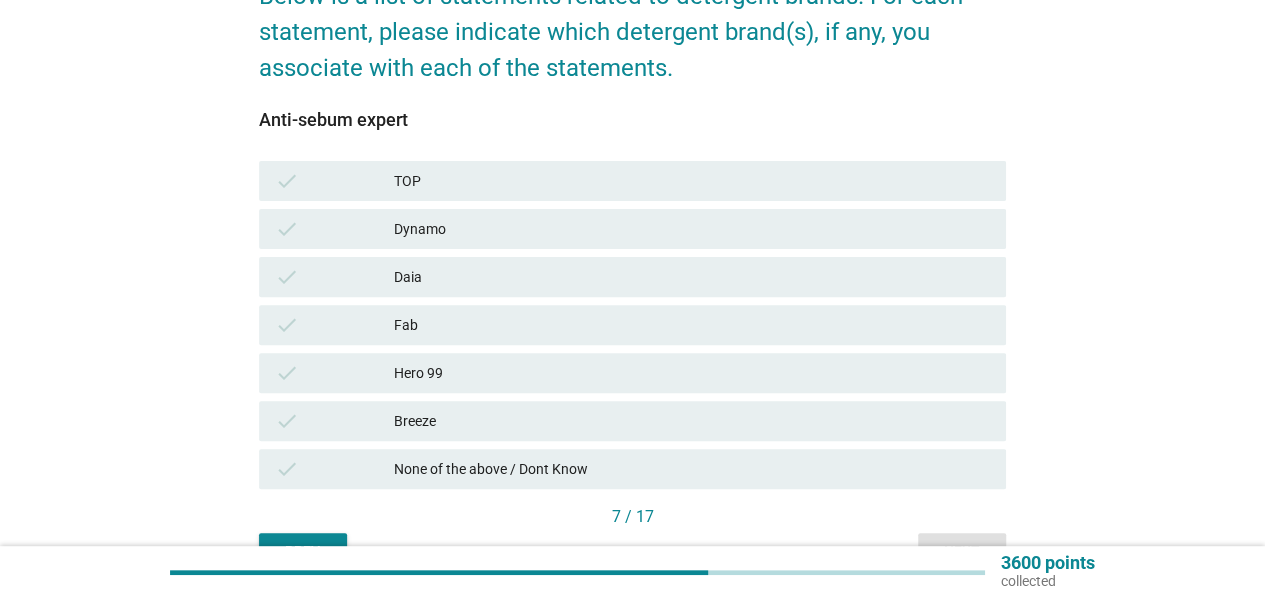 click on "None of the above / Dont Know" at bounding box center [692, 469] 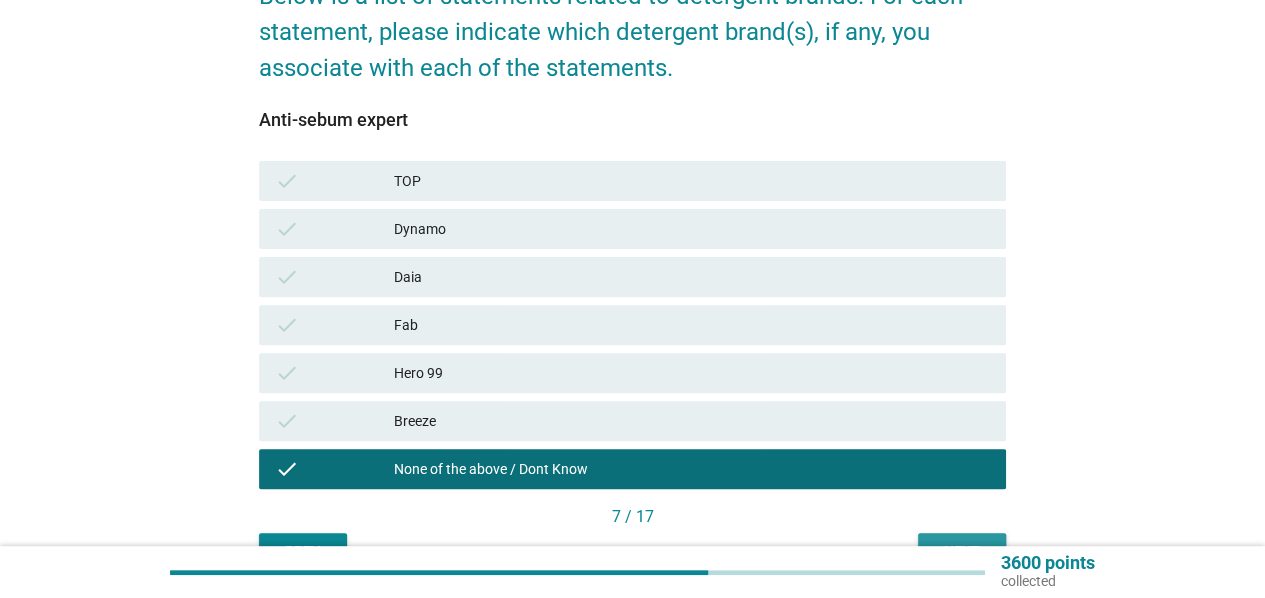 click on "Next" at bounding box center (962, 551) 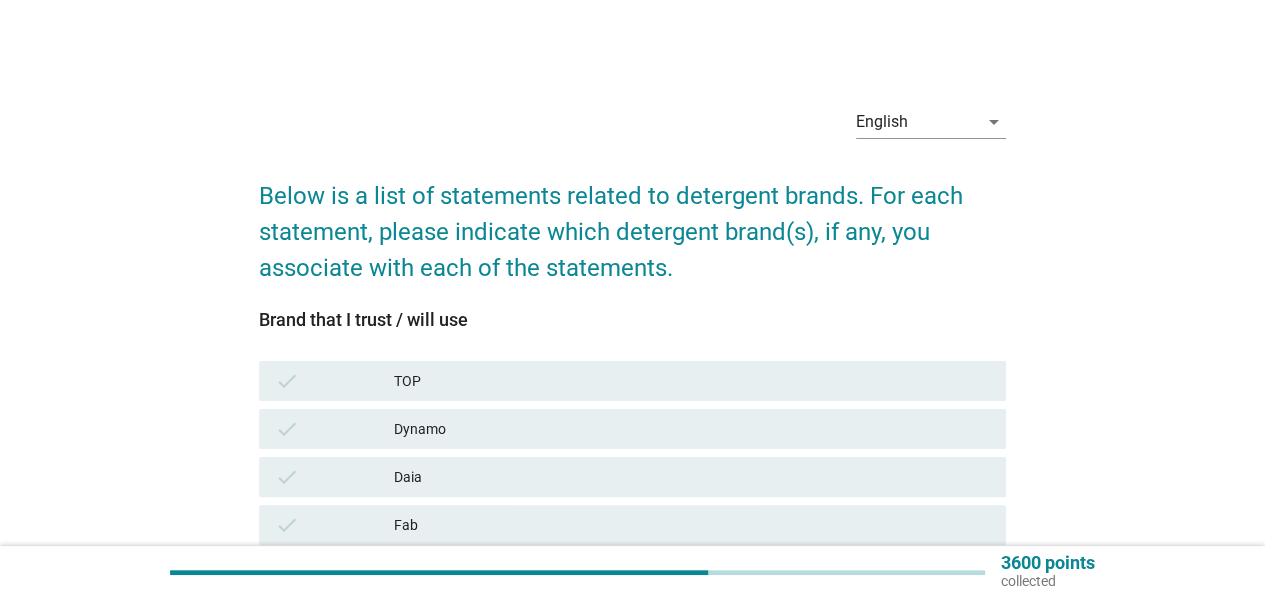 scroll, scrollTop: 100, scrollLeft: 0, axis: vertical 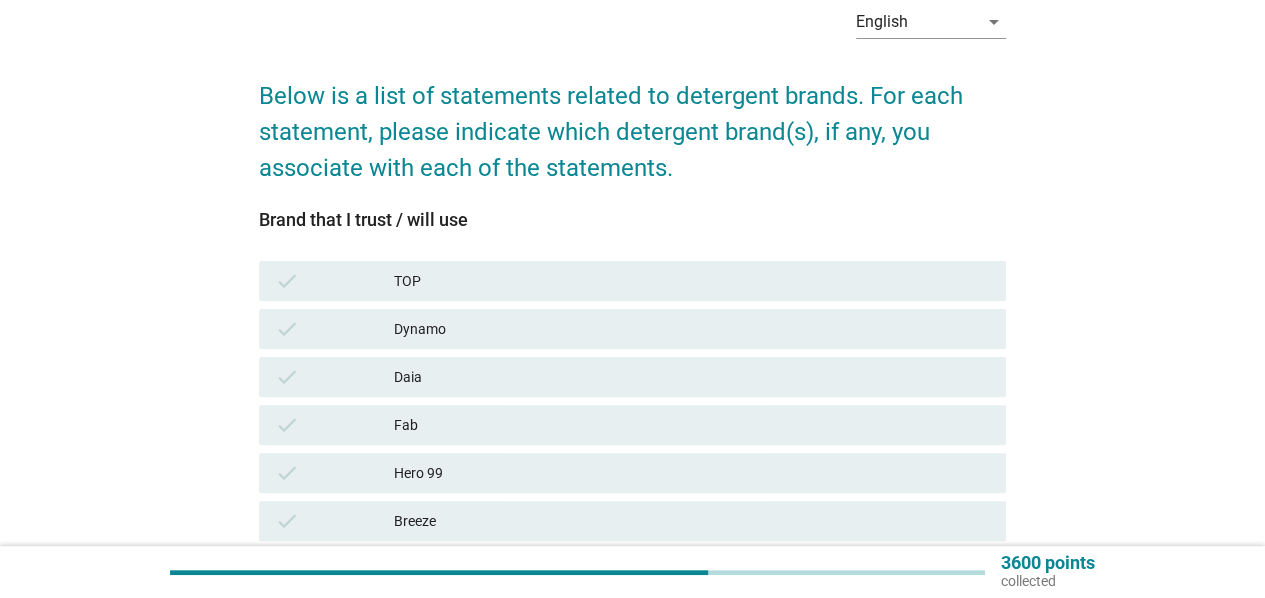 click on "TOP" at bounding box center [692, 281] 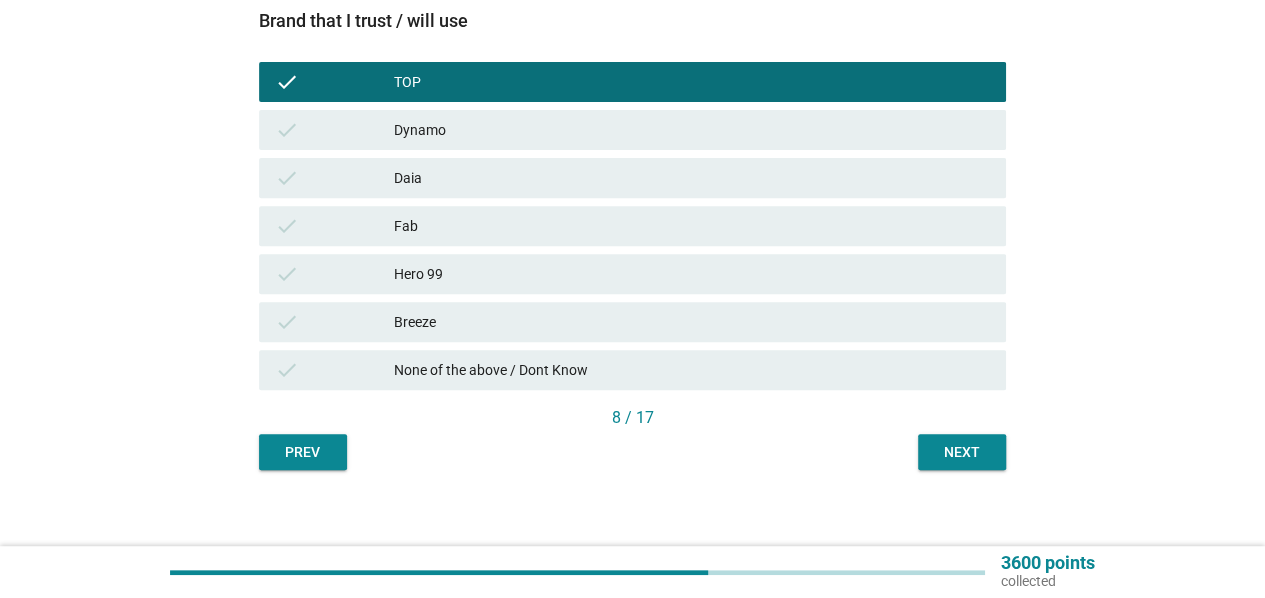 scroll, scrollTop: 300, scrollLeft: 0, axis: vertical 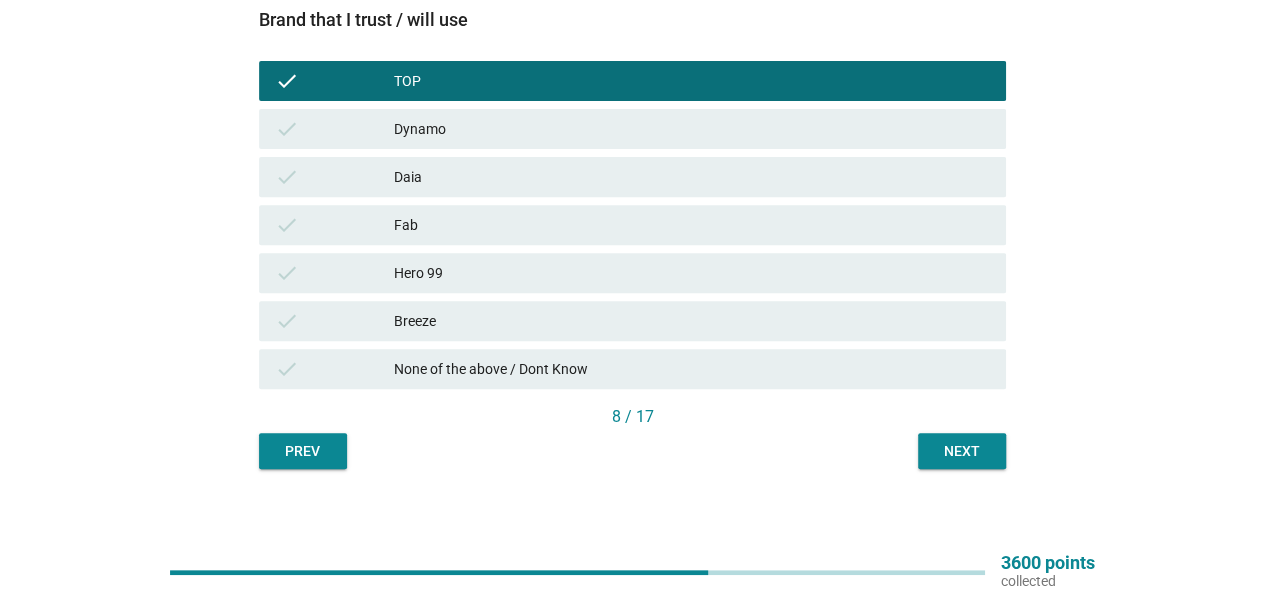 click on "Breeze" at bounding box center [692, 321] 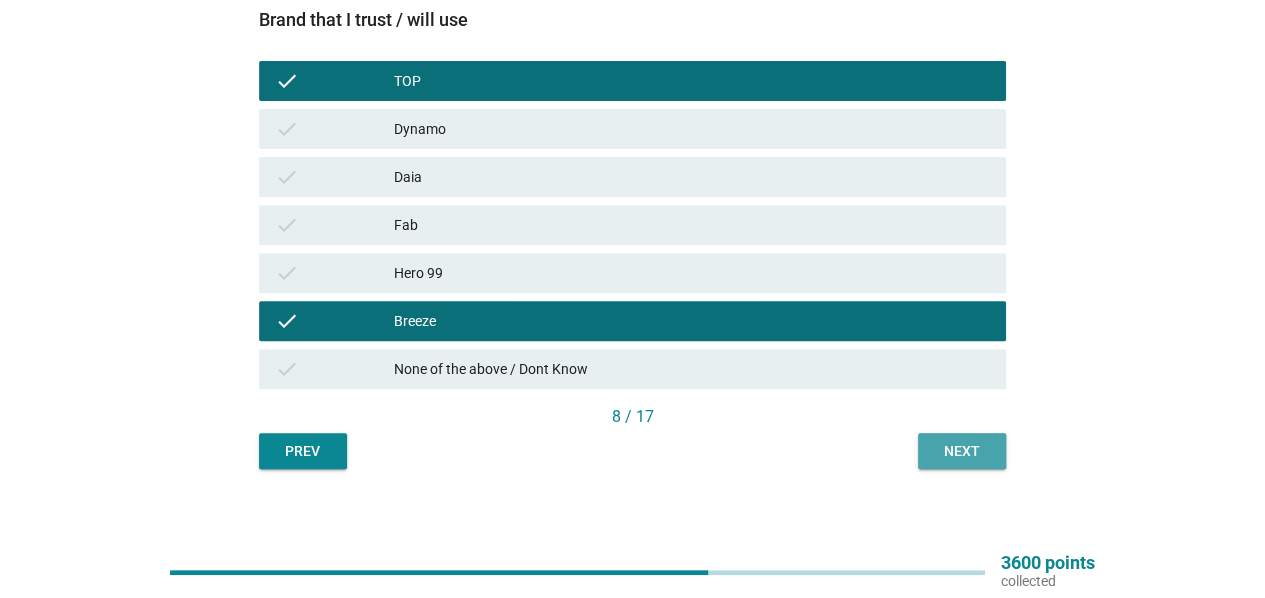 click on "Next" at bounding box center [962, 451] 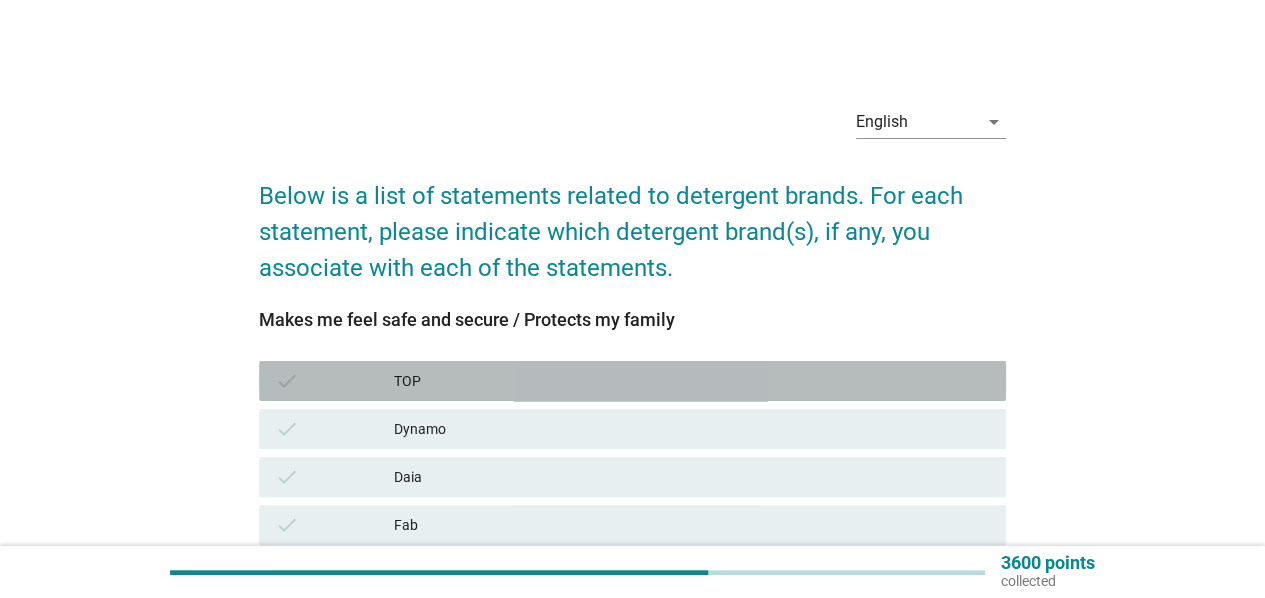 click on "TOP" at bounding box center [692, 381] 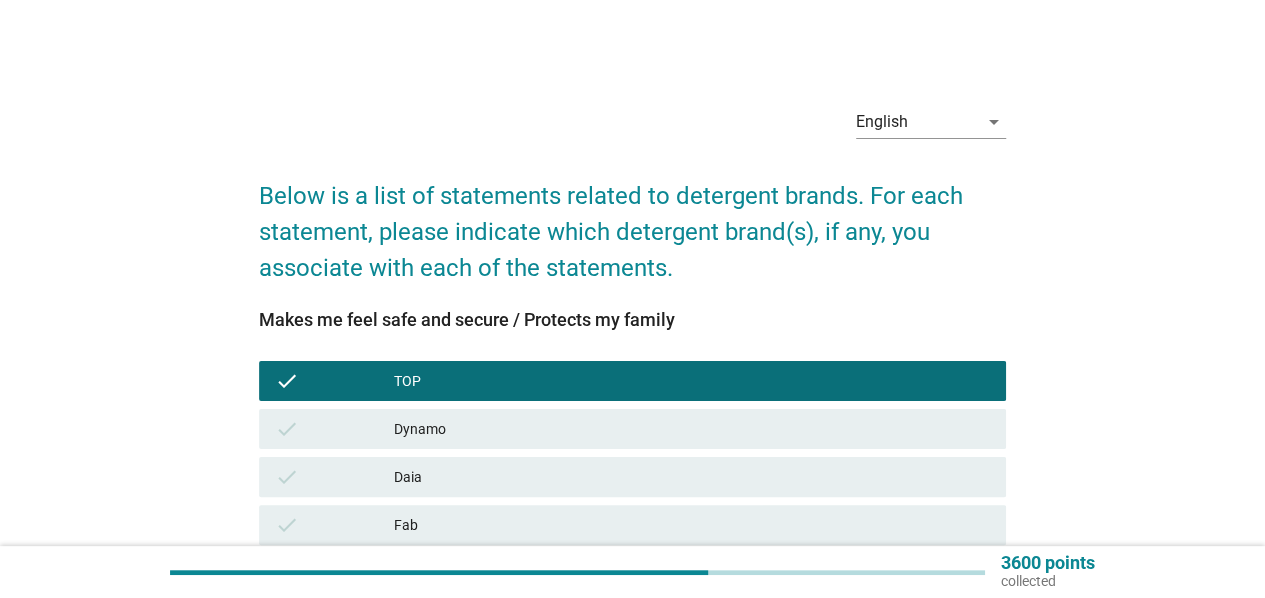 scroll, scrollTop: 313, scrollLeft: 0, axis: vertical 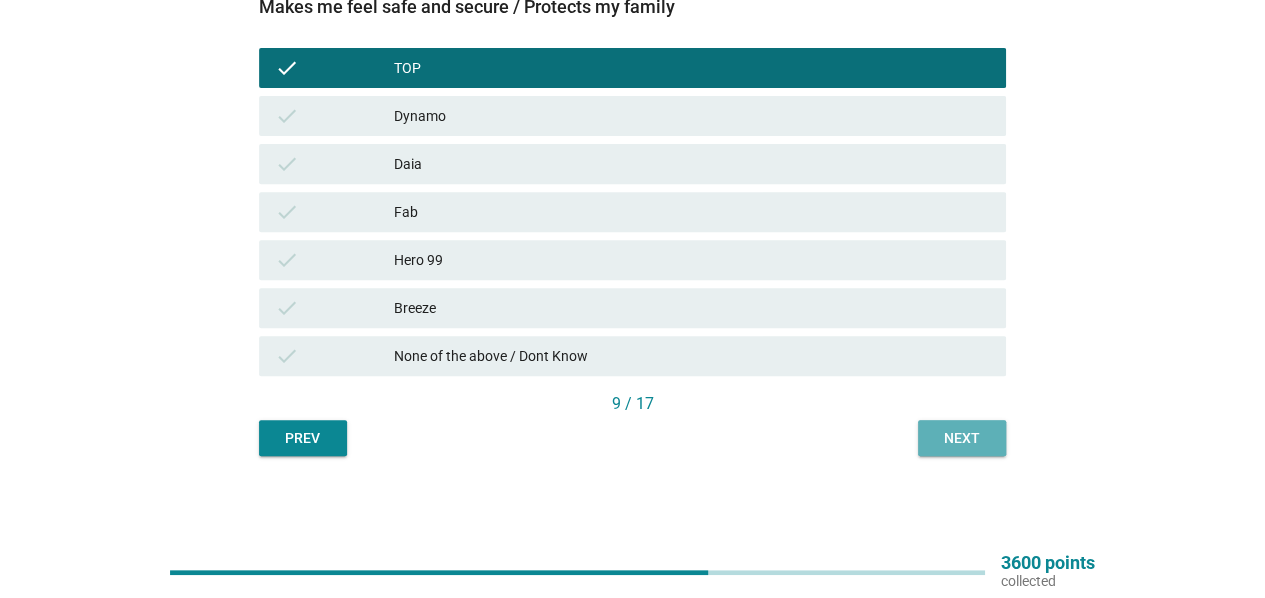 click on "Next" at bounding box center (962, 438) 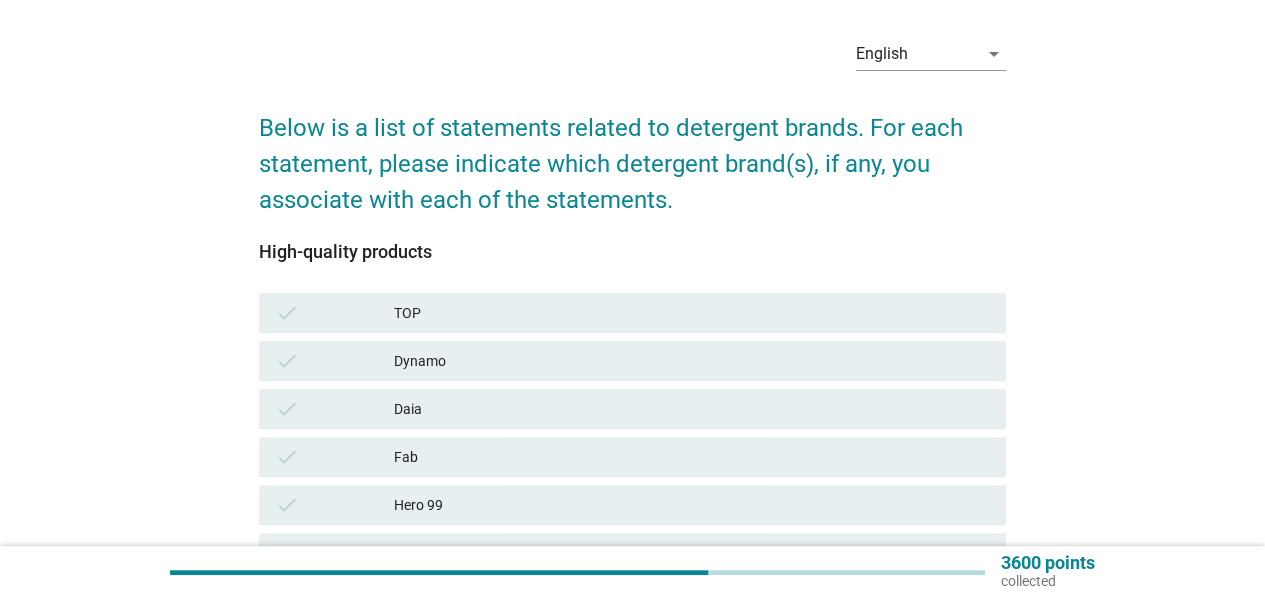 scroll, scrollTop: 100, scrollLeft: 0, axis: vertical 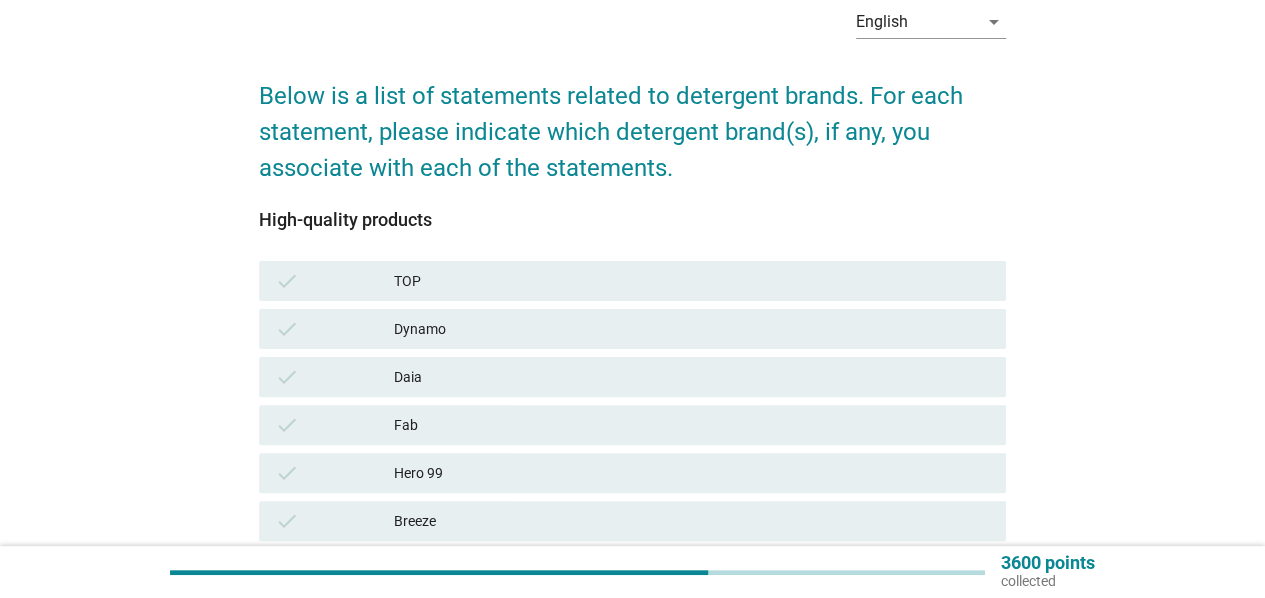 click on "TOP" at bounding box center [692, 281] 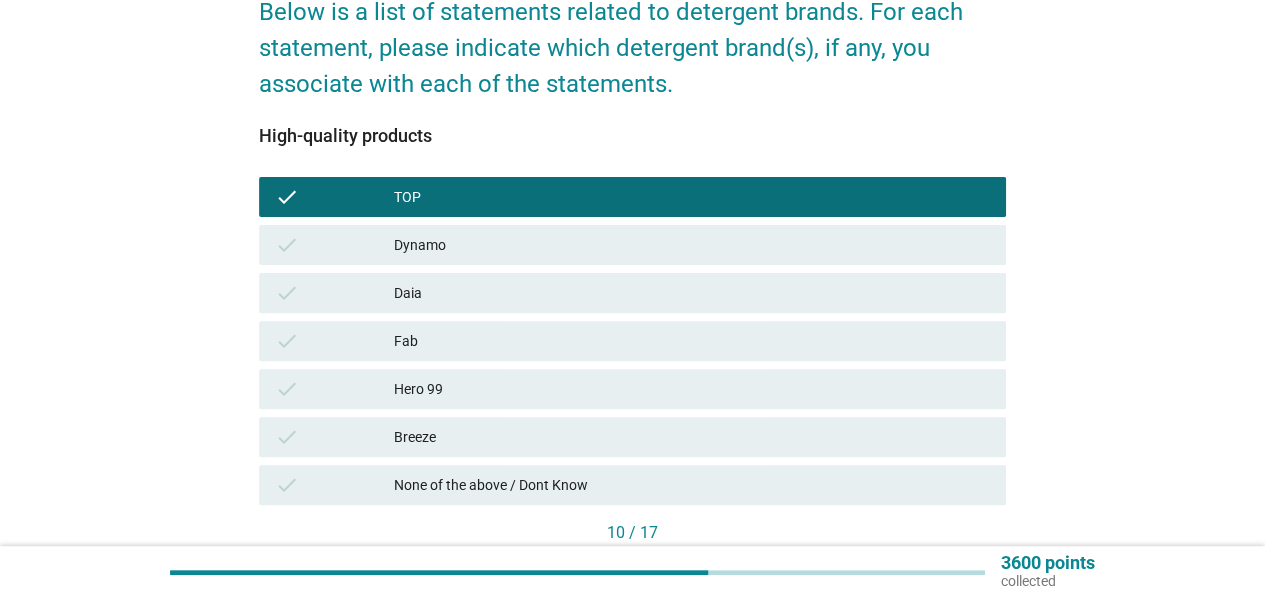 scroll, scrollTop: 300, scrollLeft: 0, axis: vertical 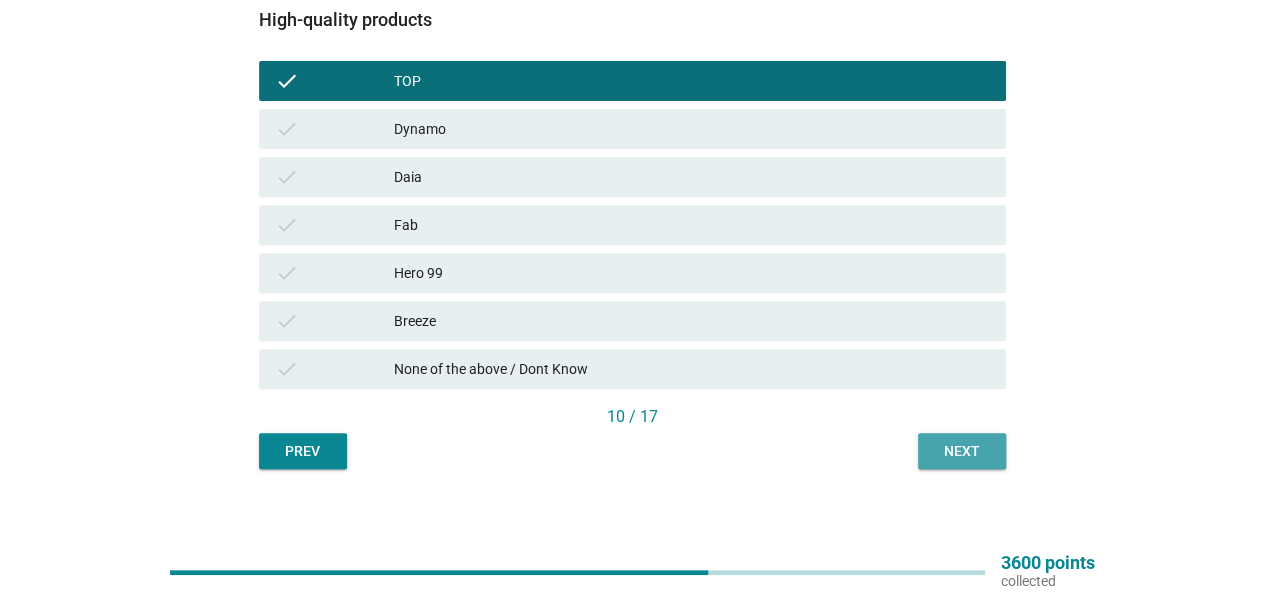 click on "Next" at bounding box center [962, 451] 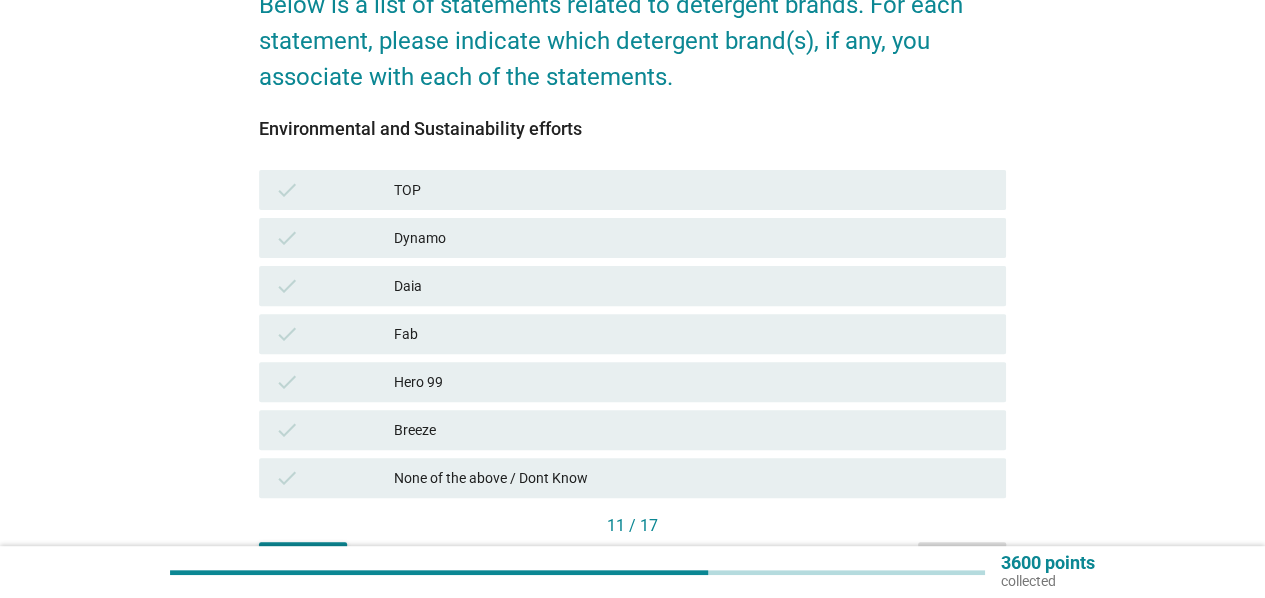 scroll, scrollTop: 300, scrollLeft: 0, axis: vertical 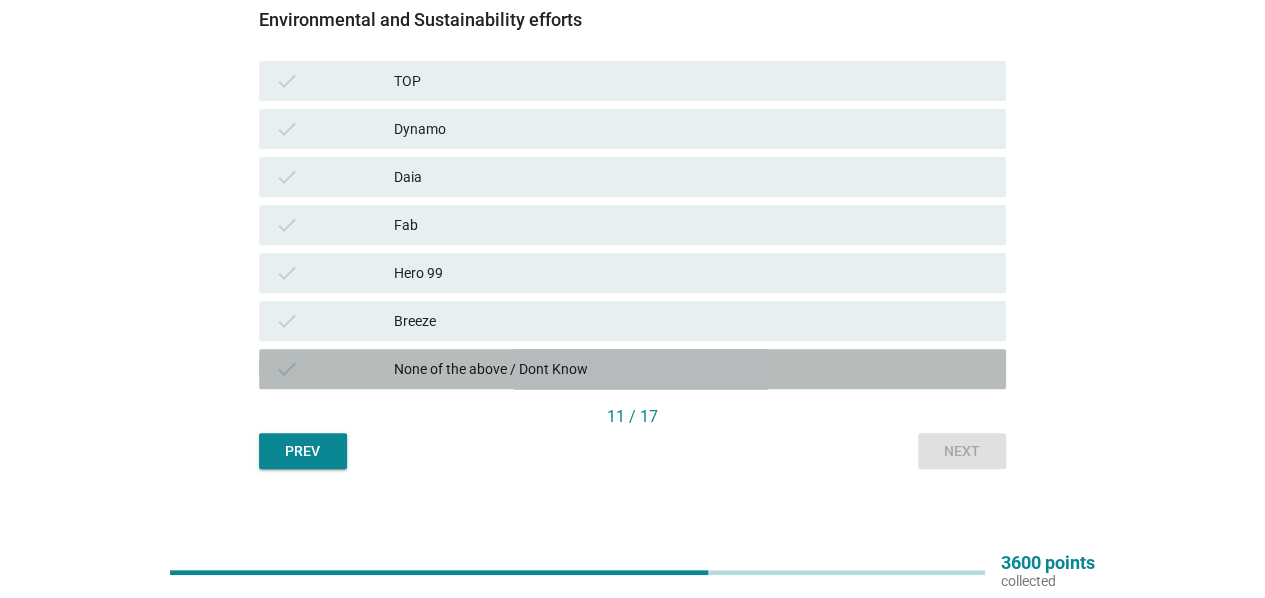 click on "None of the above / Dont Know" at bounding box center [692, 369] 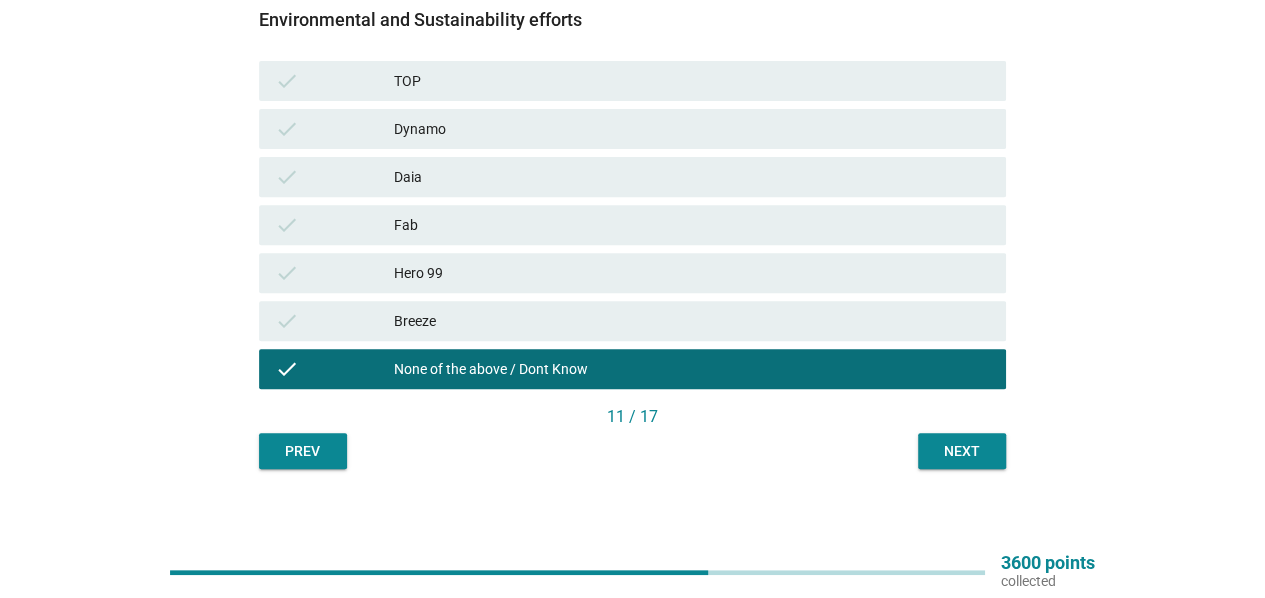 click on "English arrow_drop_down   Below is a list of statements related to detergent brands. For each statement, please indicate which detergent brand(s), if any, you associate with each of the statements.
Environmental and Sustainability efforts
check   TOP check   Dynamo check   Daia check   Fab check   Hero 99 check   Breeze check   None of the above / Dont Know
11 / 17
Prev   Next" at bounding box center [632, 129] 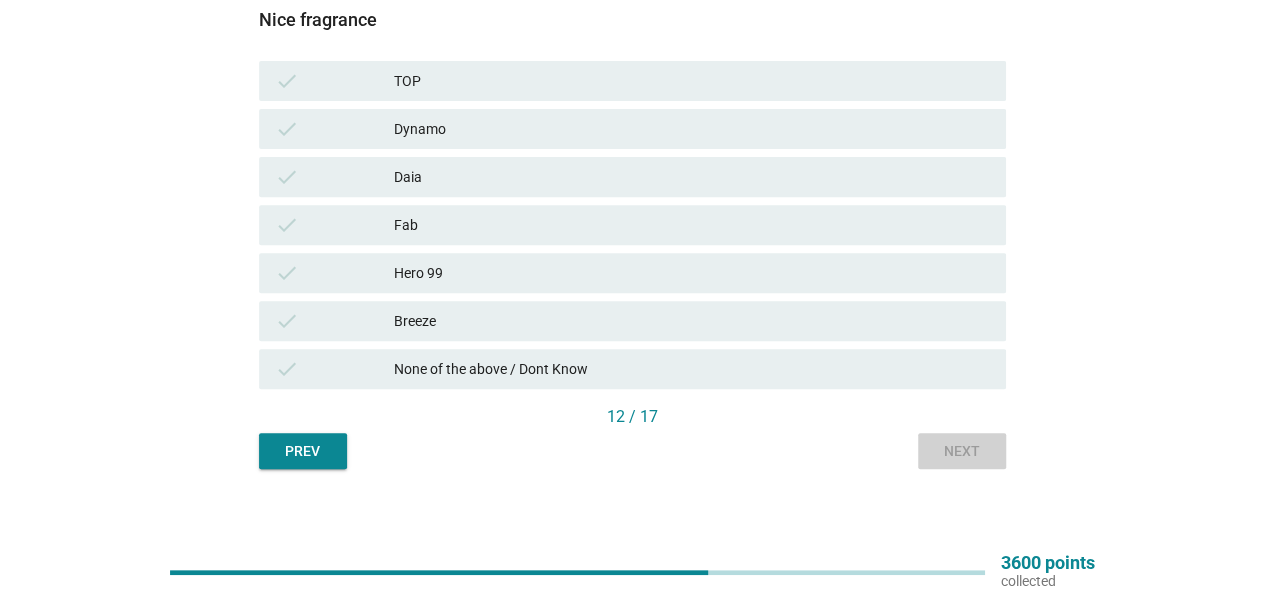 scroll, scrollTop: 0, scrollLeft: 0, axis: both 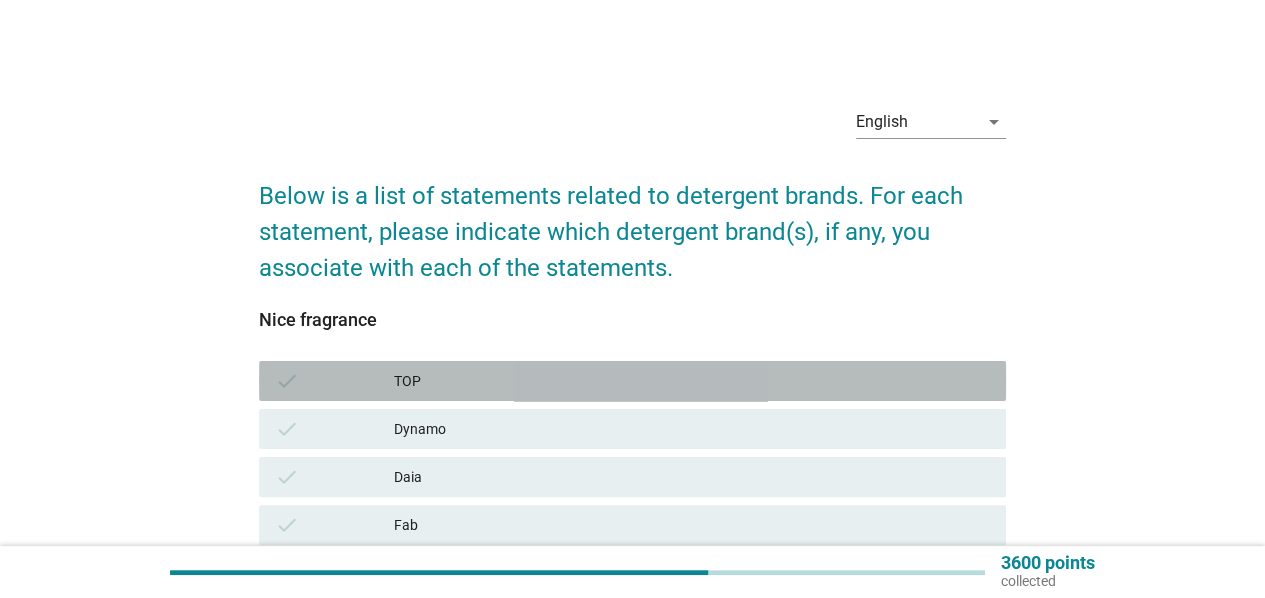 click on "TOP" at bounding box center [692, 381] 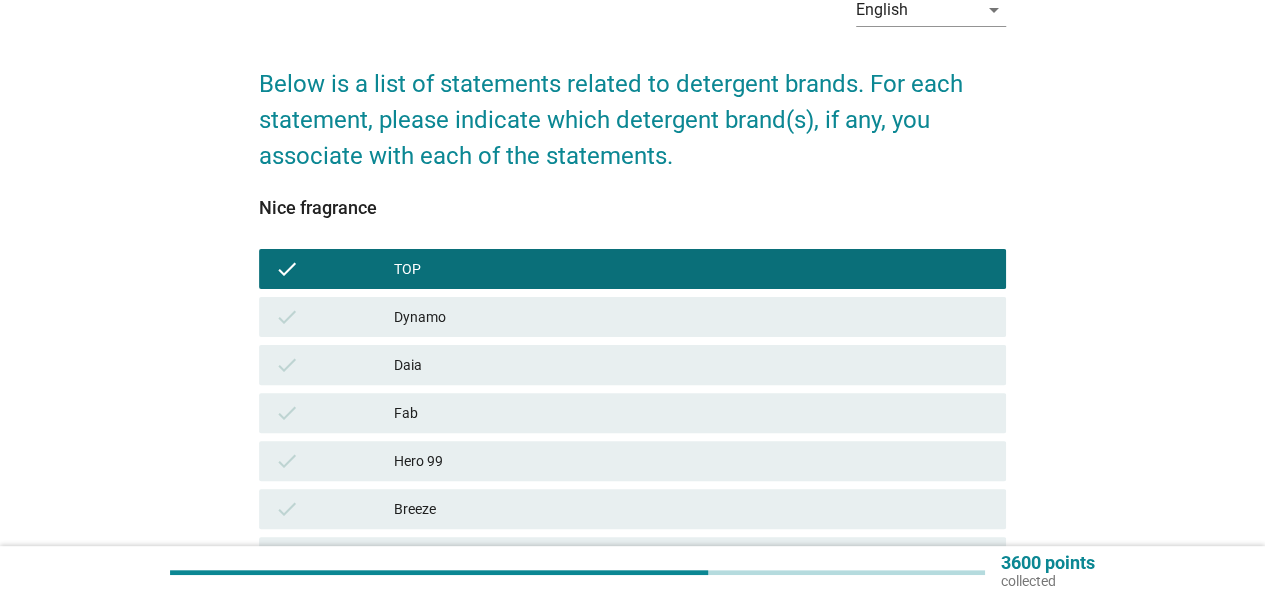 scroll, scrollTop: 200, scrollLeft: 0, axis: vertical 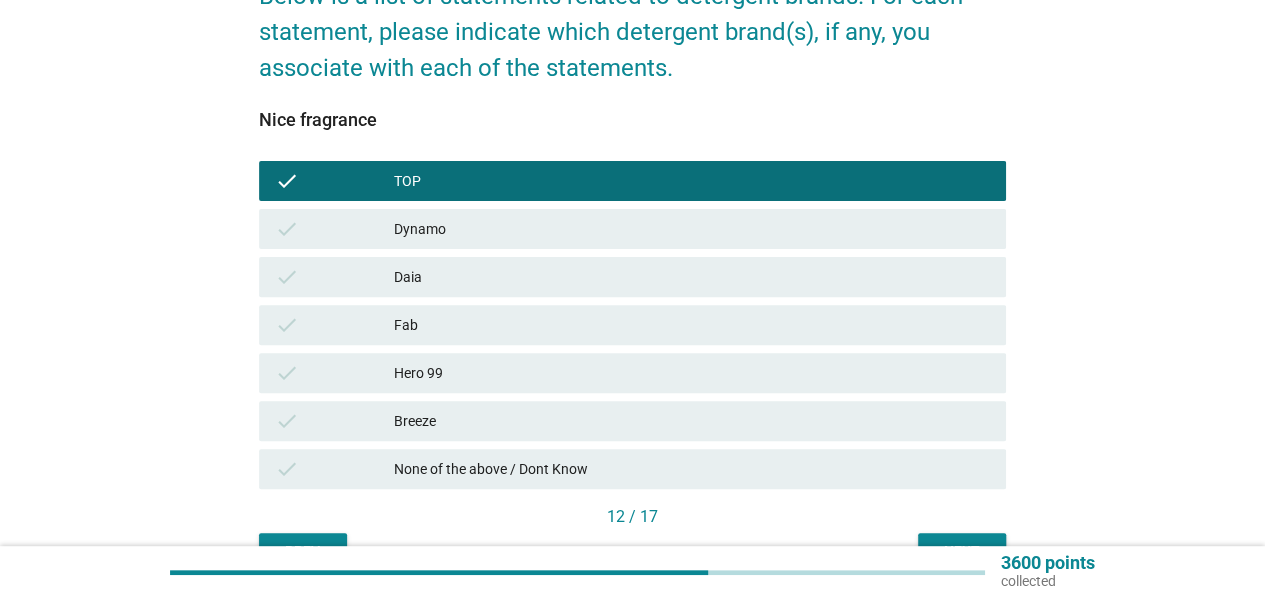 click on "Breeze" at bounding box center (692, 421) 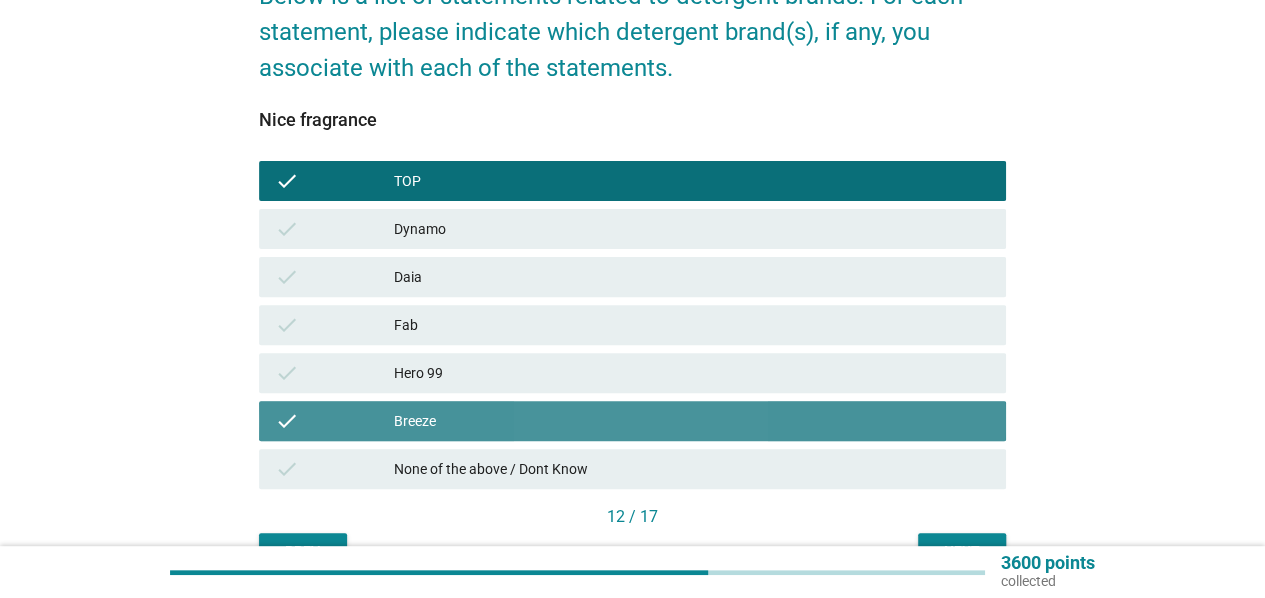 click on "Breeze" at bounding box center [692, 421] 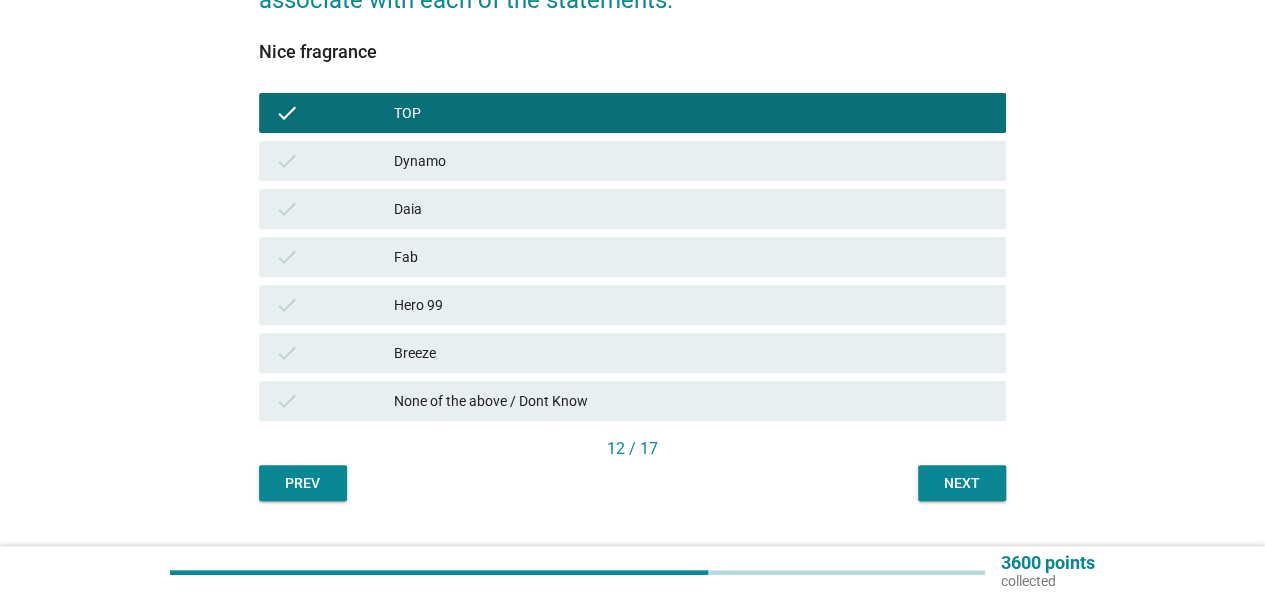 scroll, scrollTop: 300, scrollLeft: 0, axis: vertical 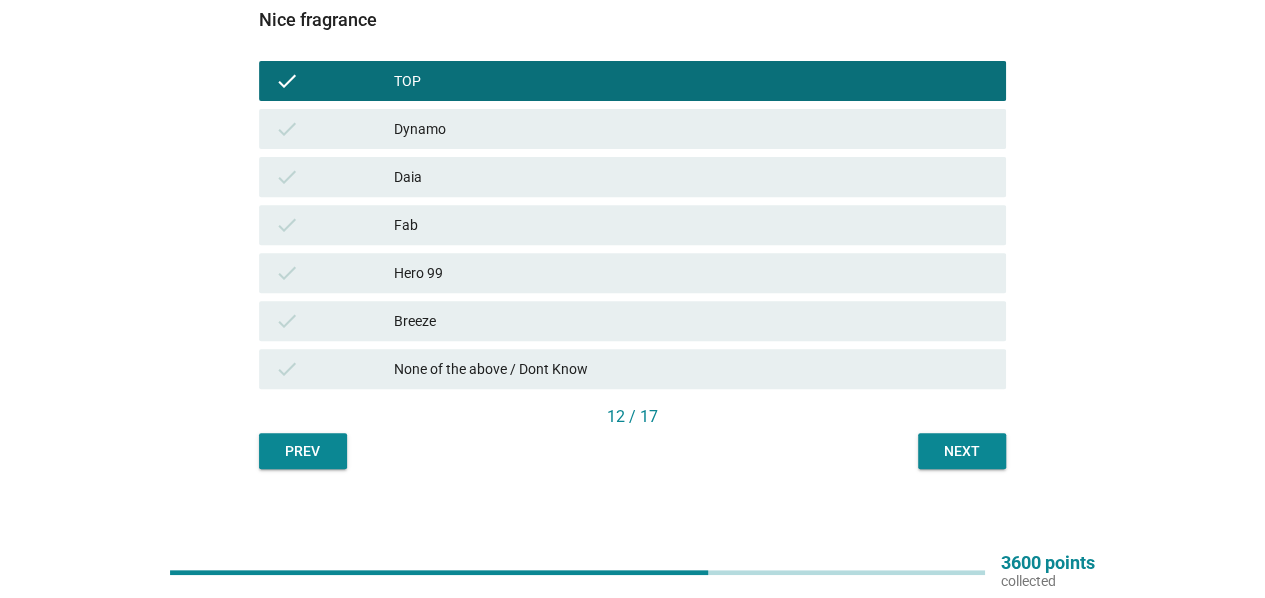 click on "Next" at bounding box center (962, 451) 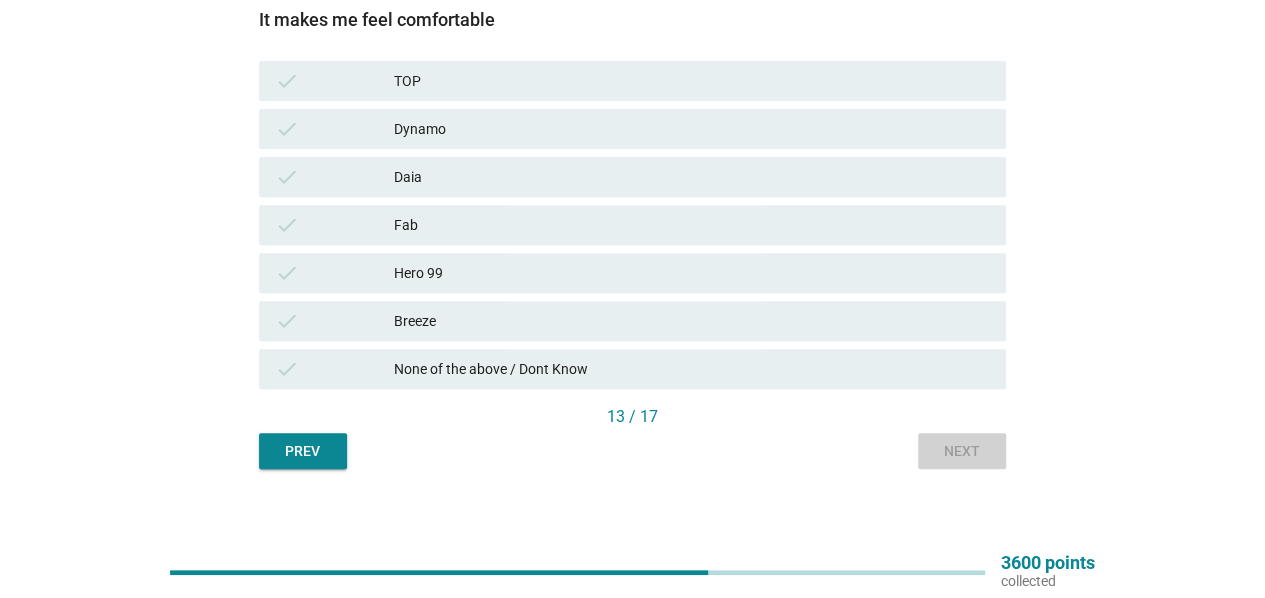 scroll, scrollTop: 0, scrollLeft: 0, axis: both 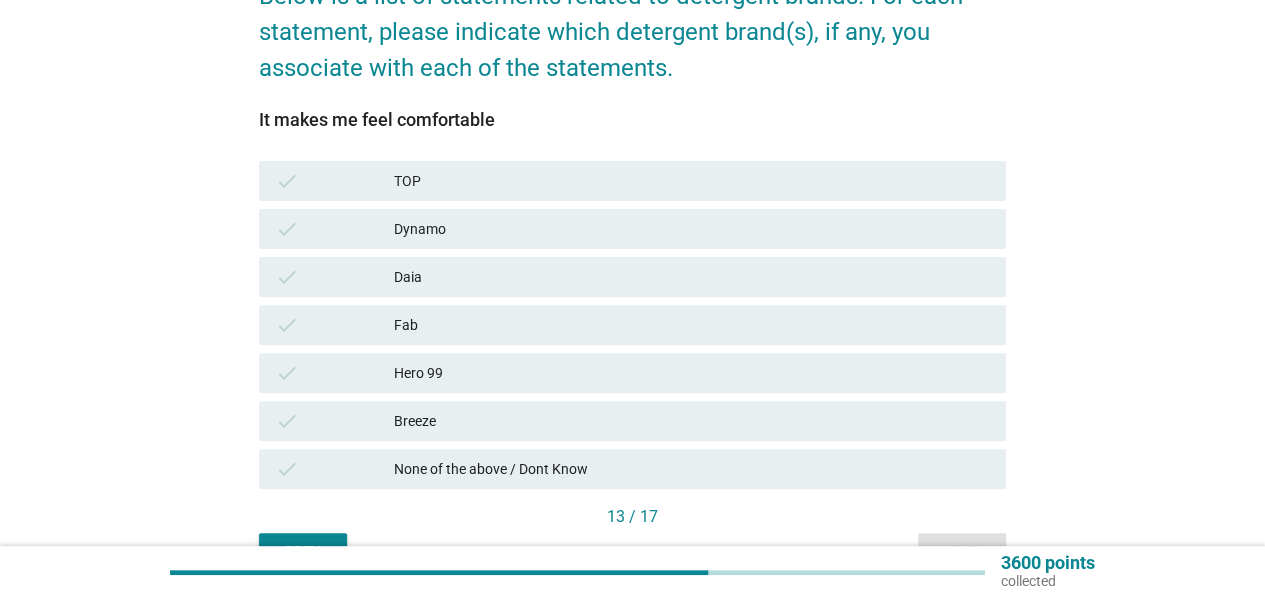 drag, startPoint x: 453, startPoint y: 181, endPoint x: 446, endPoint y: 259, distance: 78.31347 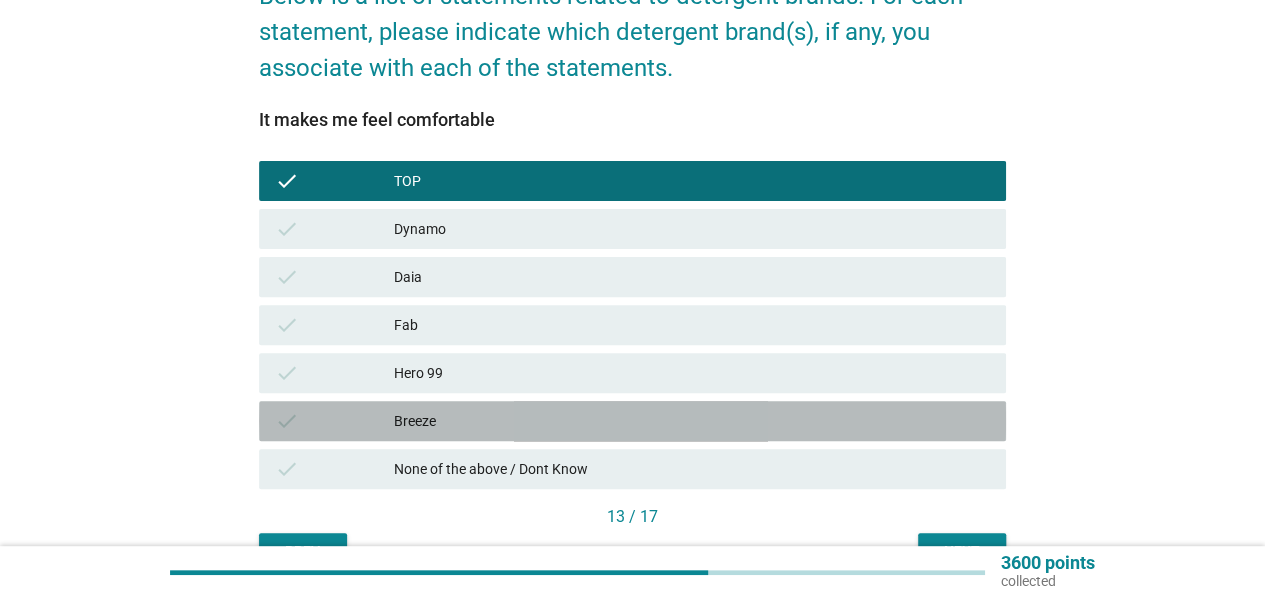 click on "Breeze" at bounding box center (692, 421) 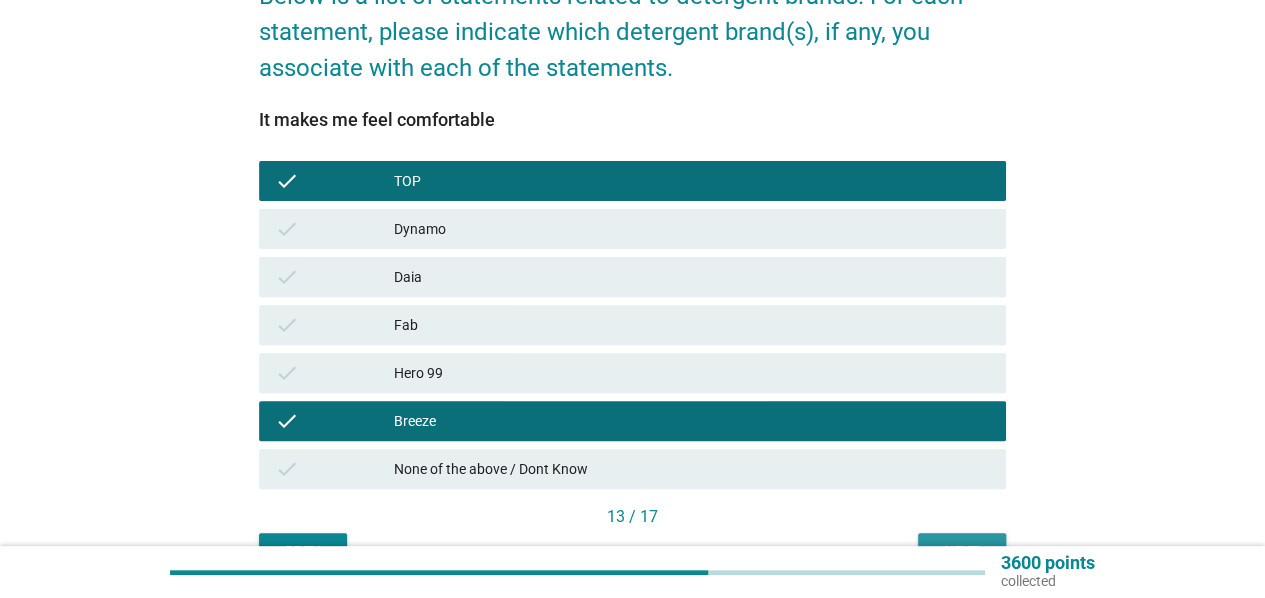 click on "Next" at bounding box center (962, 551) 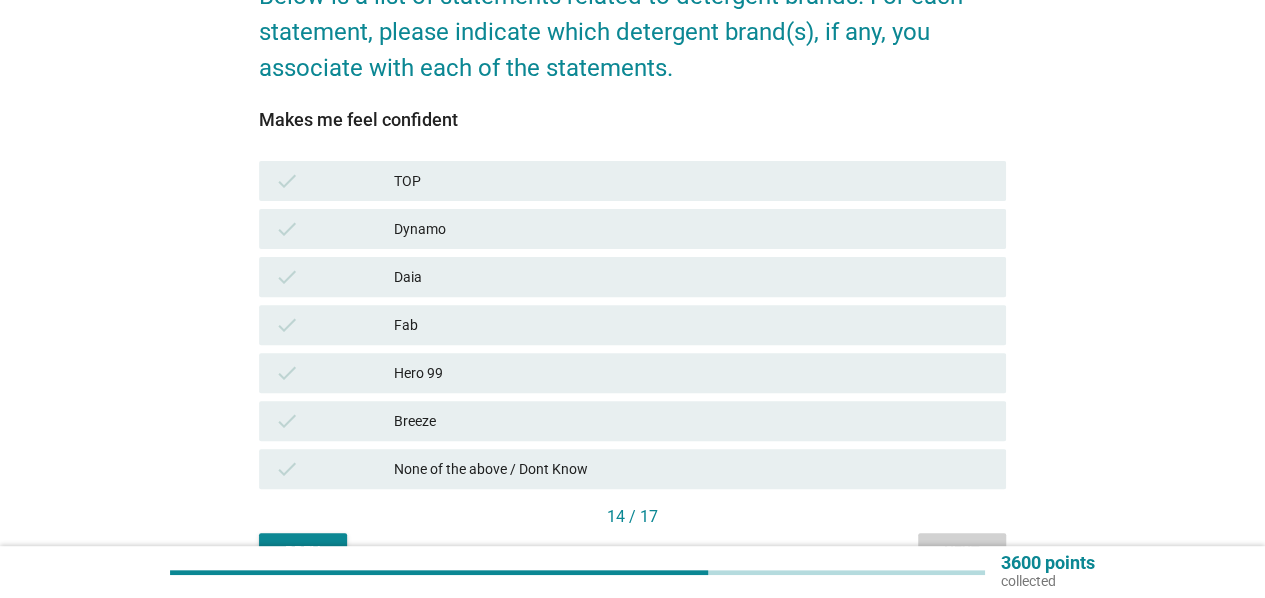 scroll, scrollTop: 0, scrollLeft: 0, axis: both 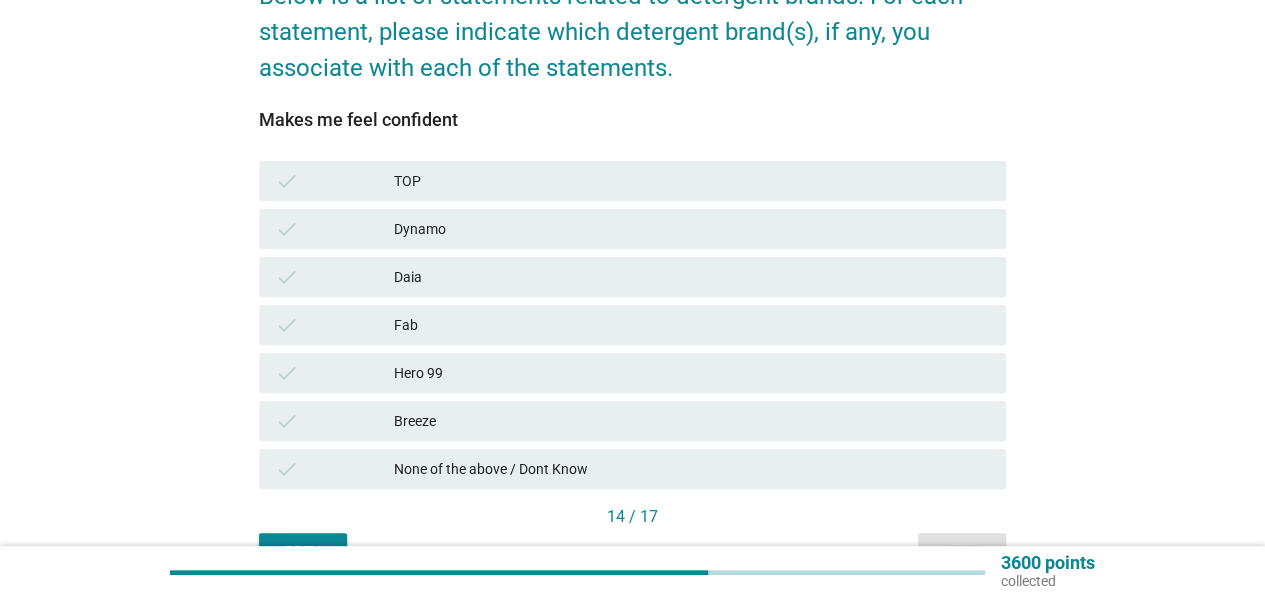 click on "TOP" at bounding box center (692, 181) 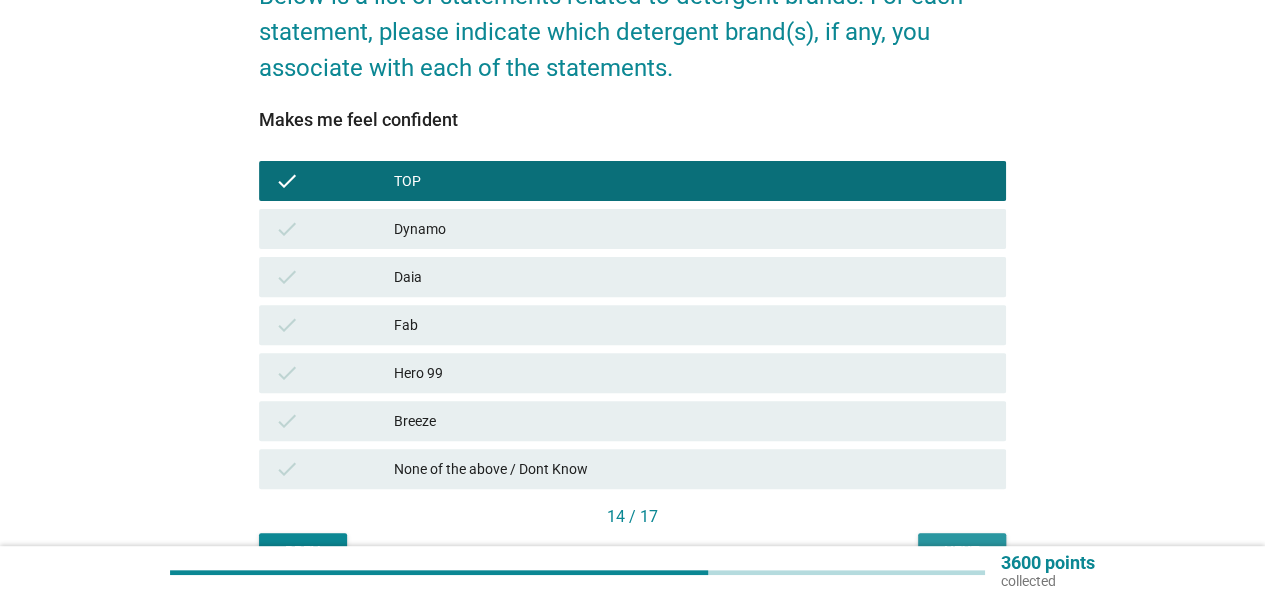 click on "Next" at bounding box center [962, 551] 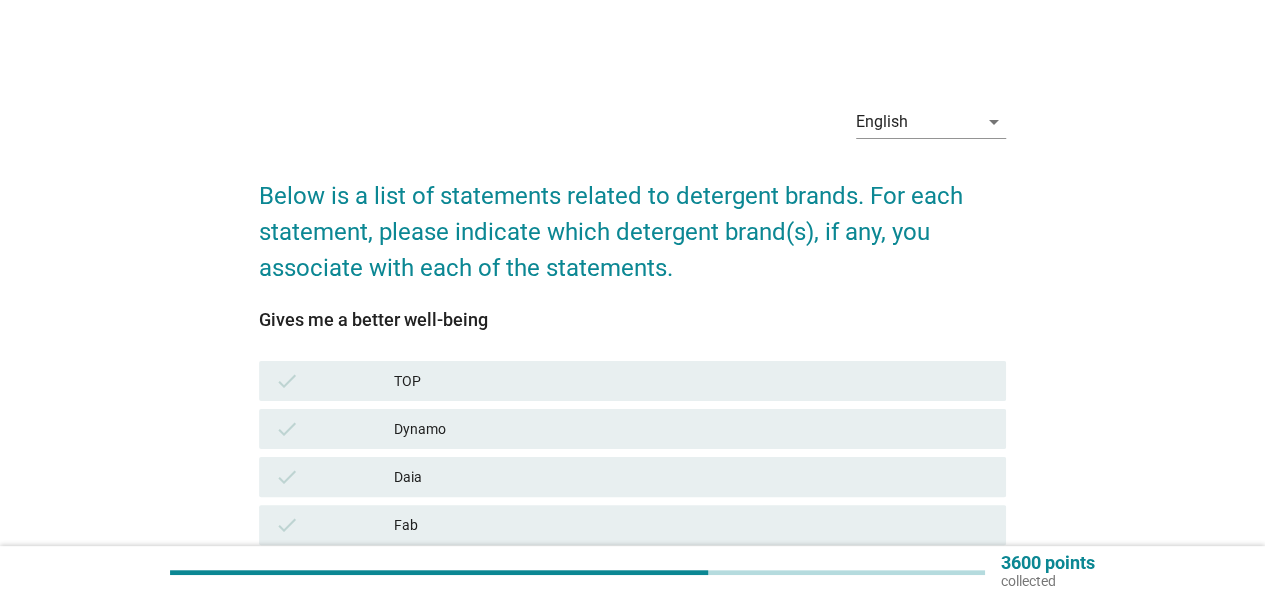click on "TOP" at bounding box center [692, 381] 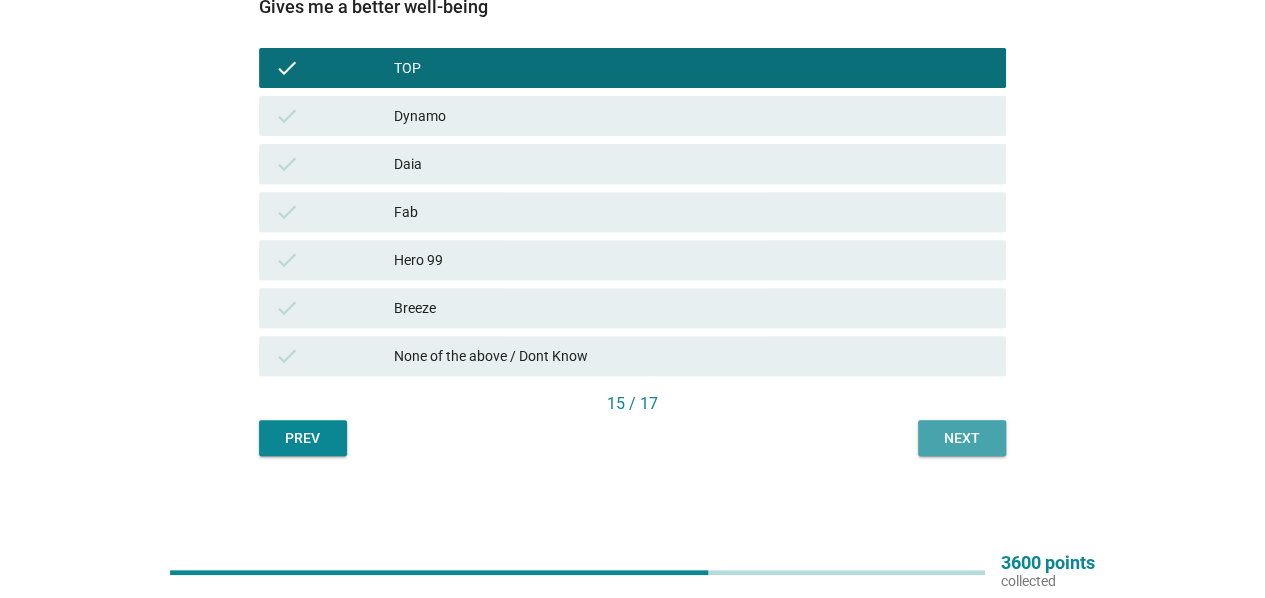 click on "Next" at bounding box center (962, 438) 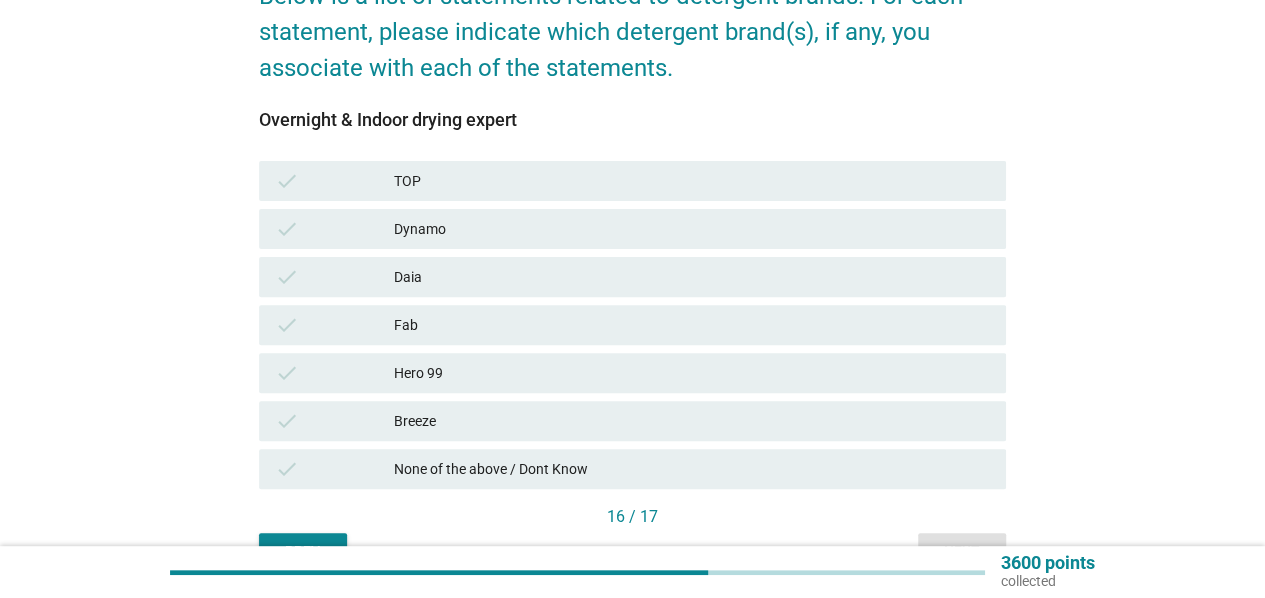 click on "check   TOP" at bounding box center (632, 181) 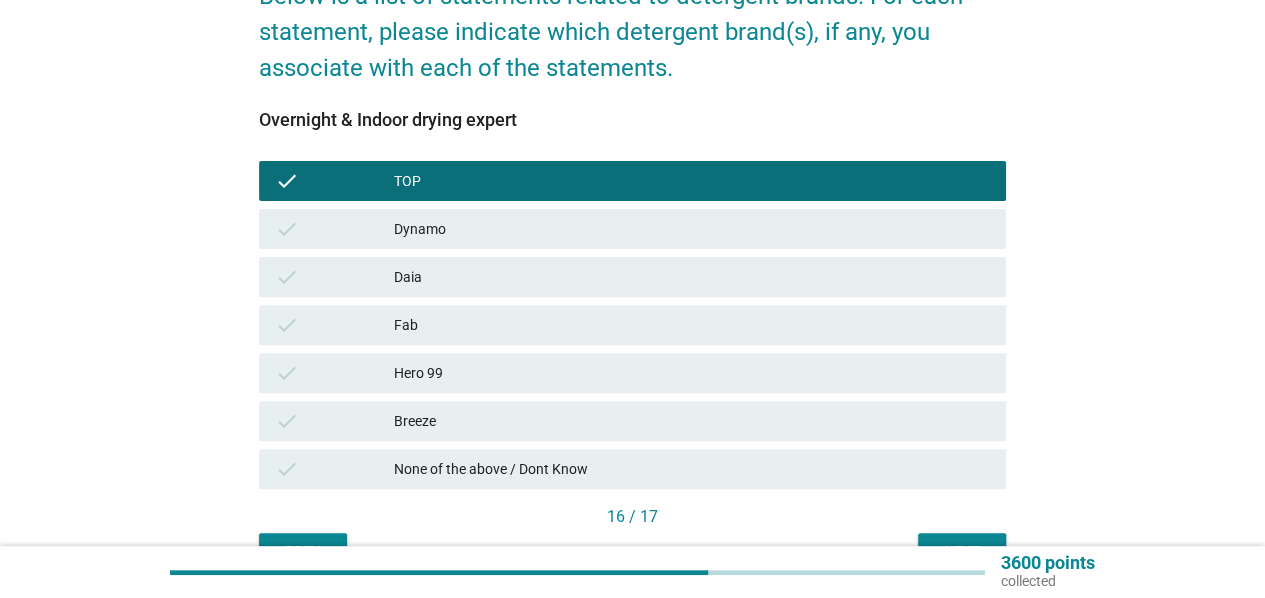 click on "Breeze" at bounding box center [692, 421] 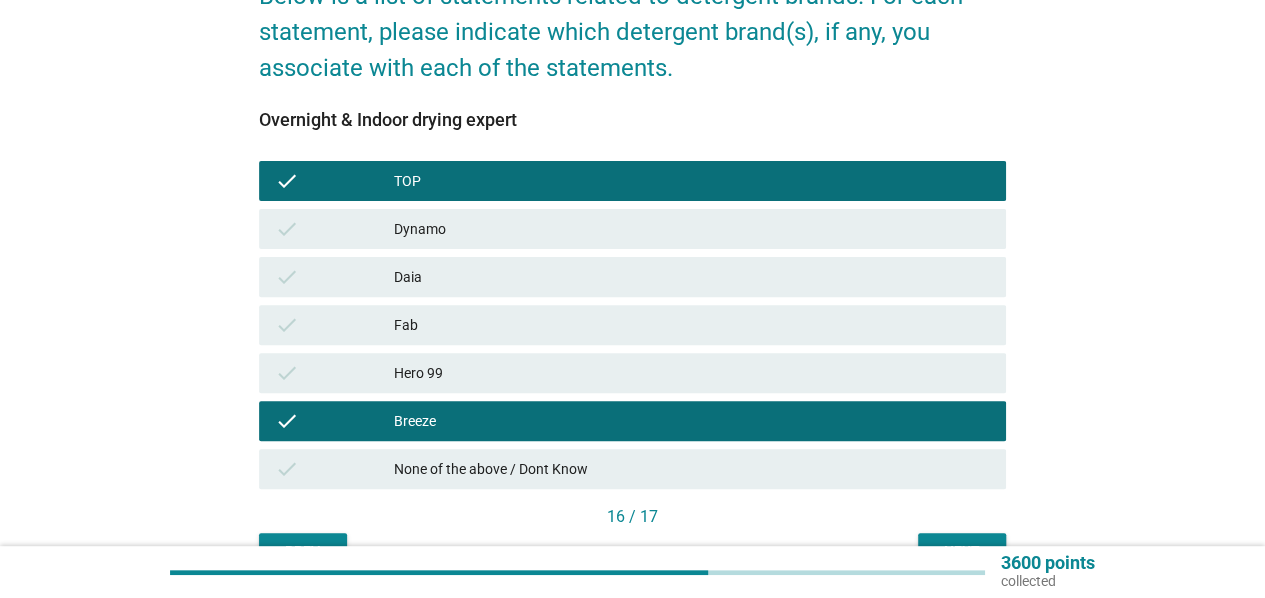 click on "Next" at bounding box center (962, 551) 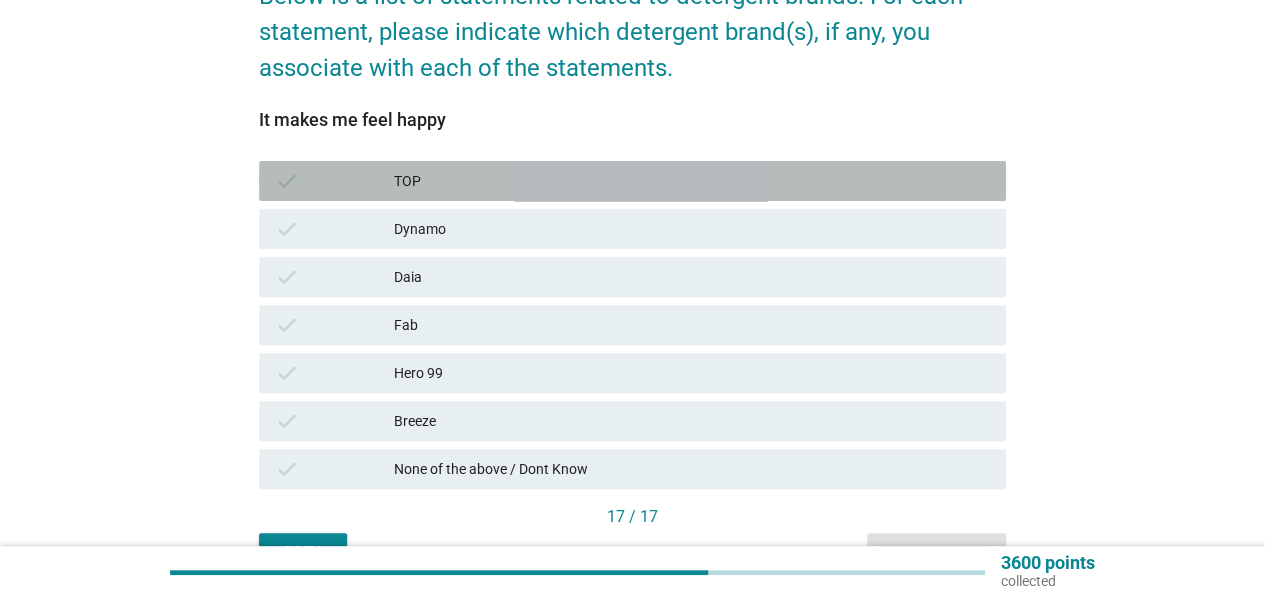 click on "TOP" at bounding box center [692, 181] 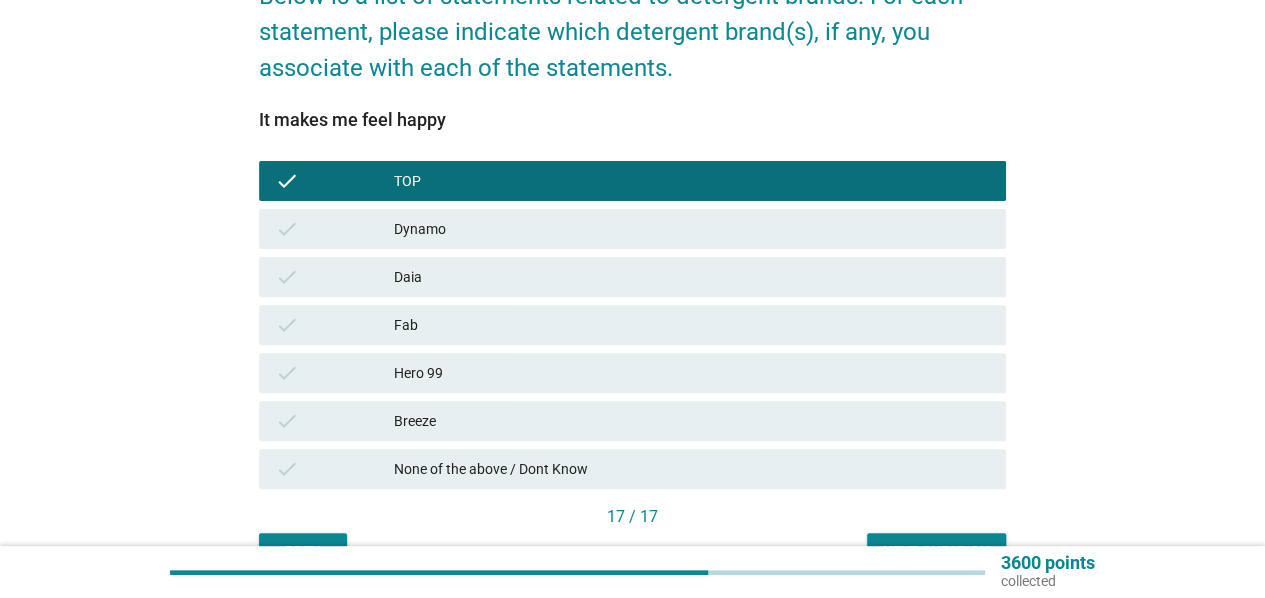 click on "Next question" at bounding box center [936, 551] 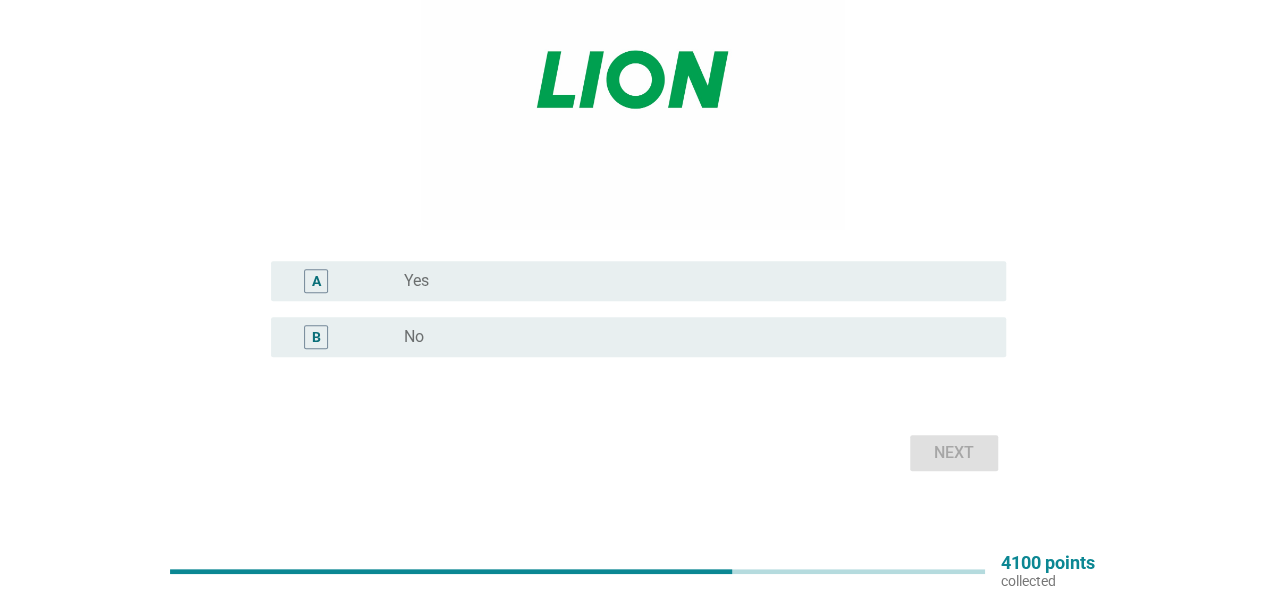 click on "radio_button_unchecked No" at bounding box center (689, 337) 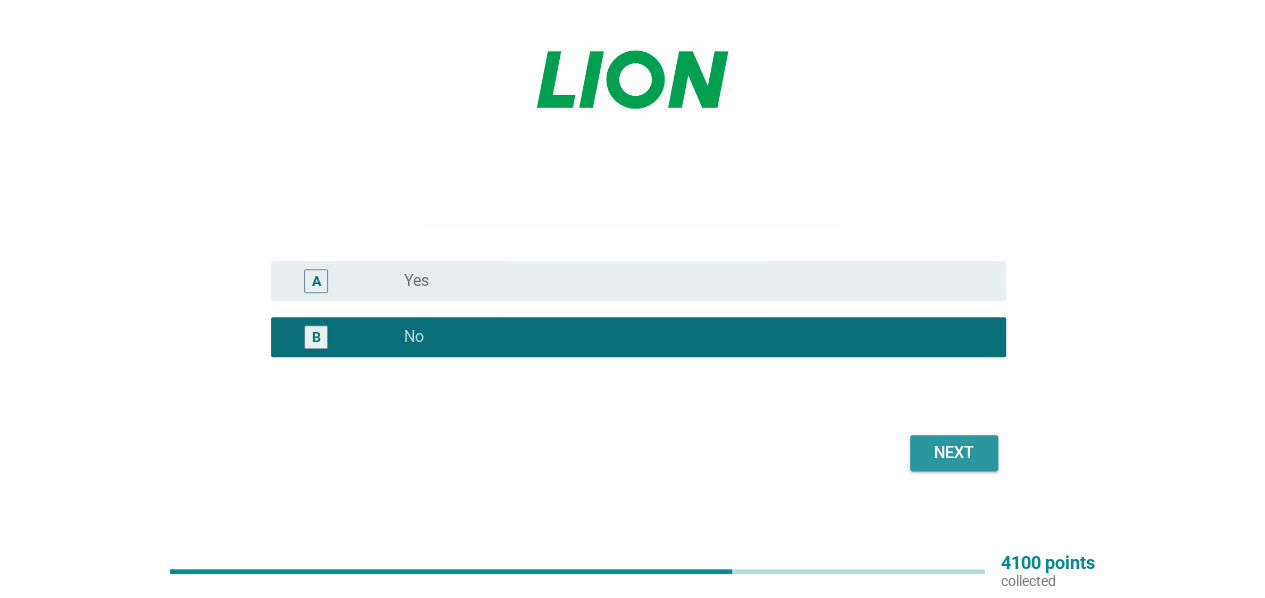 click on "Next" at bounding box center (954, 453) 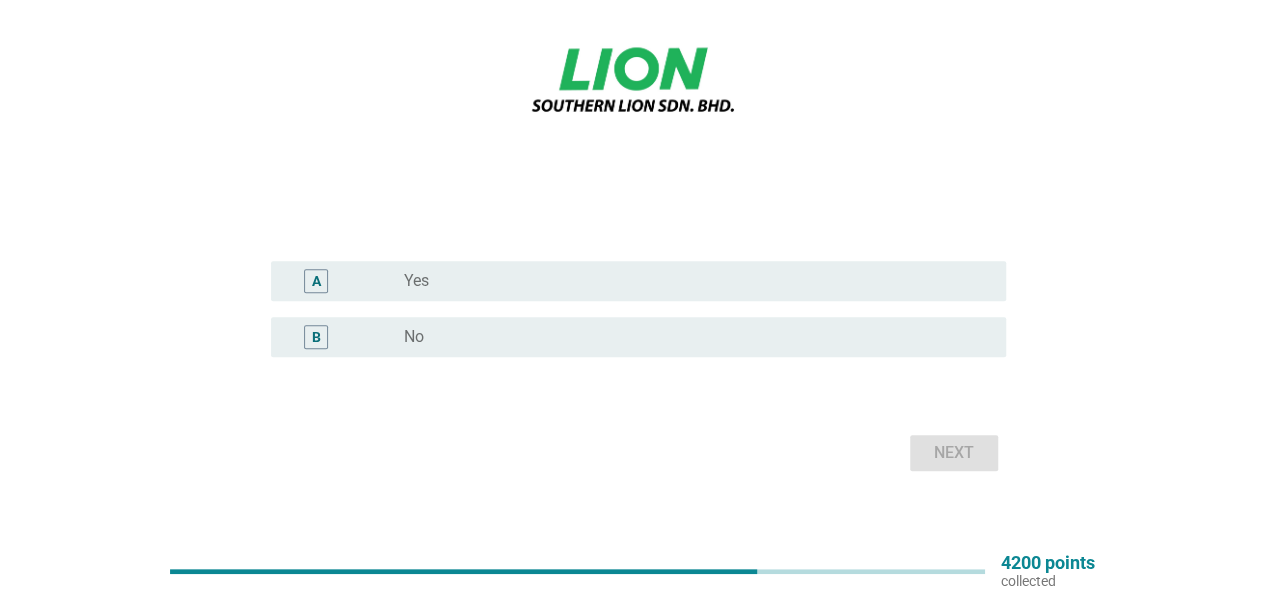 click on "B     radio_button_unchecked No" at bounding box center (638, 337) 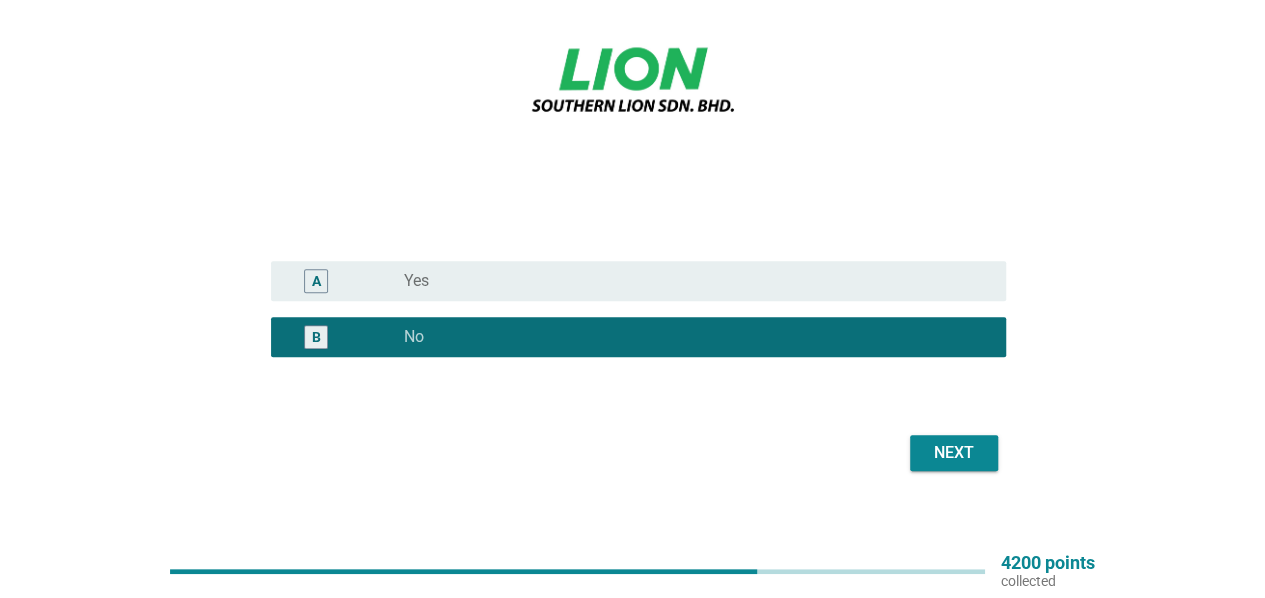 click on "Next" at bounding box center [954, 453] 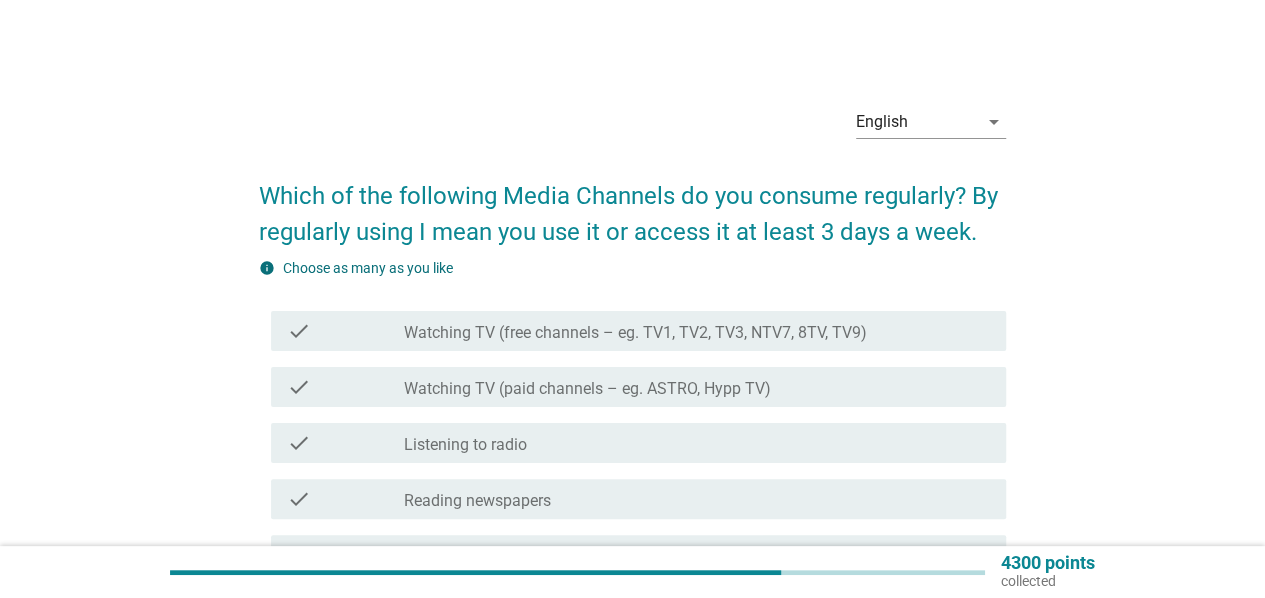 click on "Watching TV (free channels – eg. TV1, TV2, TV3, NTV7, 8TV, TV9)" at bounding box center (635, 333) 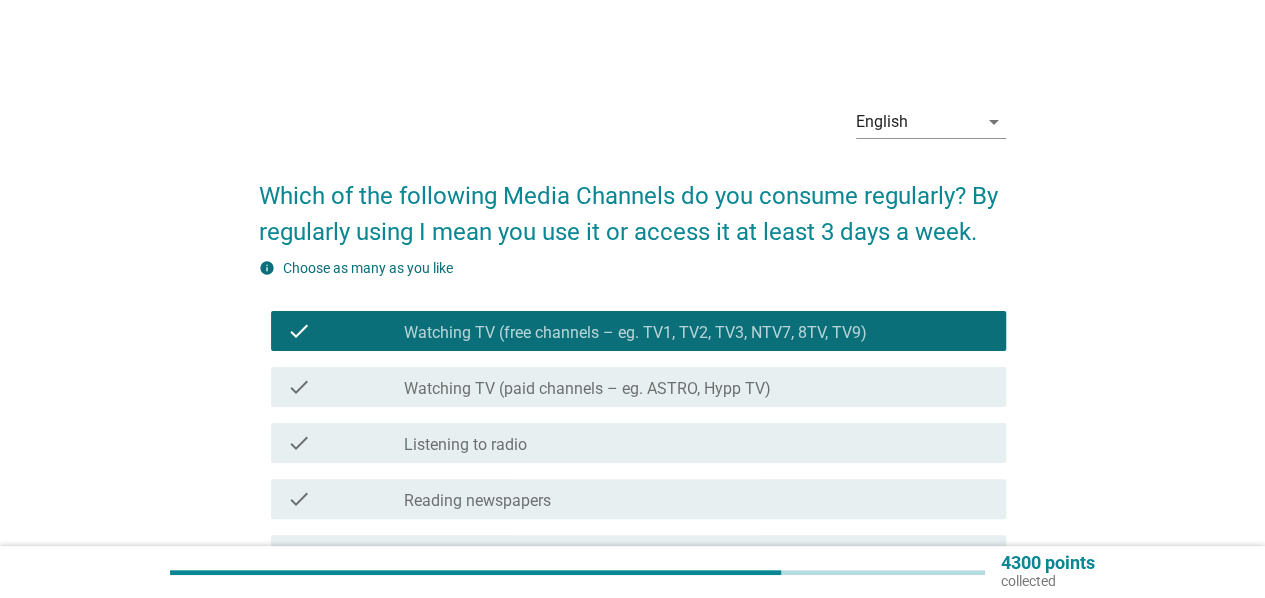 click on "Watching TV (paid channels – eg. ASTRO, Hypp TV)" at bounding box center (587, 389) 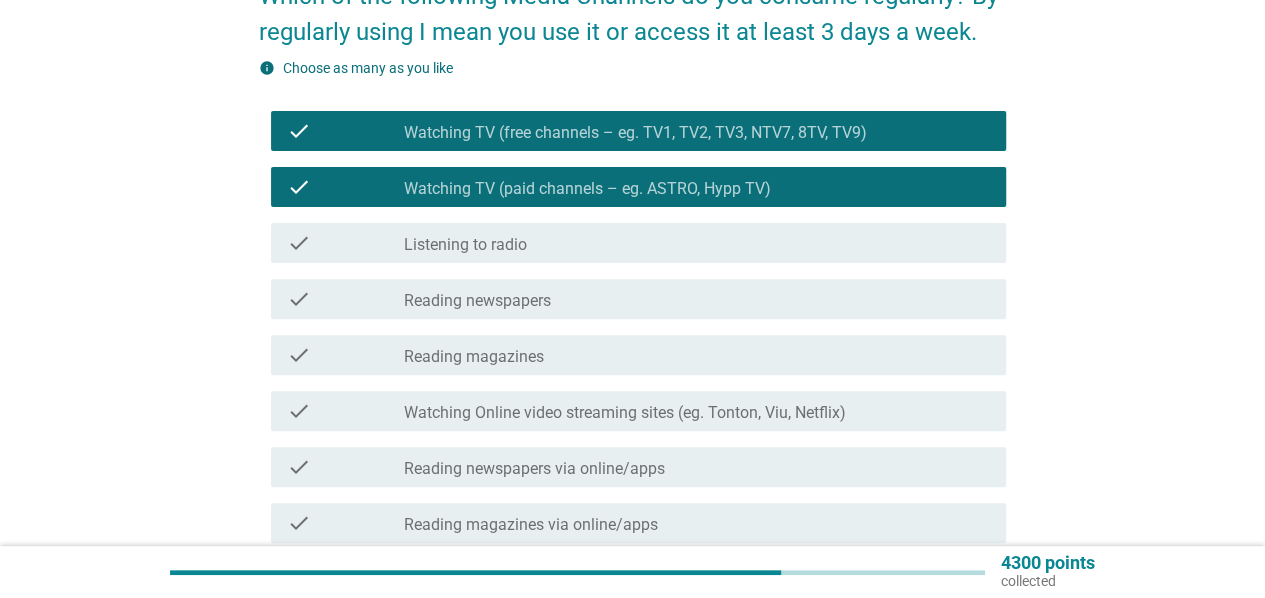 click on "check_box_outline_blank Listening to radio" at bounding box center (697, 243) 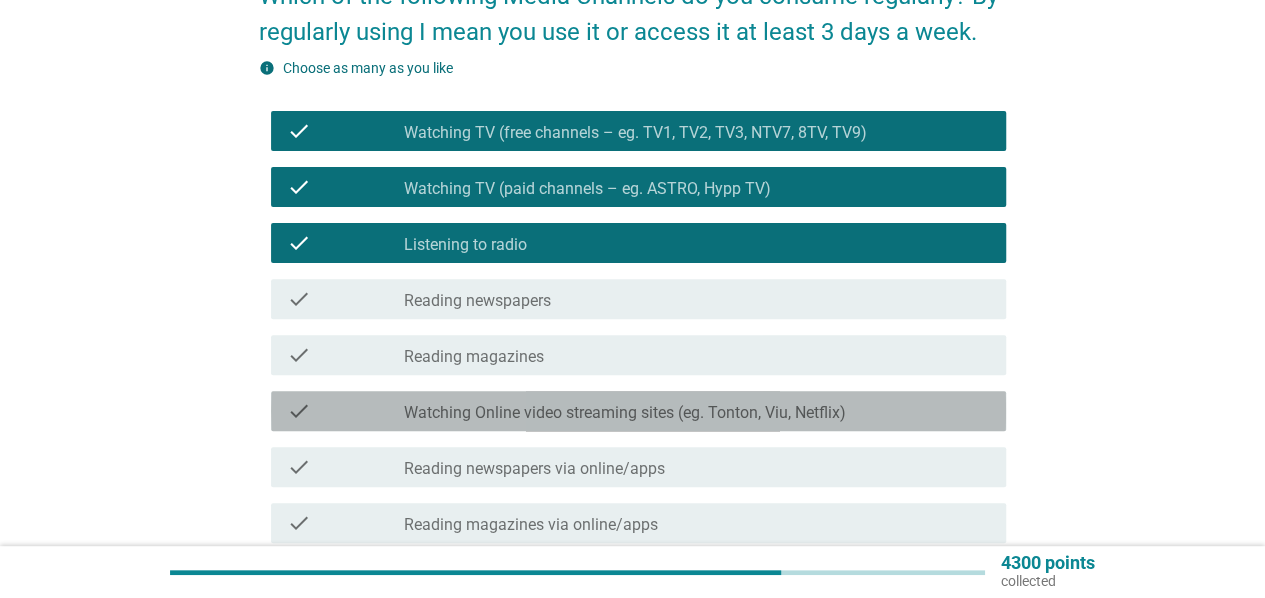 click on "Watching Online video streaming sites (eg. Tonton, Viu, Netflix)" at bounding box center [625, 413] 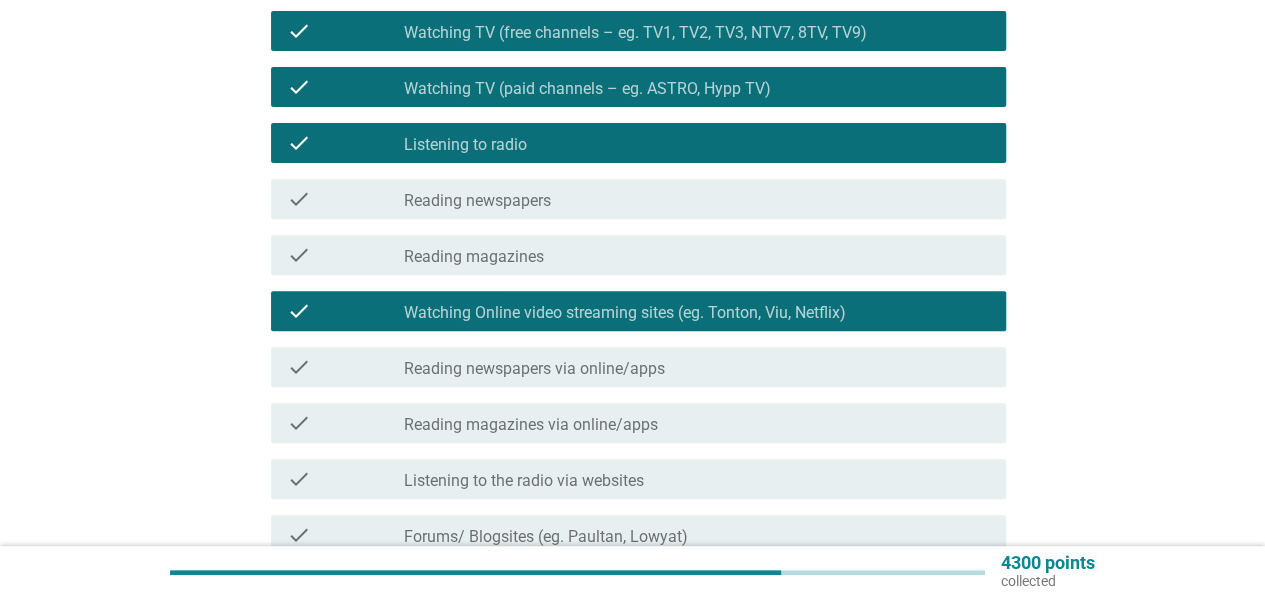 scroll, scrollTop: 500, scrollLeft: 0, axis: vertical 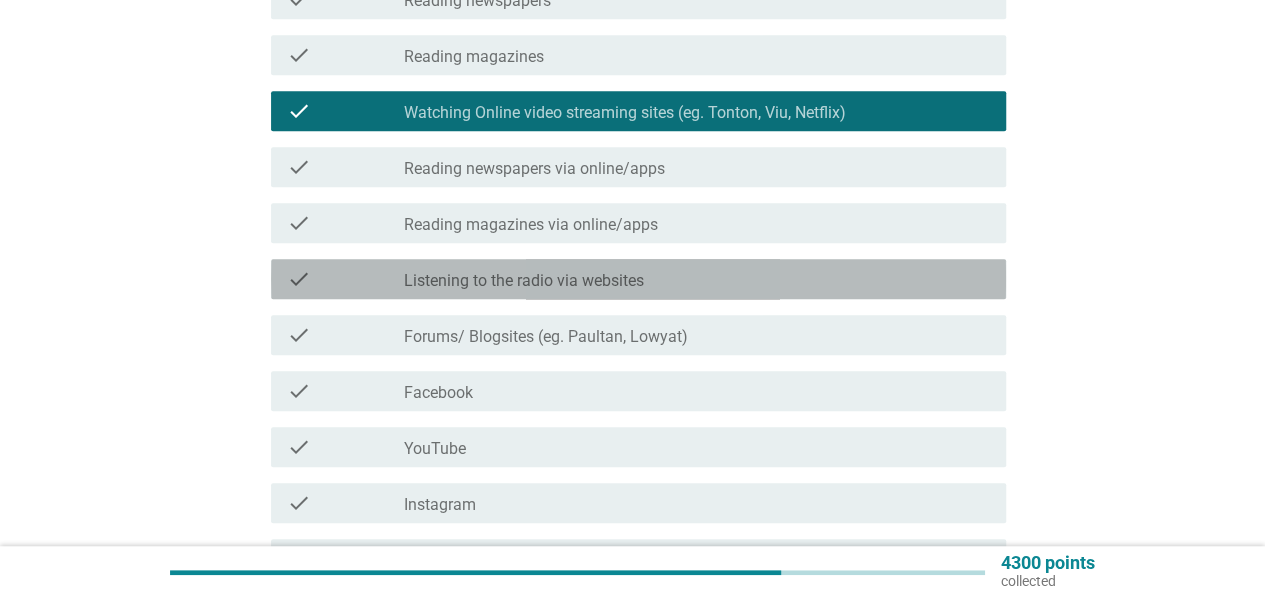 click on "Listening to the radio via websites" at bounding box center (524, 281) 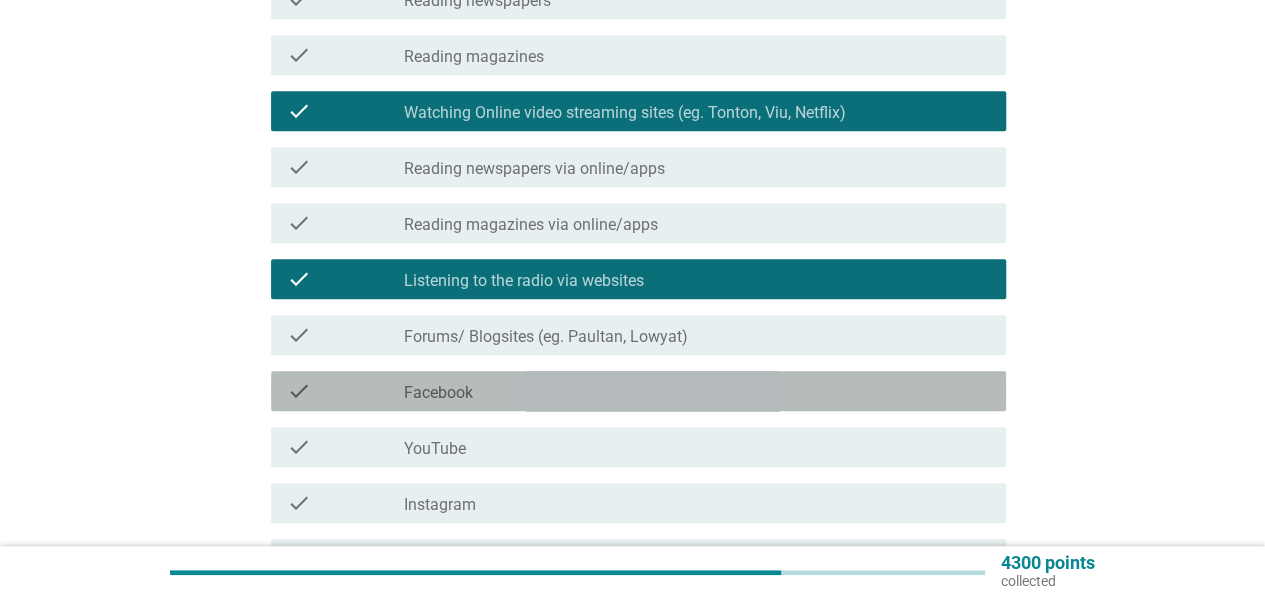 click on "check_box_outline_blank Facebook" at bounding box center (697, 391) 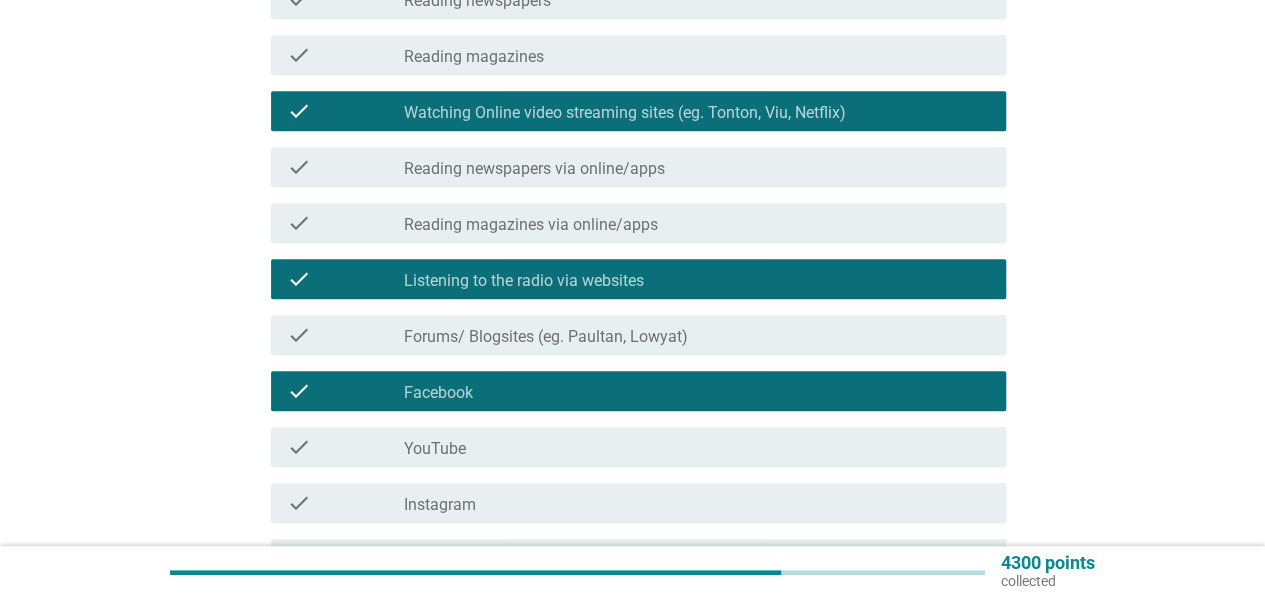 click on "check     check_box_outline_blank YouTube" at bounding box center [632, 447] 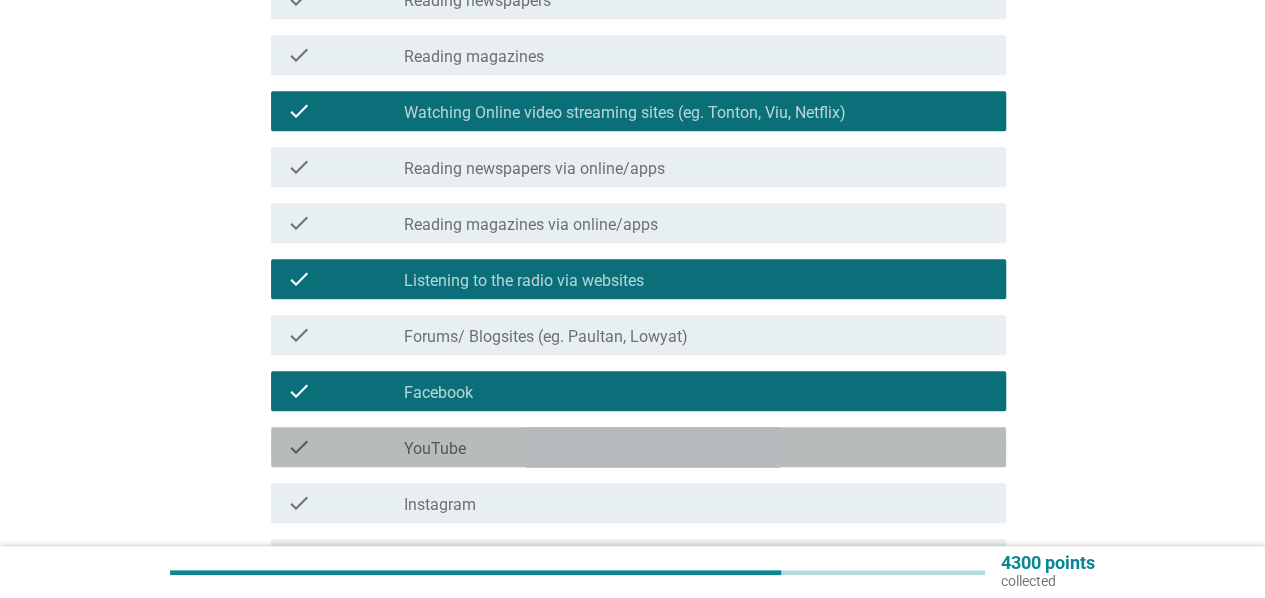 click on "check_box_outline_blank YouTube" at bounding box center [697, 447] 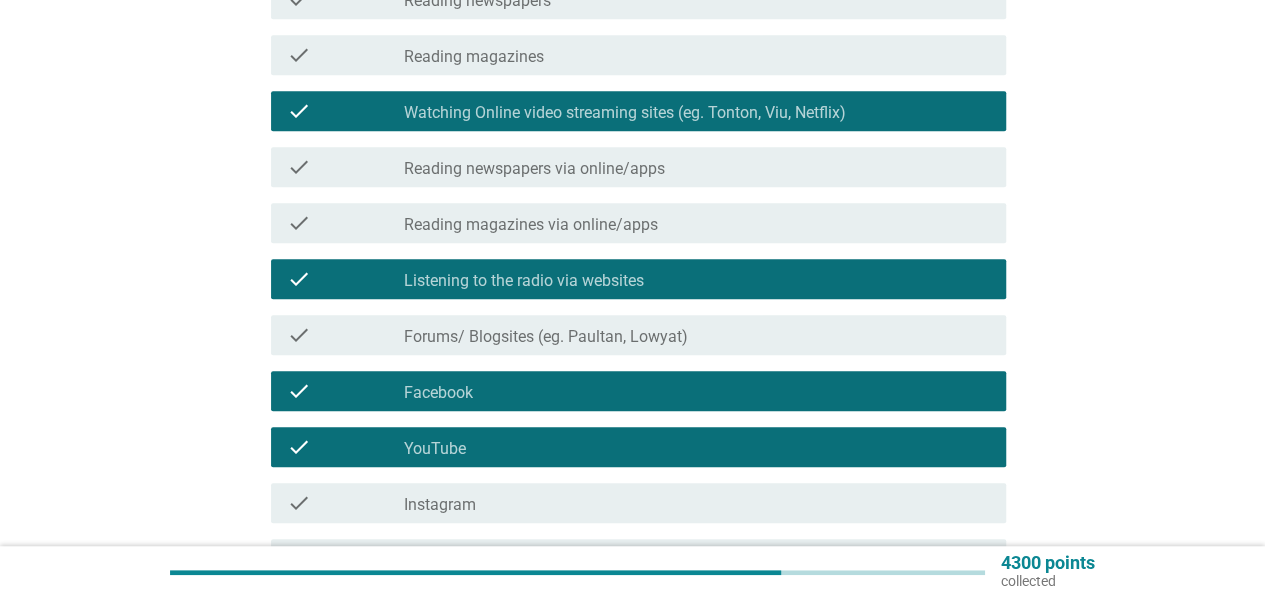 click on "check     check_box_outline_blank Instagram" at bounding box center (638, 503) 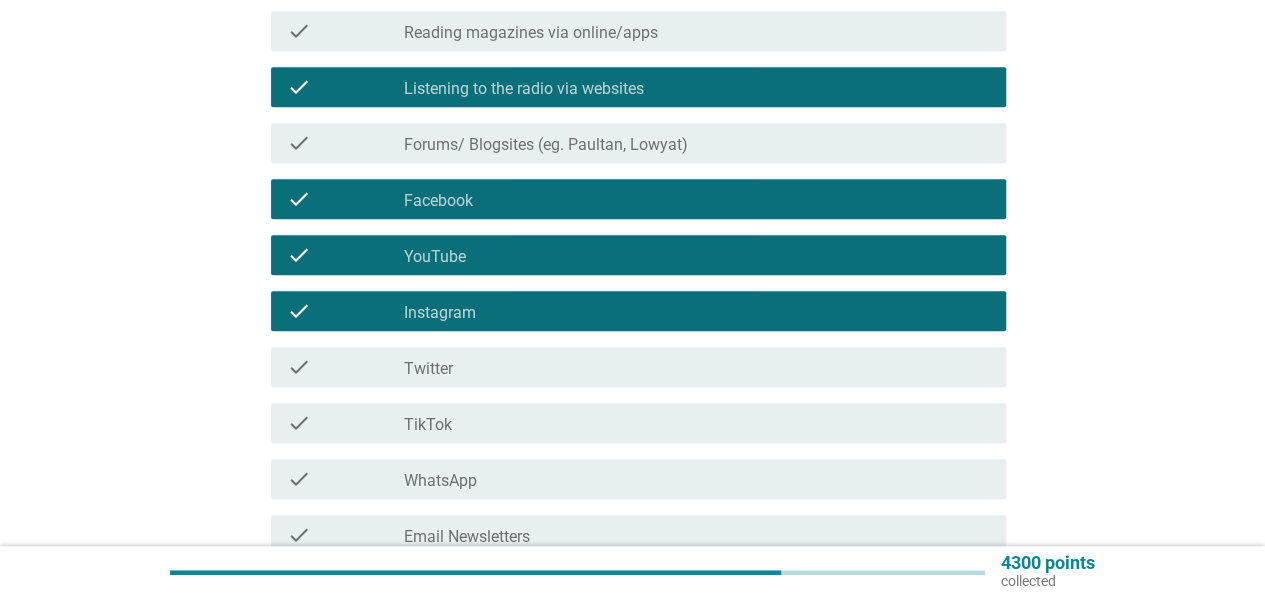 scroll, scrollTop: 700, scrollLeft: 0, axis: vertical 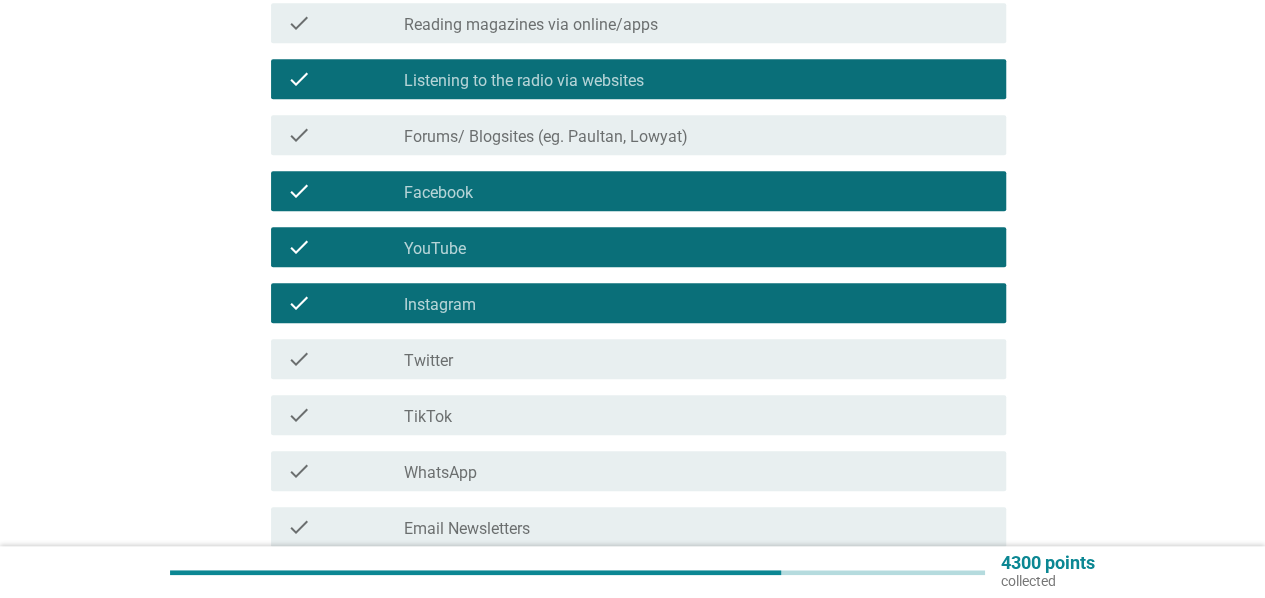 click on "check_box_outline_blank Instagram" at bounding box center [697, 303] 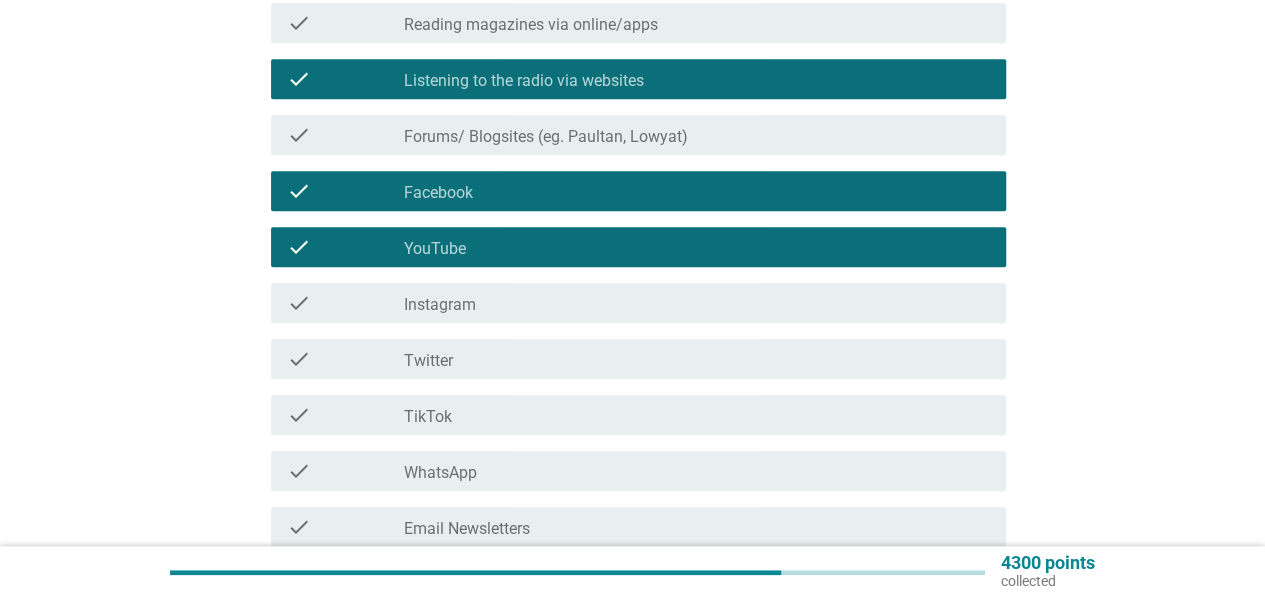 click on "check_box_outline_blank TikTok" at bounding box center [697, 415] 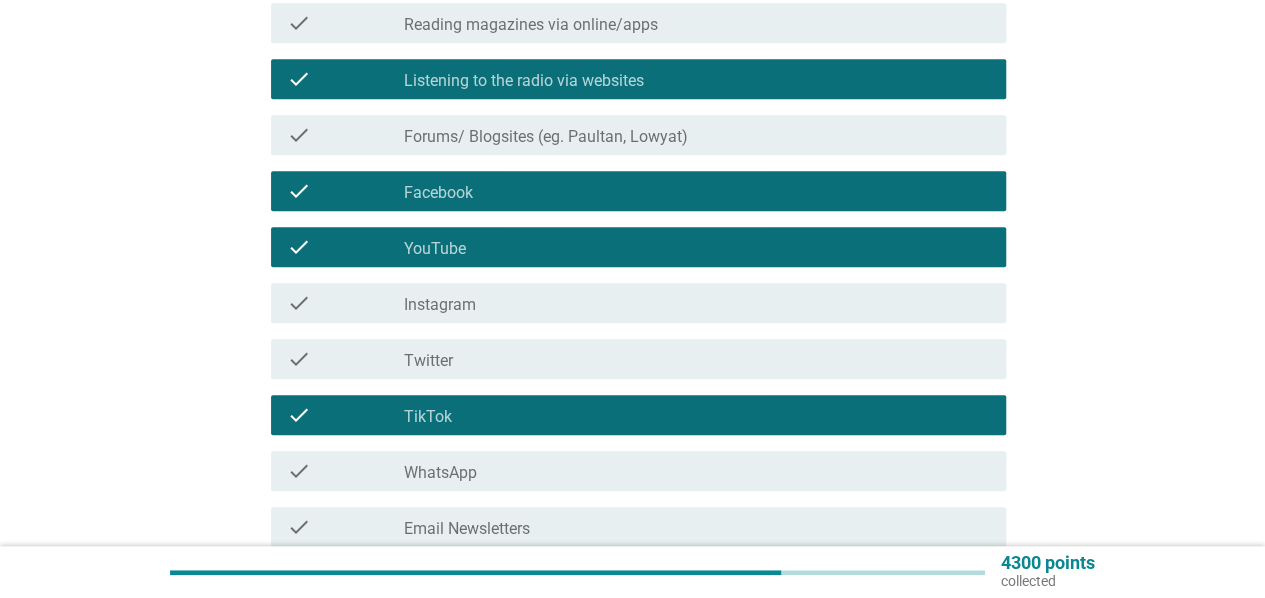 click on "check     check_box_outline_blank WhatsApp" at bounding box center (638, 471) 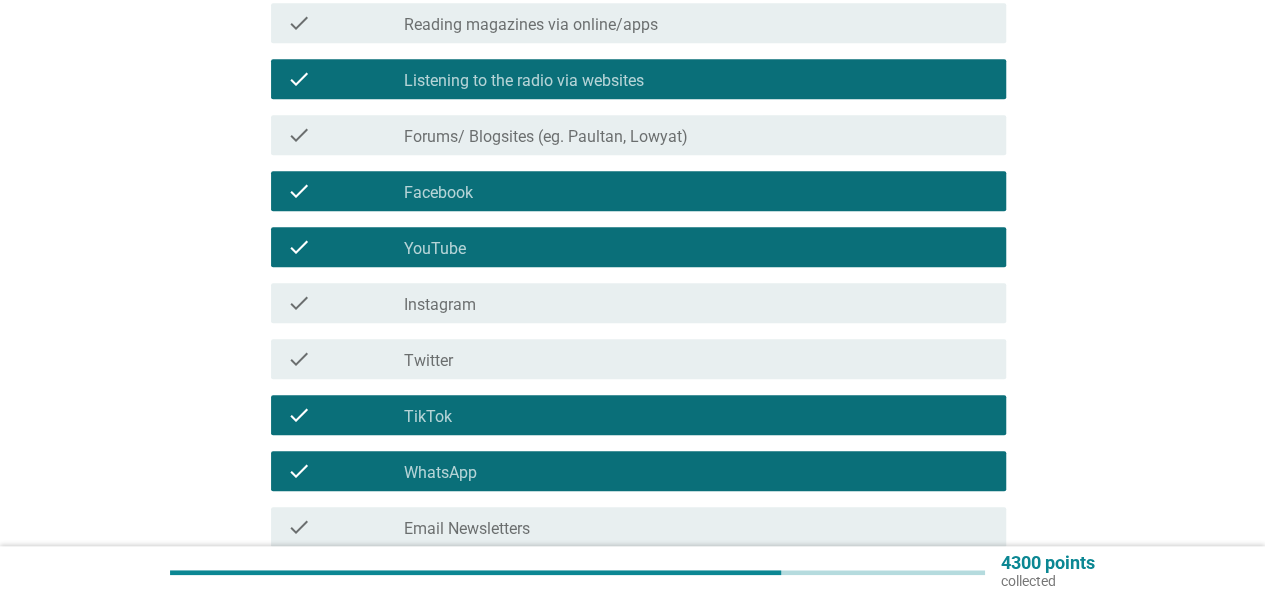scroll, scrollTop: 887, scrollLeft: 0, axis: vertical 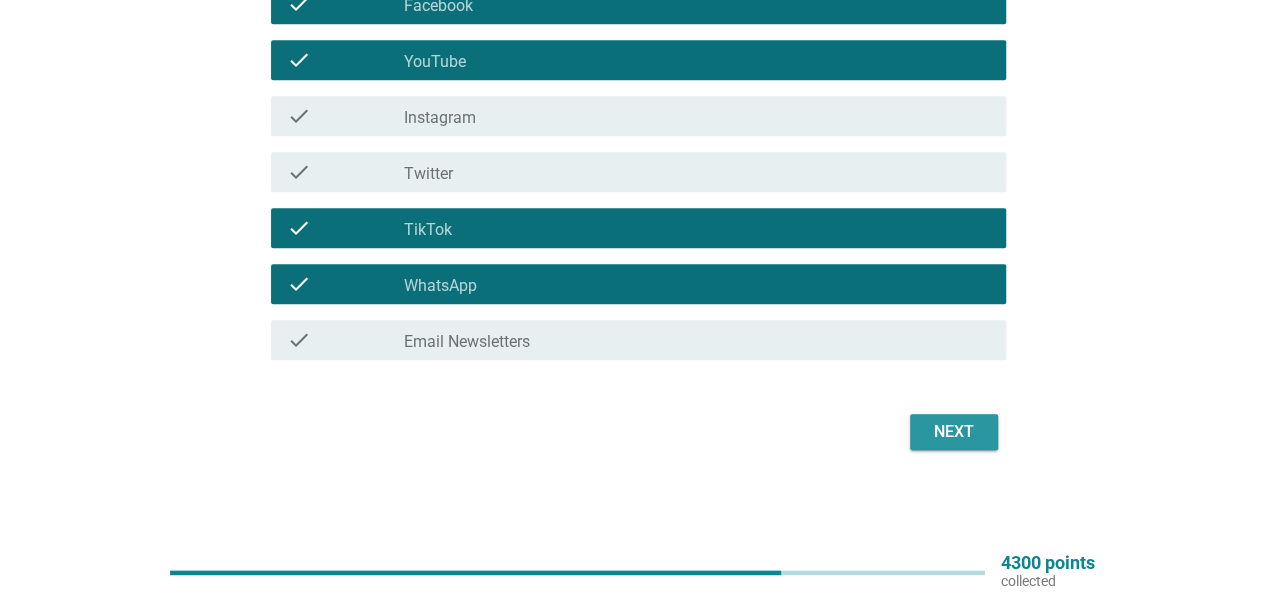 click on "Next" at bounding box center (954, 432) 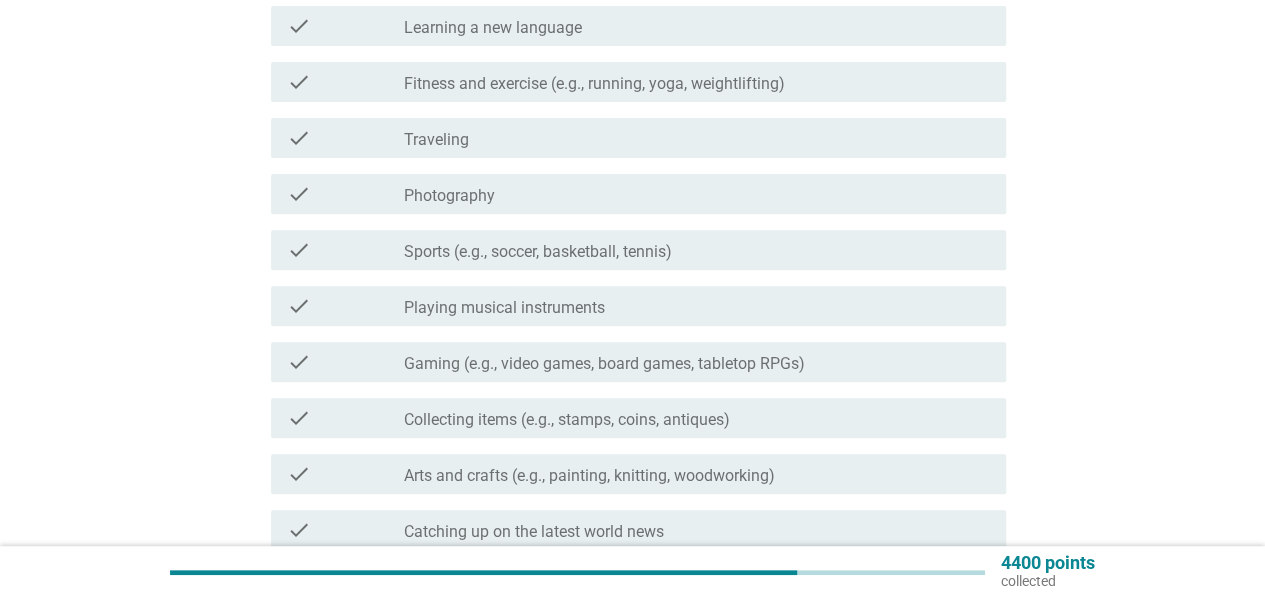 scroll, scrollTop: 300, scrollLeft: 0, axis: vertical 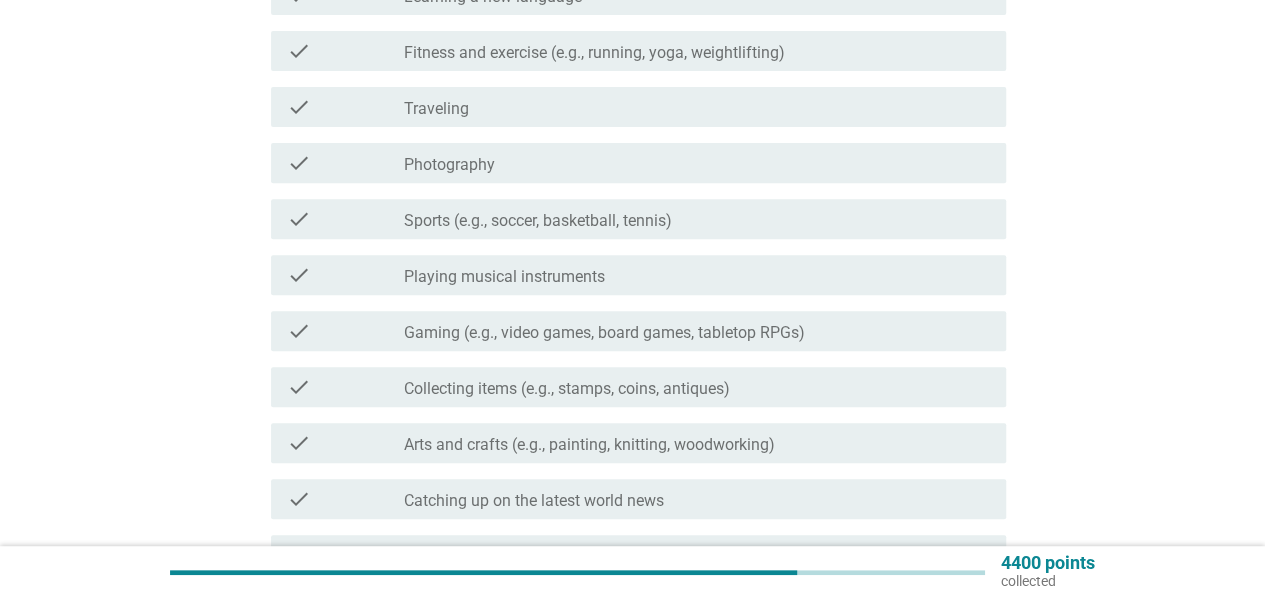 click on "Gaming (e.g., video games, board games, tabletop RPGs)" at bounding box center [604, 333] 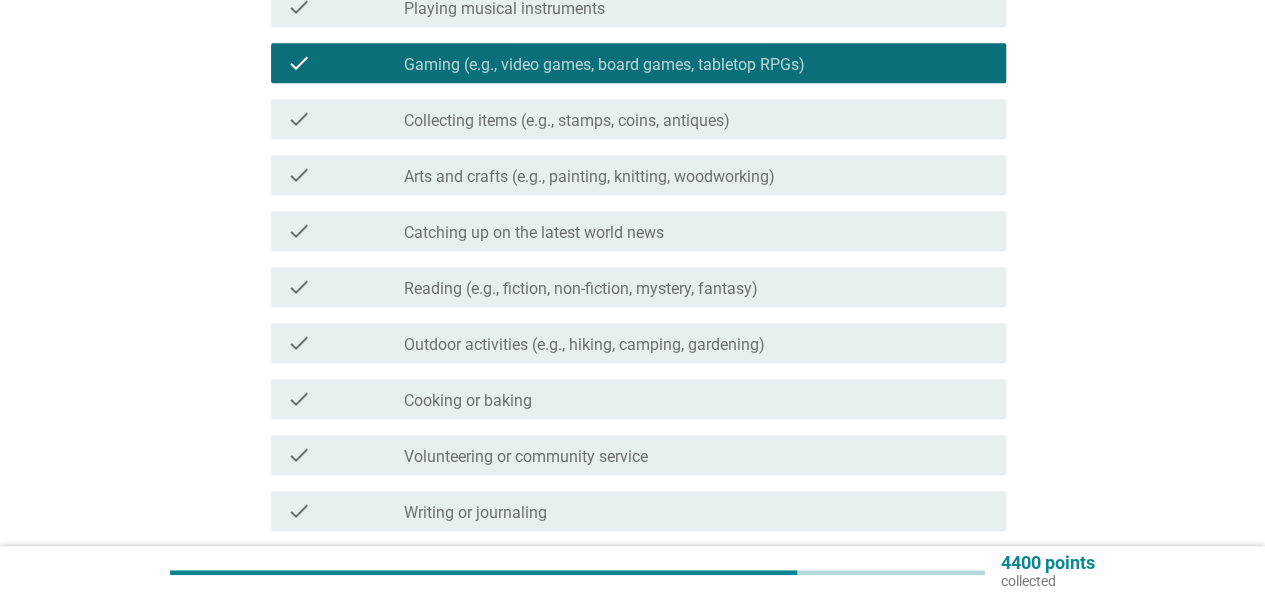scroll, scrollTop: 600, scrollLeft: 0, axis: vertical 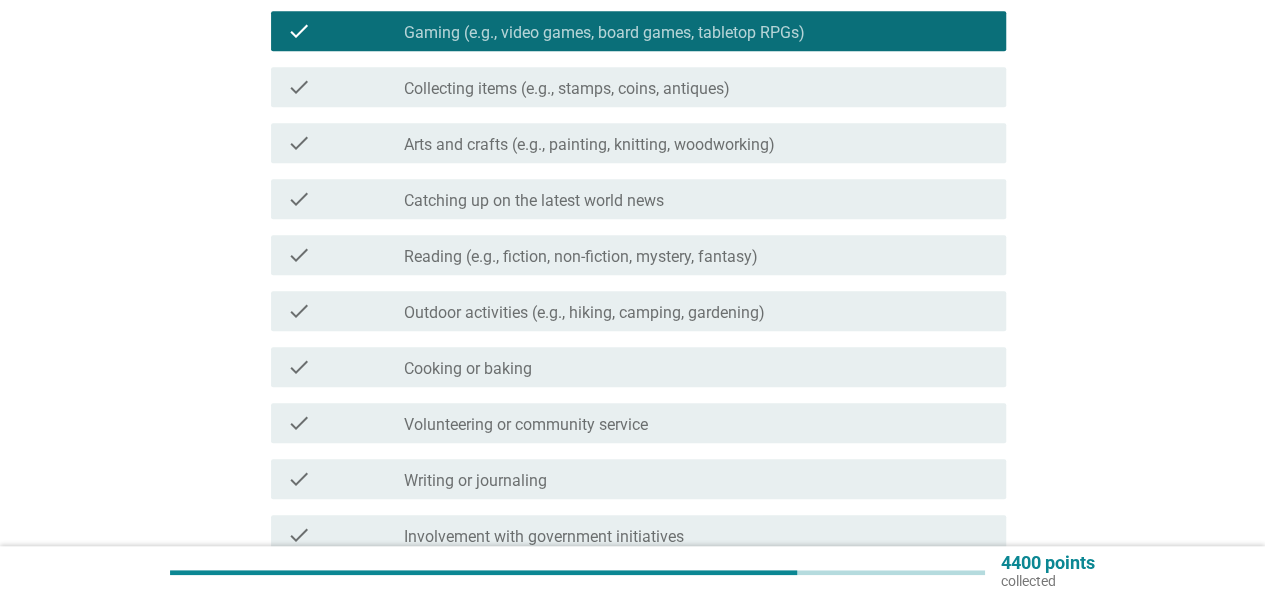 click on "Cooking or baking" at bounding box center (468, 369) 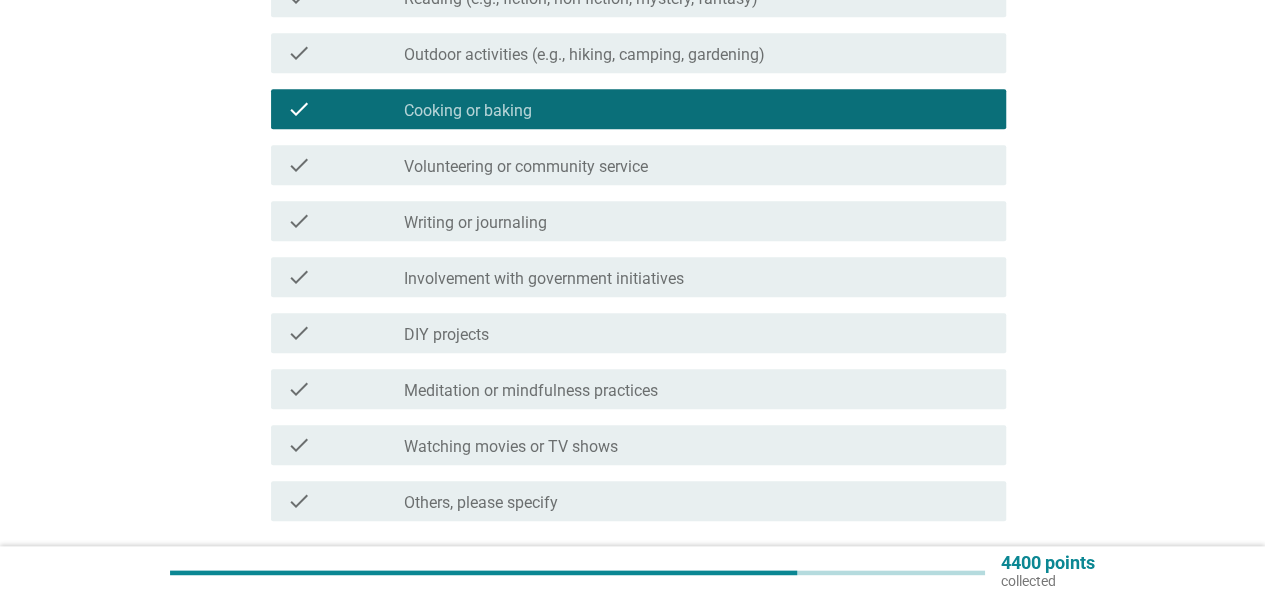 scroll, scrollTop: 900, scrollLeft: 0, axis: vertical 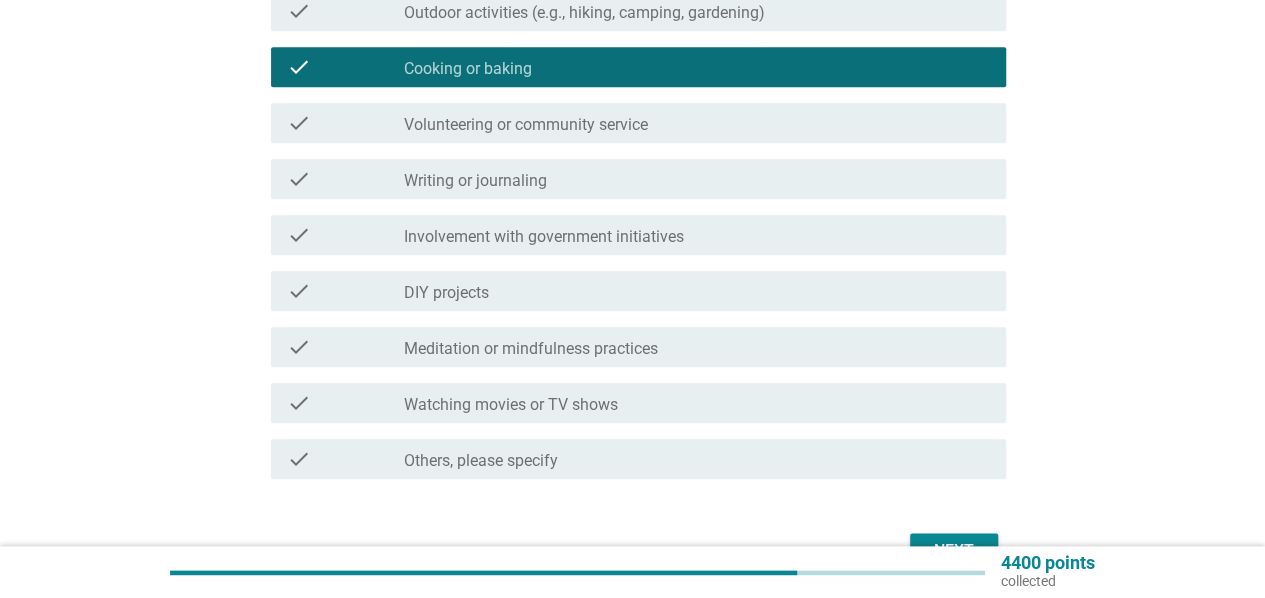 click on "Watching movies or TV shows" at bounding box center (511, 405) 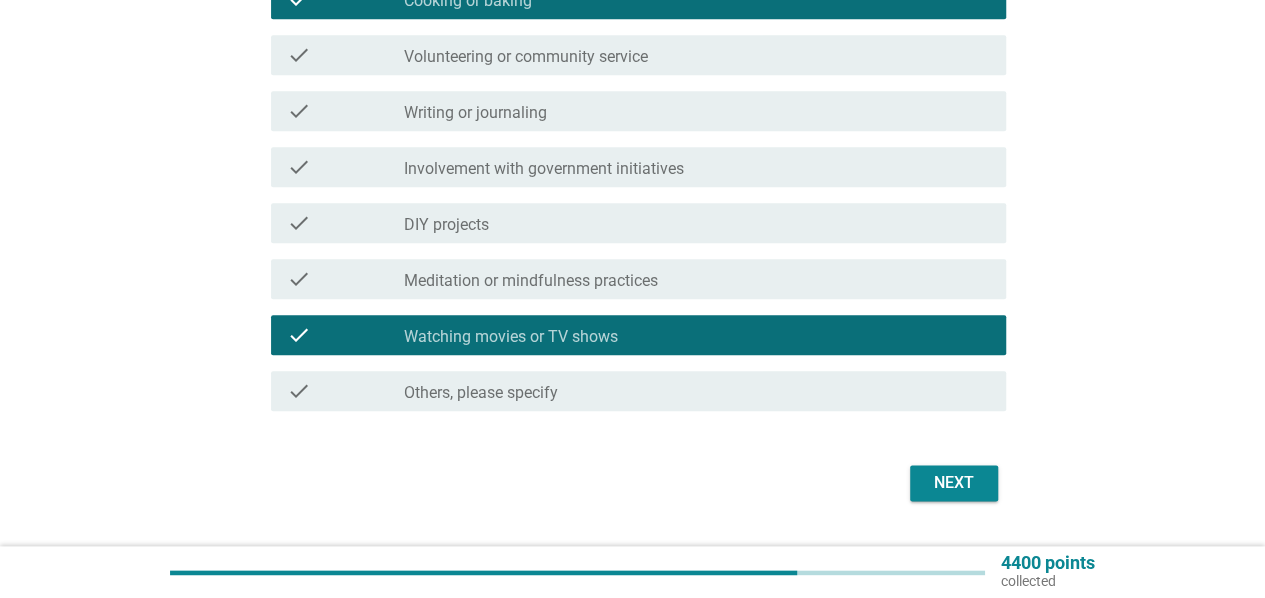 scroll, scrollTop: 1000, scrollLeft: 0, axis: vertical 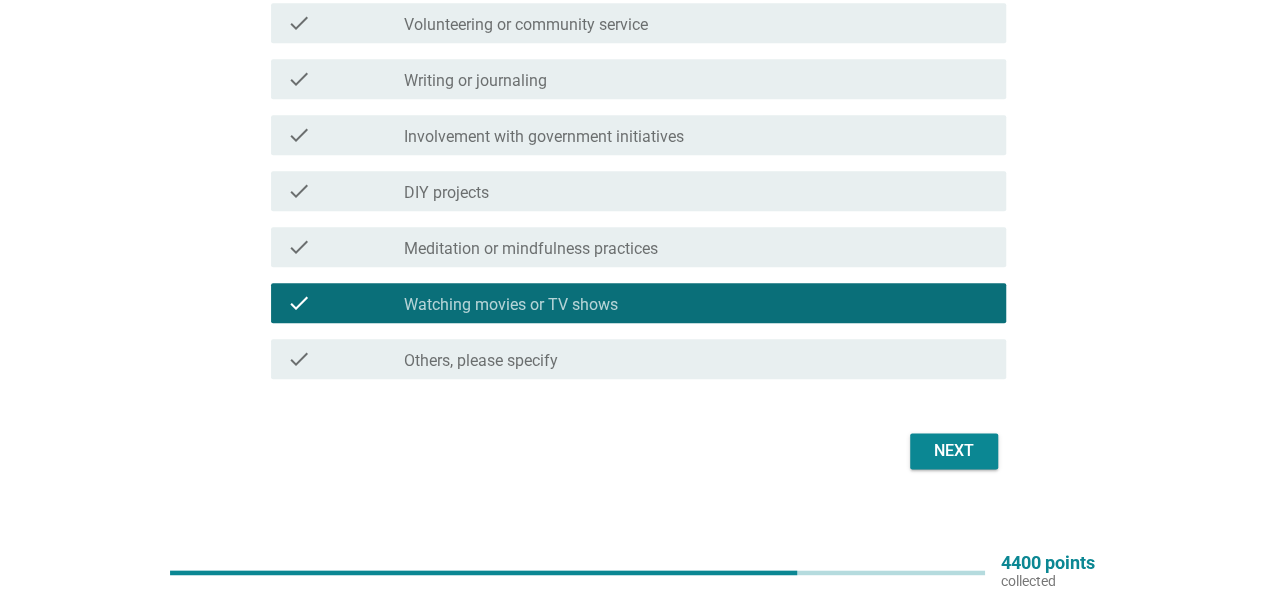 click on "Next" at bounding box center [954, 451] 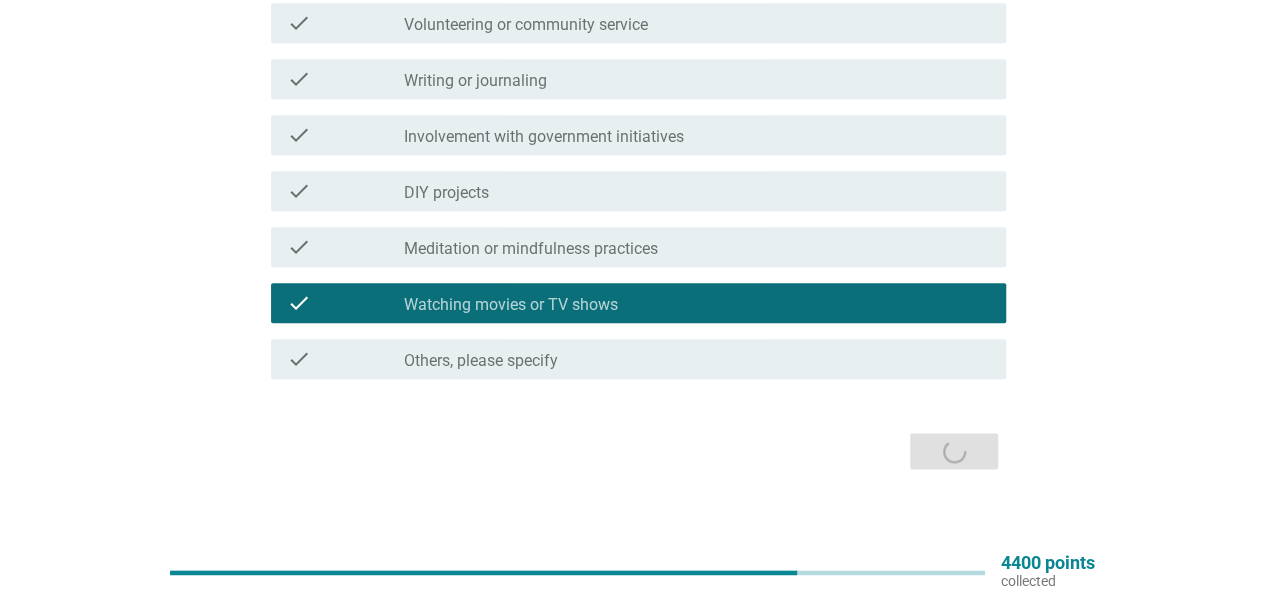 scroll, scrollTop: 0, scrollLeft: 0, axis: both 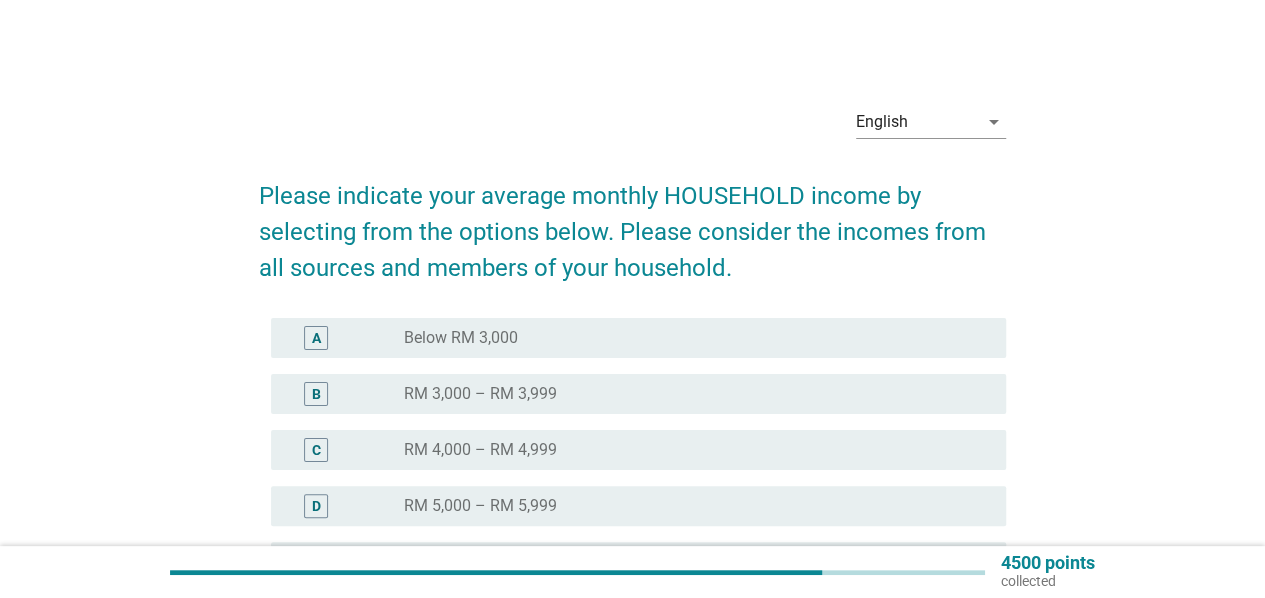 click on "RM 4,000 – RM 4,999" at bounding box center [480, 450] 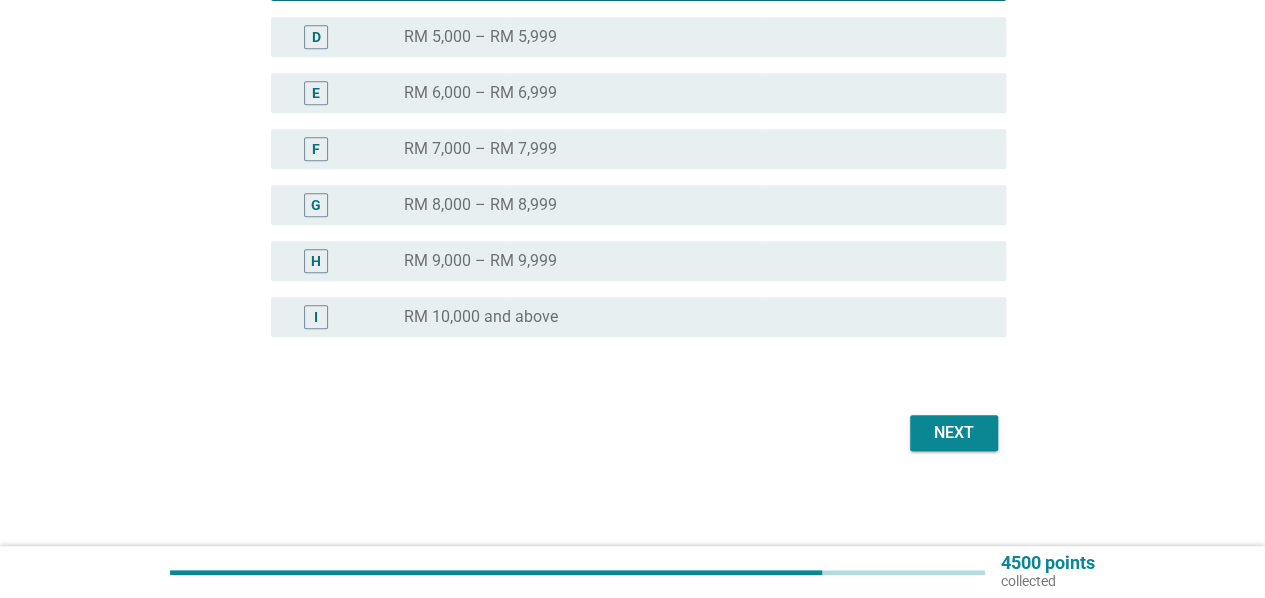 scroll, scrollTop: 470, scrollLeft: 0, axis: vertical 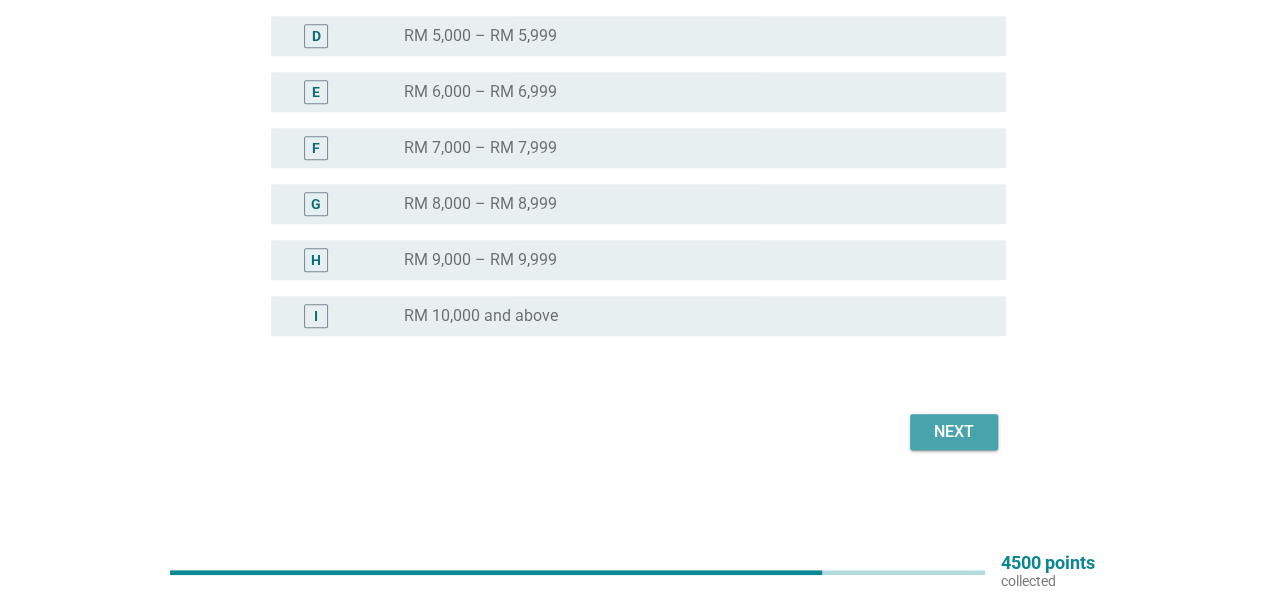 click on "Next" at bounding box center (954, 432) 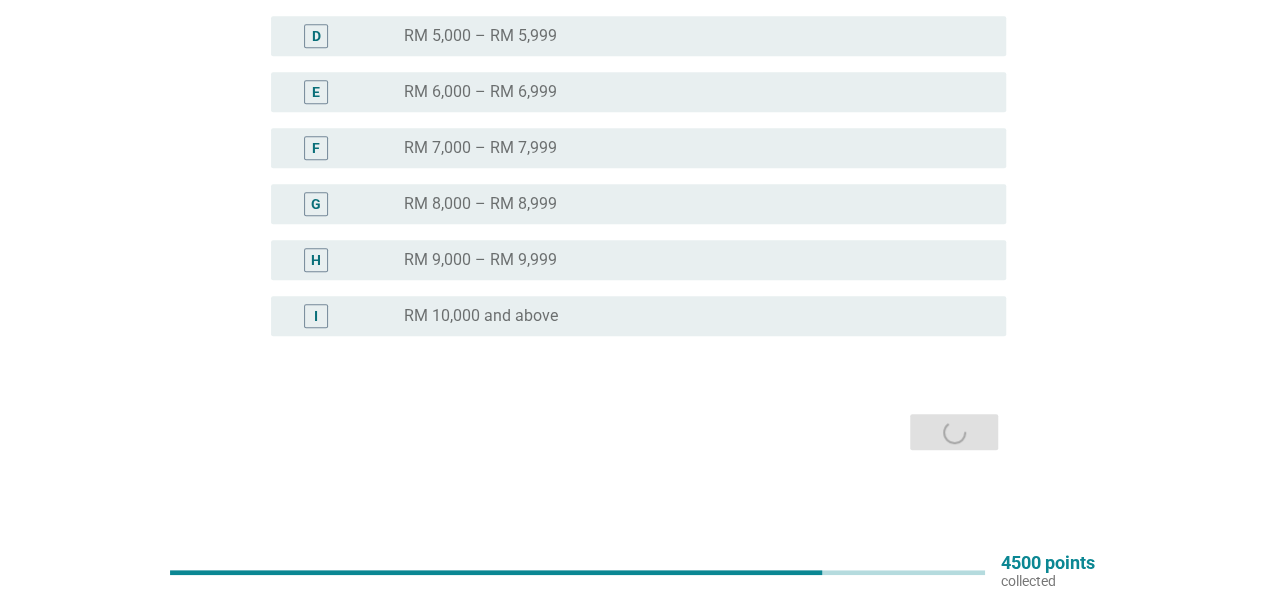 scroll, scrollTop: 0, scrollLeft: 0, axis: both 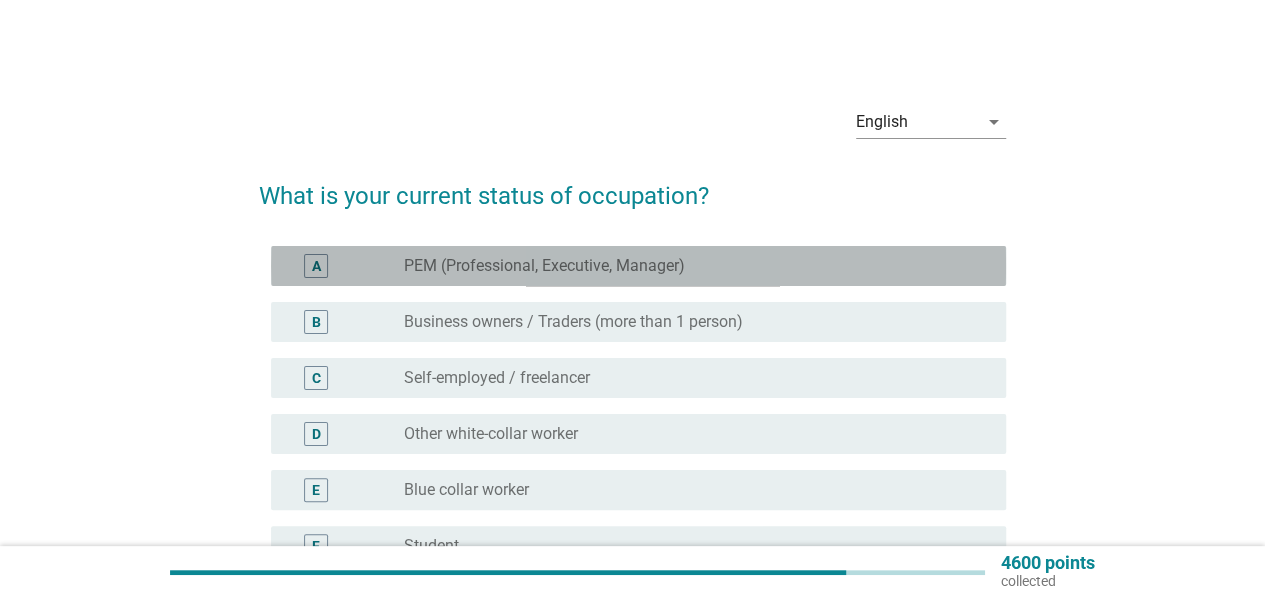 click on "PEM (Professional, Executive, Manager)" at bounding box center (544, 266) 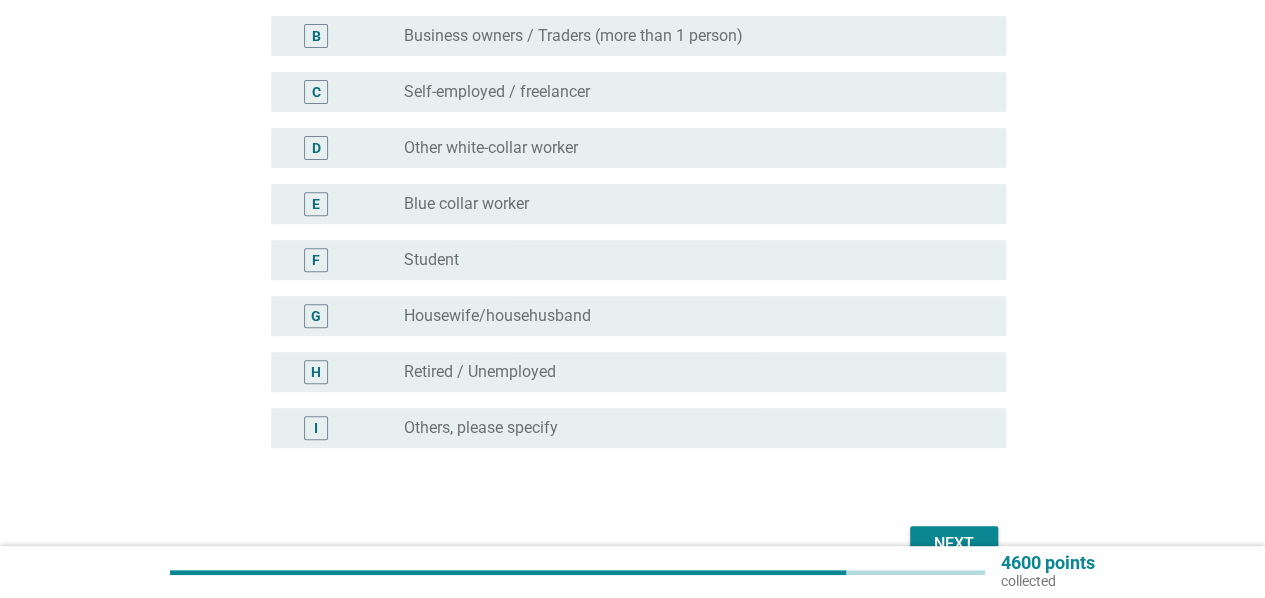 scroll, scrollTop: 398, scrollLeft: 0, axis: vertical 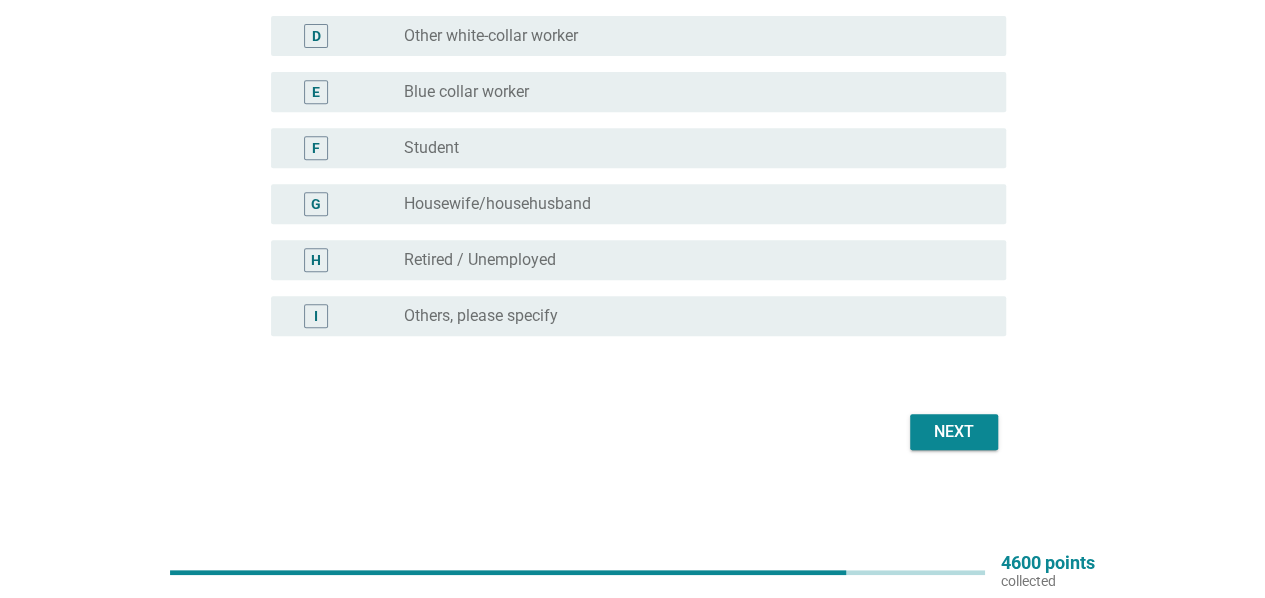 click on "Next" at bounding box center [954, 432] 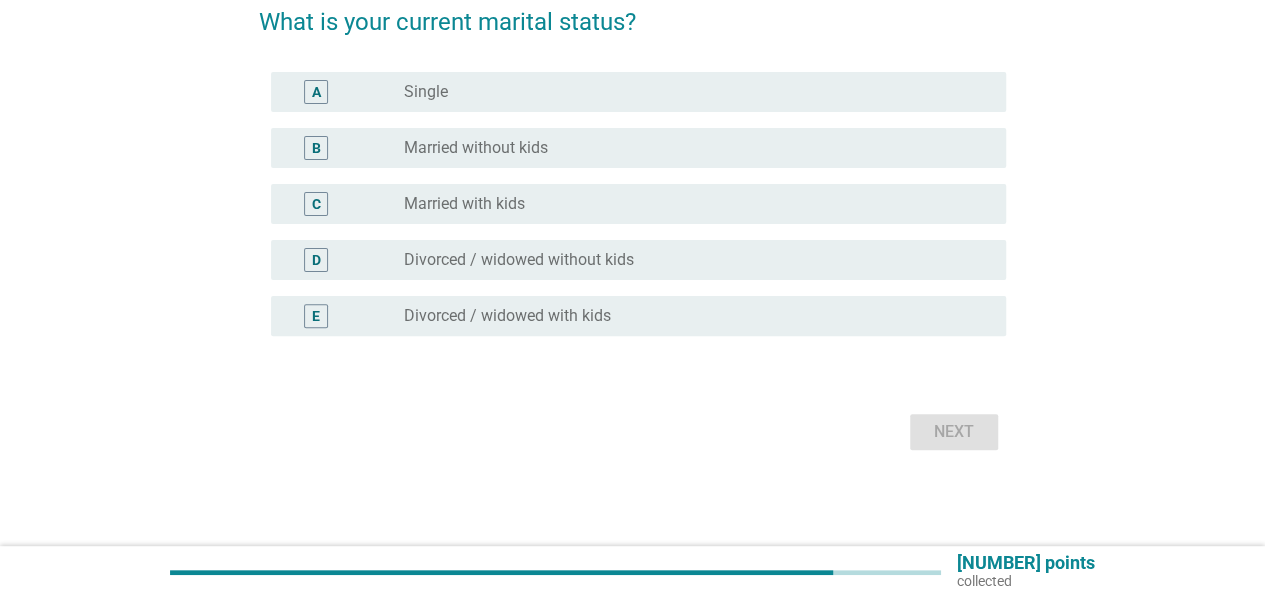 scroll, scrollTop: 0, scrollLeft: 0, axis: both 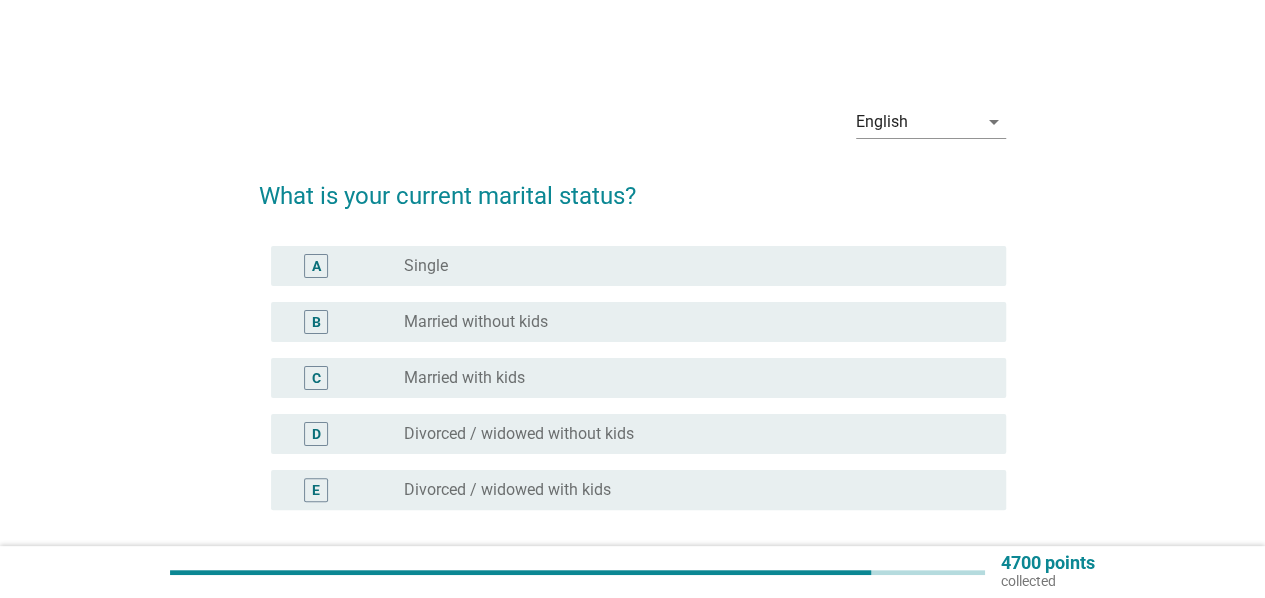 click on "radio_button_unchecked Married with kids" at bounding box center (689, 378) 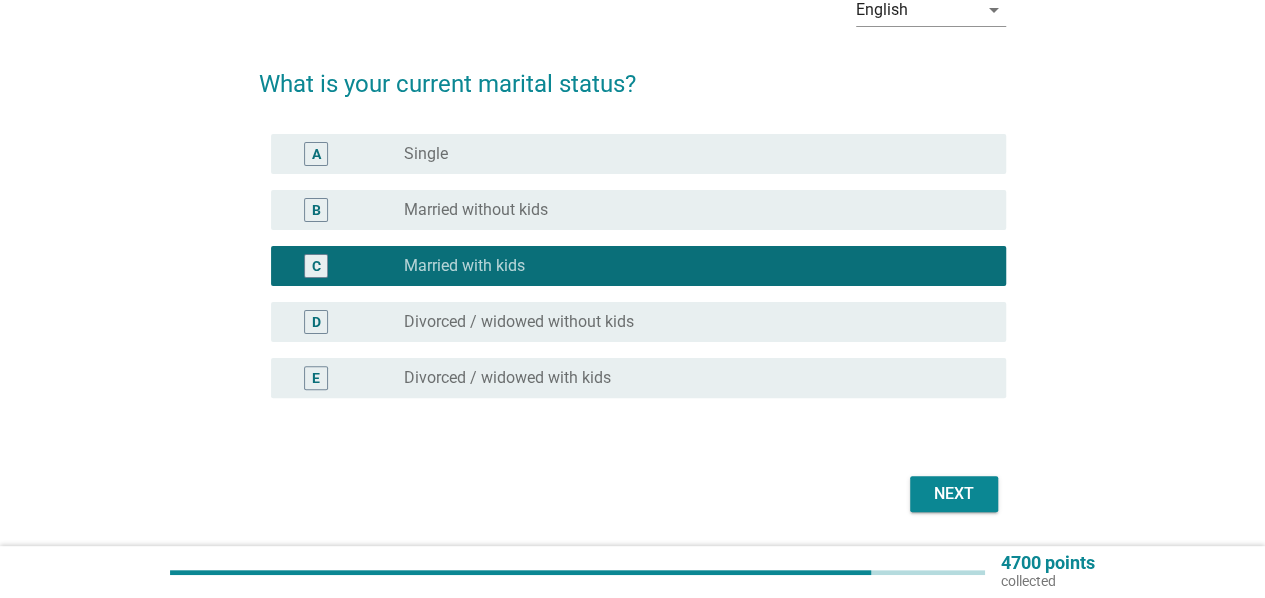 scroll, scrollTop: 174, scrollLeft: 0, axis: vertical 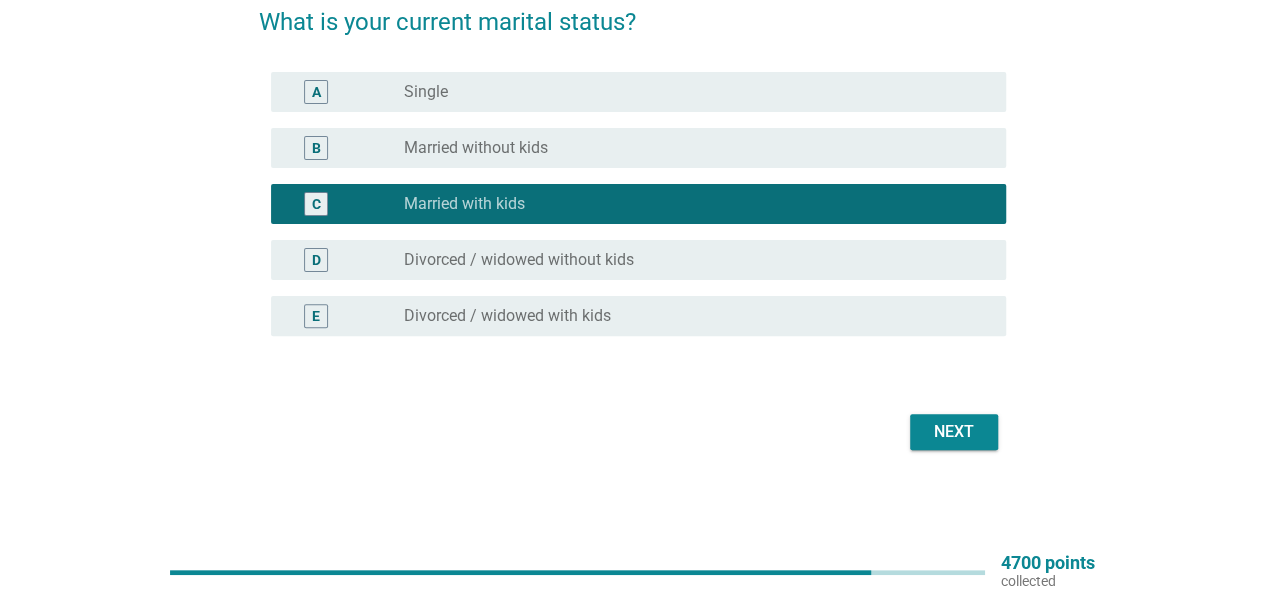 click on "Next" at bounding box center (954, 432) 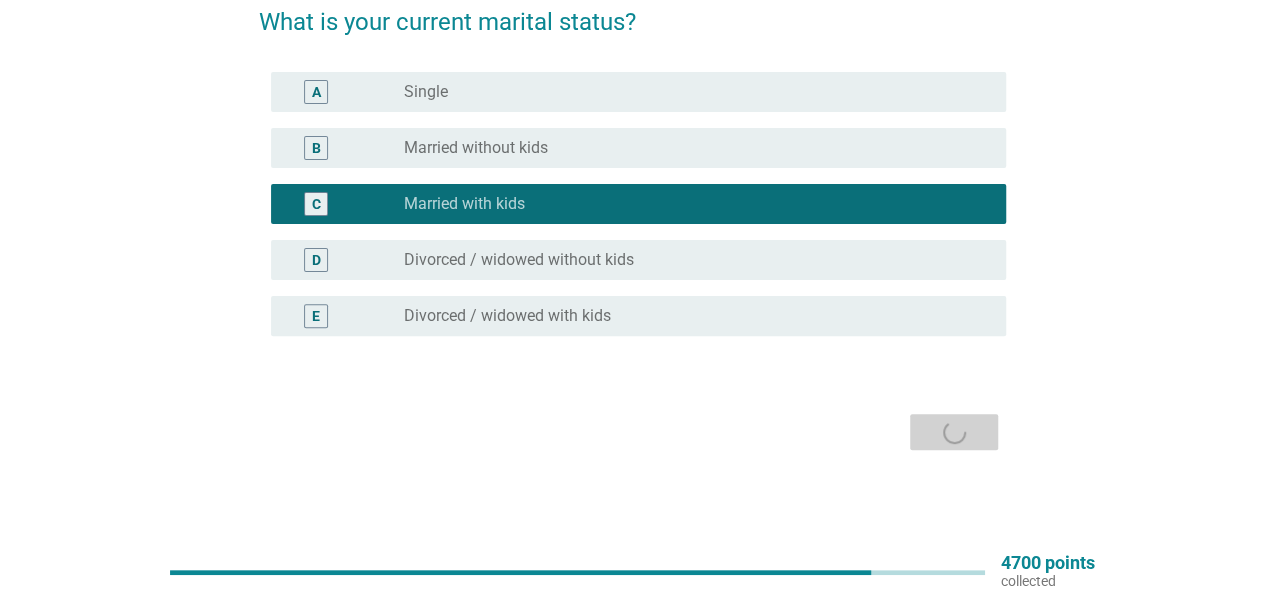 scroll, scrollTop: 0, scrollLeft: 0, axis: both 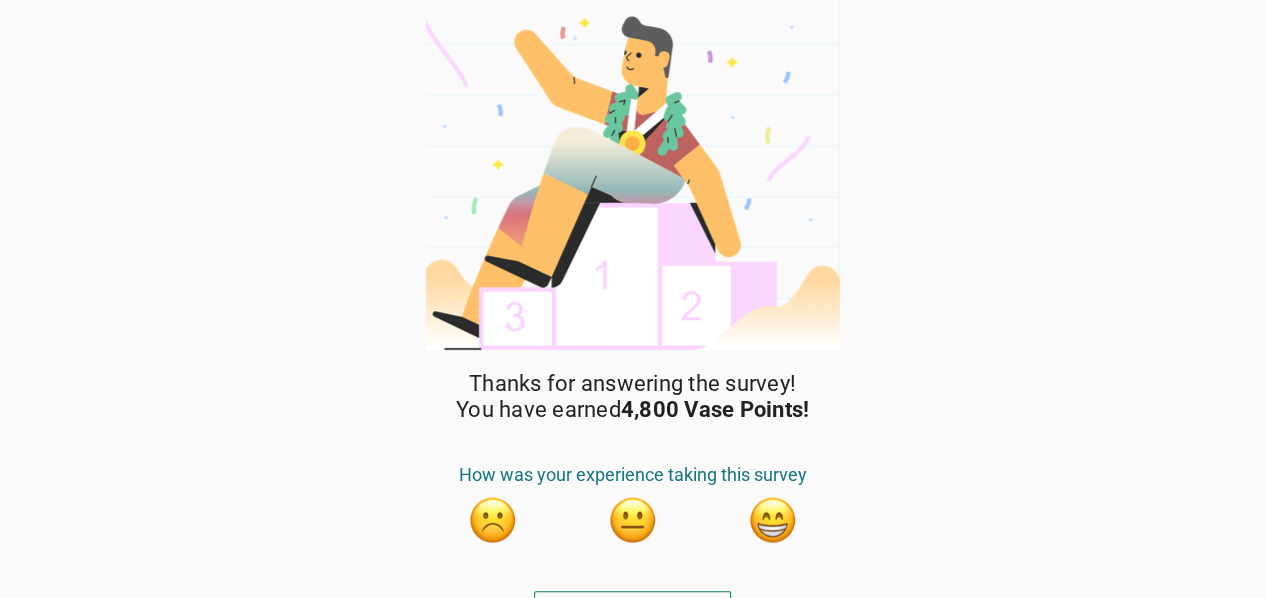 click on "Thanks for answering the survey!   You have earned
[NUMBER]
Vase Points!
How was your experience taking this survey
GO TO DASHBOARD" at bounding box center (633, 316) 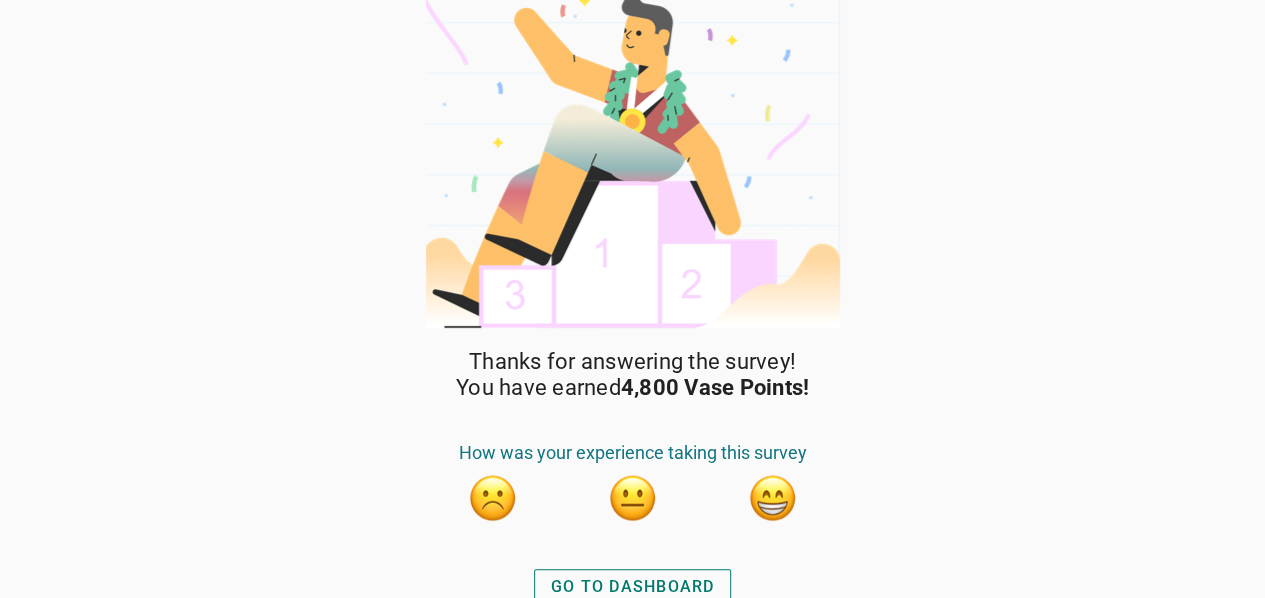 scroll, scrollTop: 35, scrollLeft: 0, axis: vertical 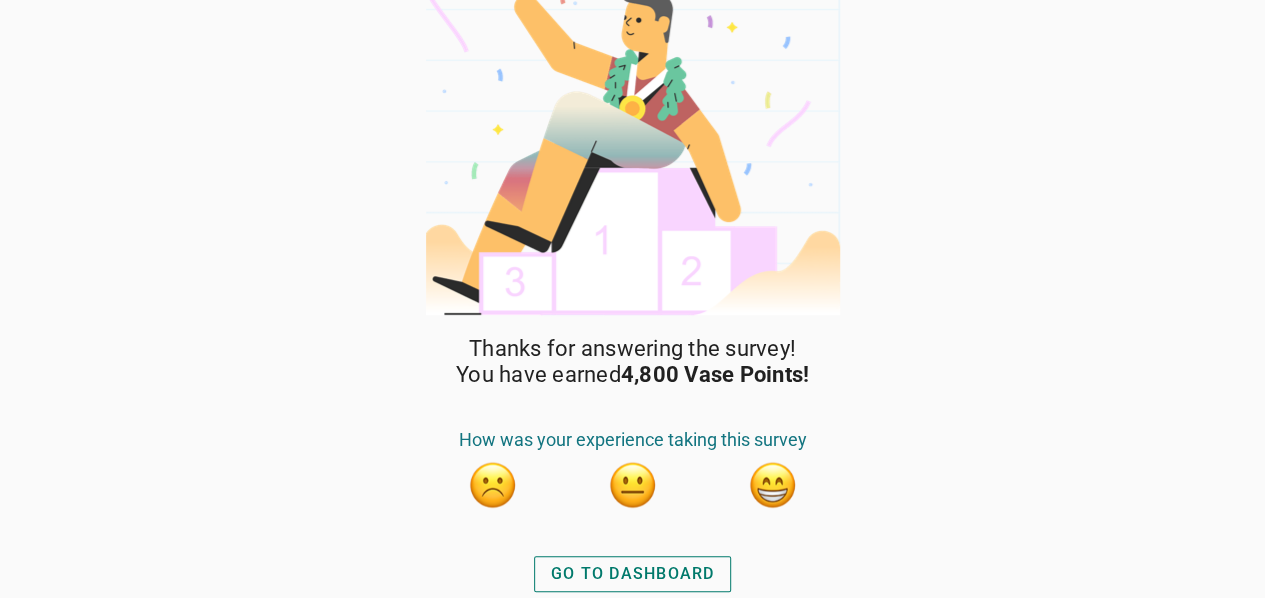 click on "GO TO DASHBOARD" at bounding box center (633, 574) 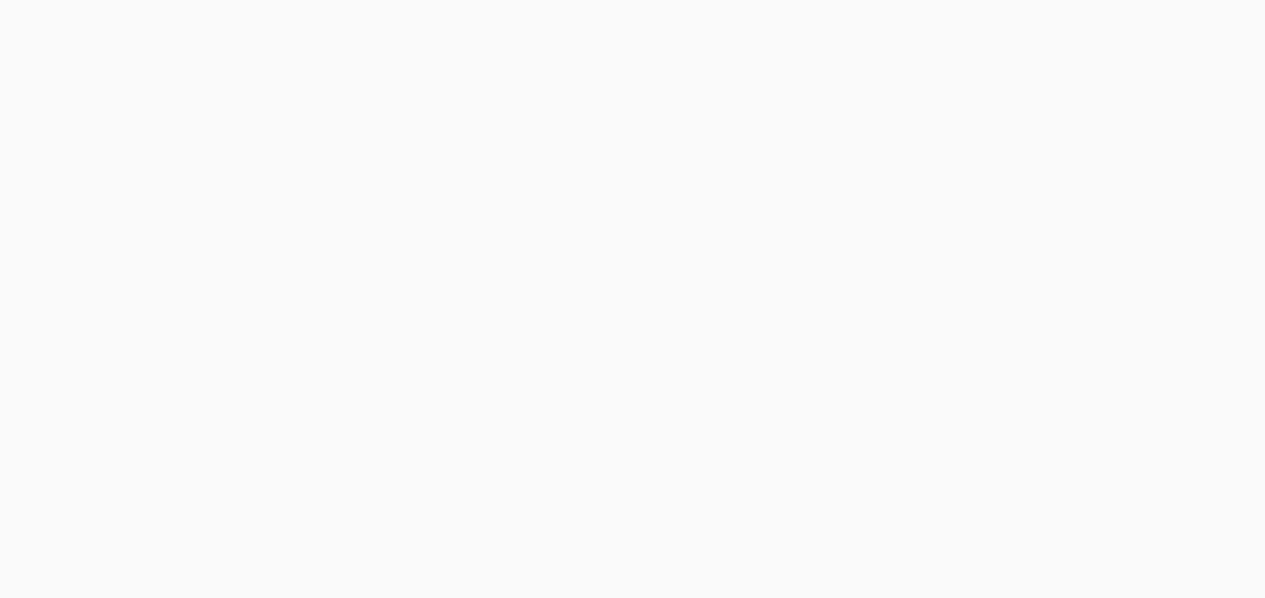 scroll, scrollTop: 0, scrollLeft: 0, axis: both 